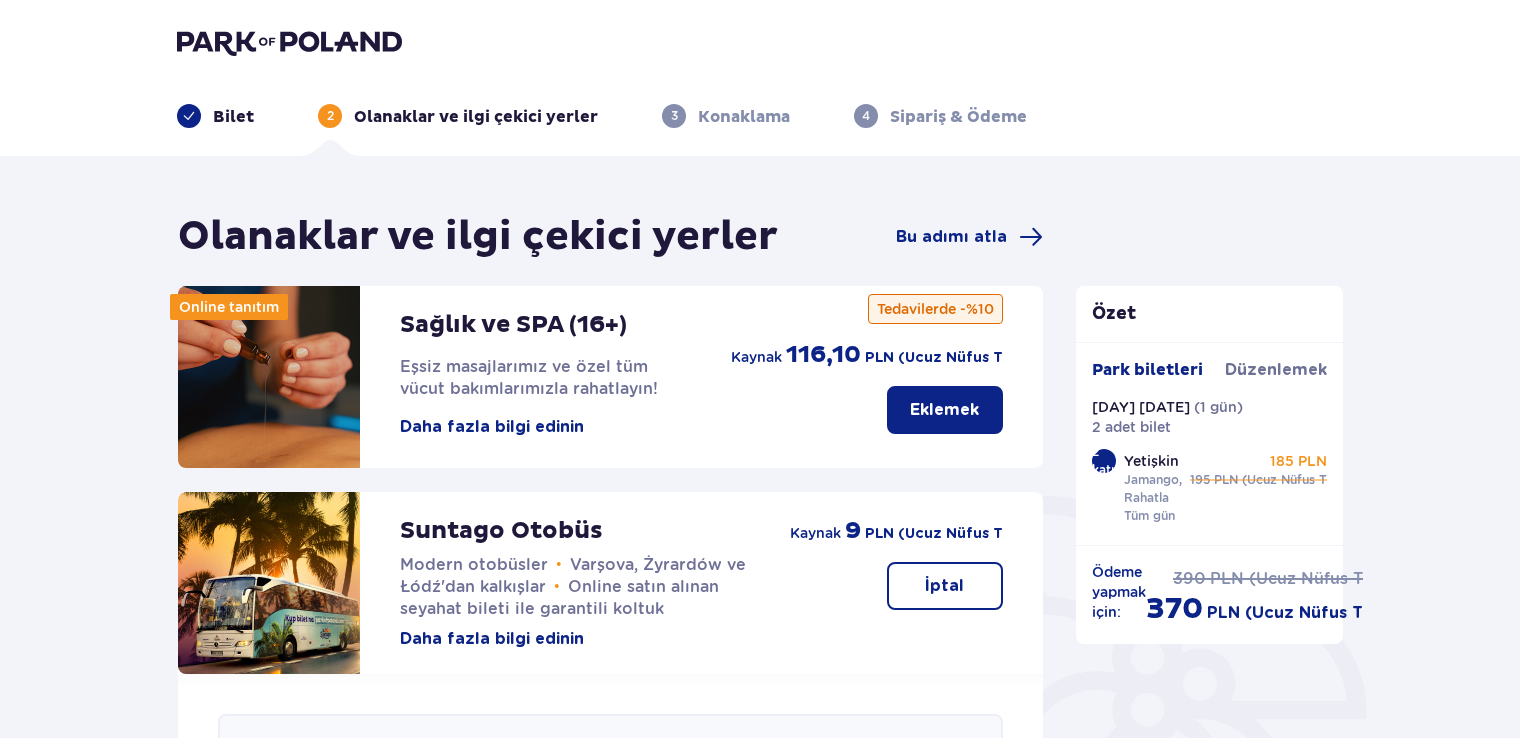scroll, scrollTop: 823, scrollLeft: 0, axis: vertical 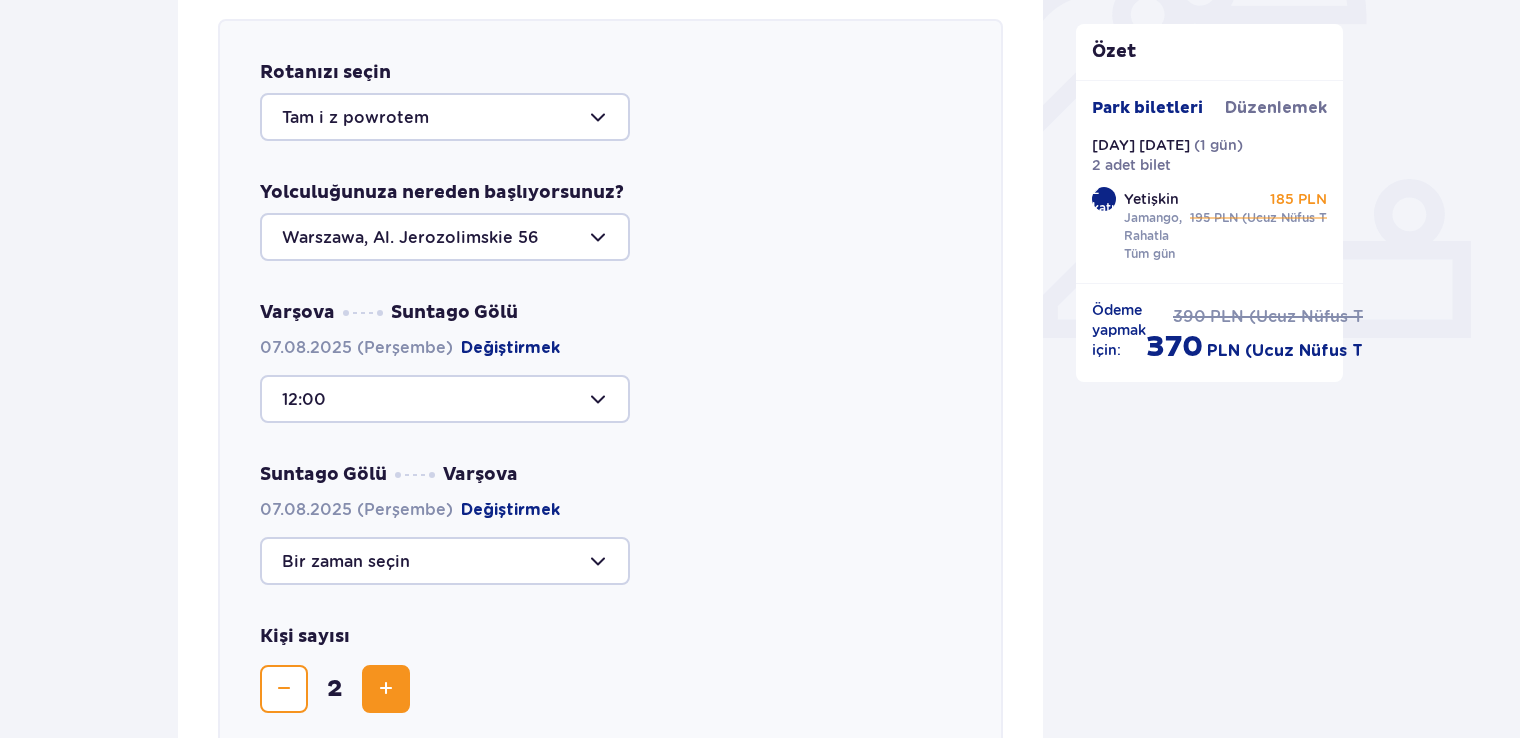 click at bounding box center (445, 117) 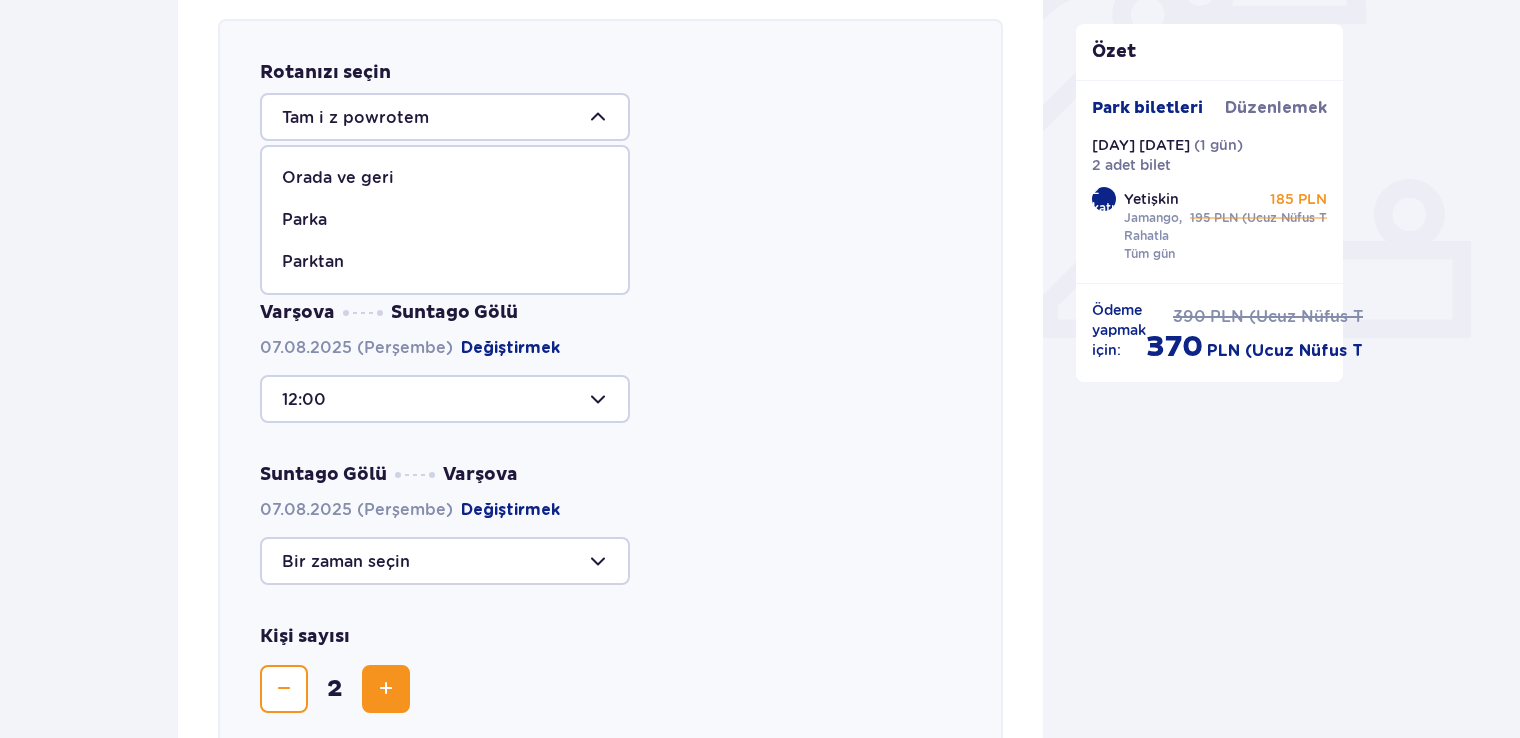 click on "Parka" at bounding box center (445, 220) 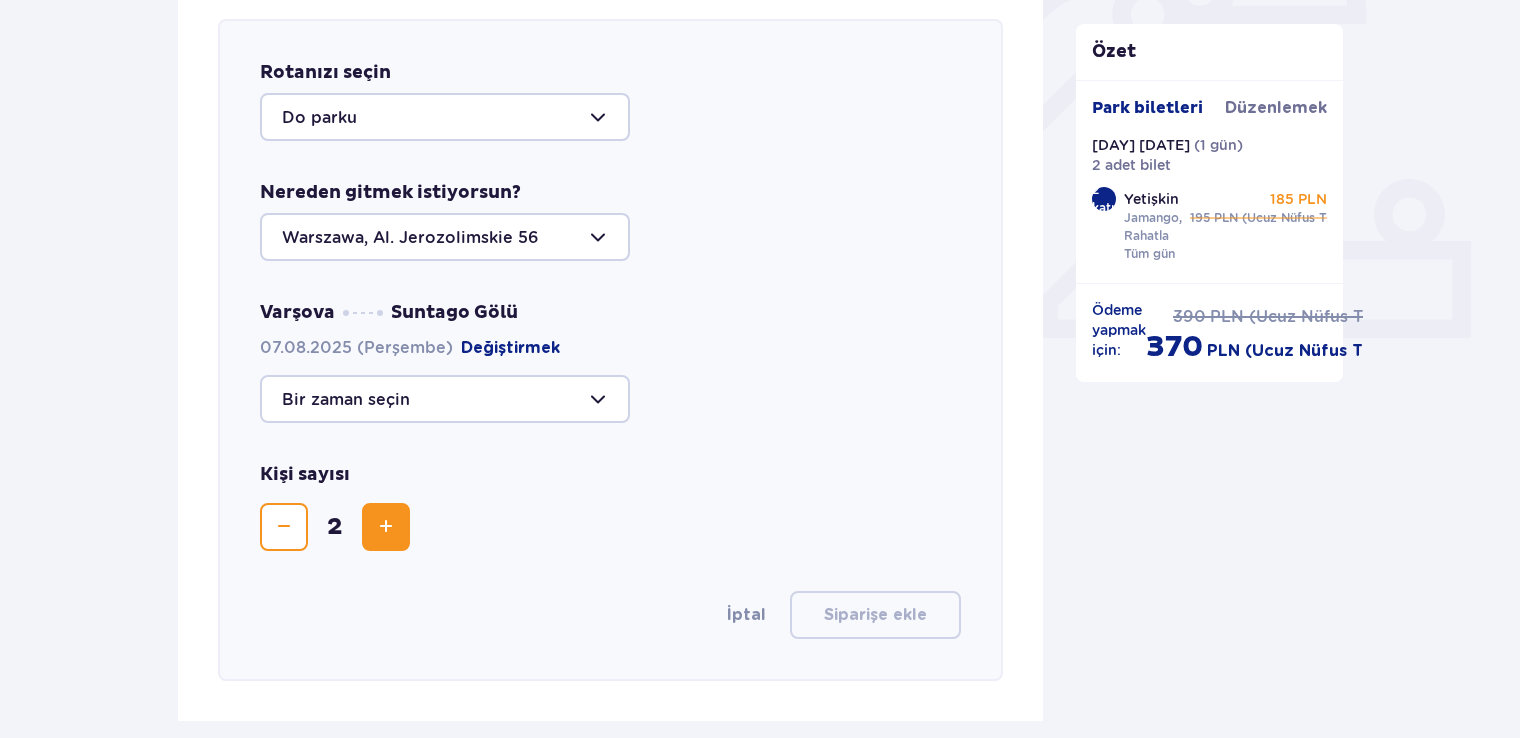 click at bounding box center [445, 399] 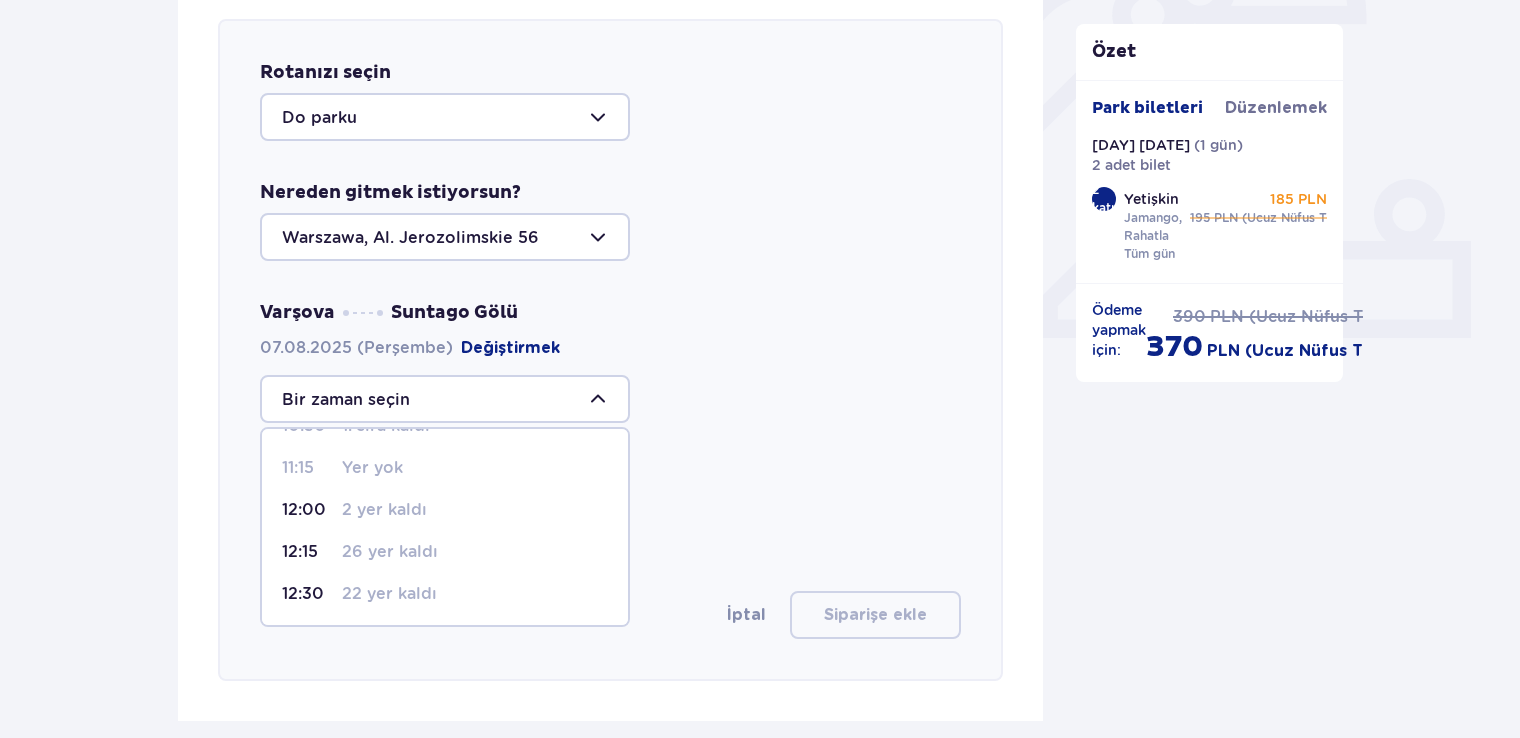 scroll, scrollTop: 162, scrollLeft: 0, axis: vertical 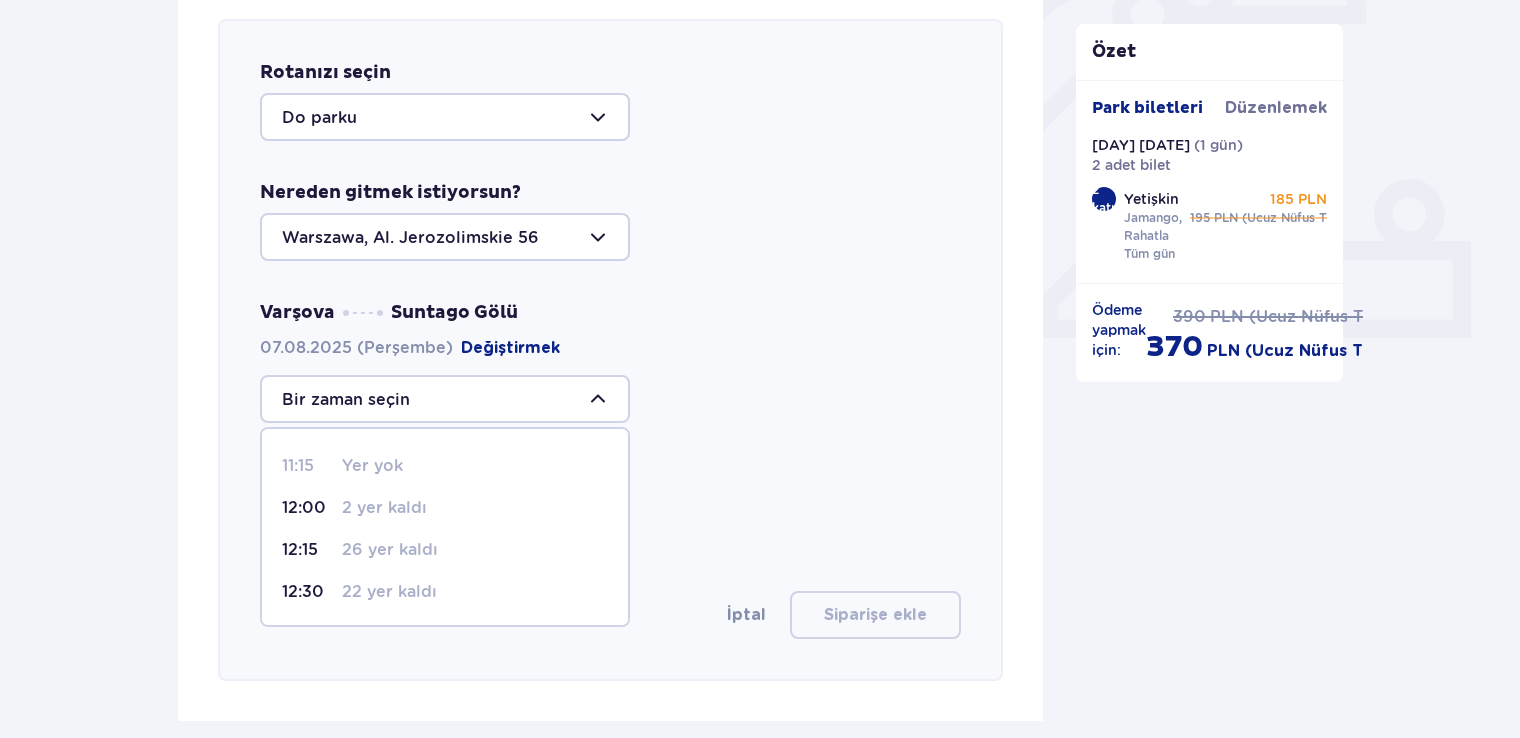 click on "2 yer kaldı" at bounding box center (384, 508) 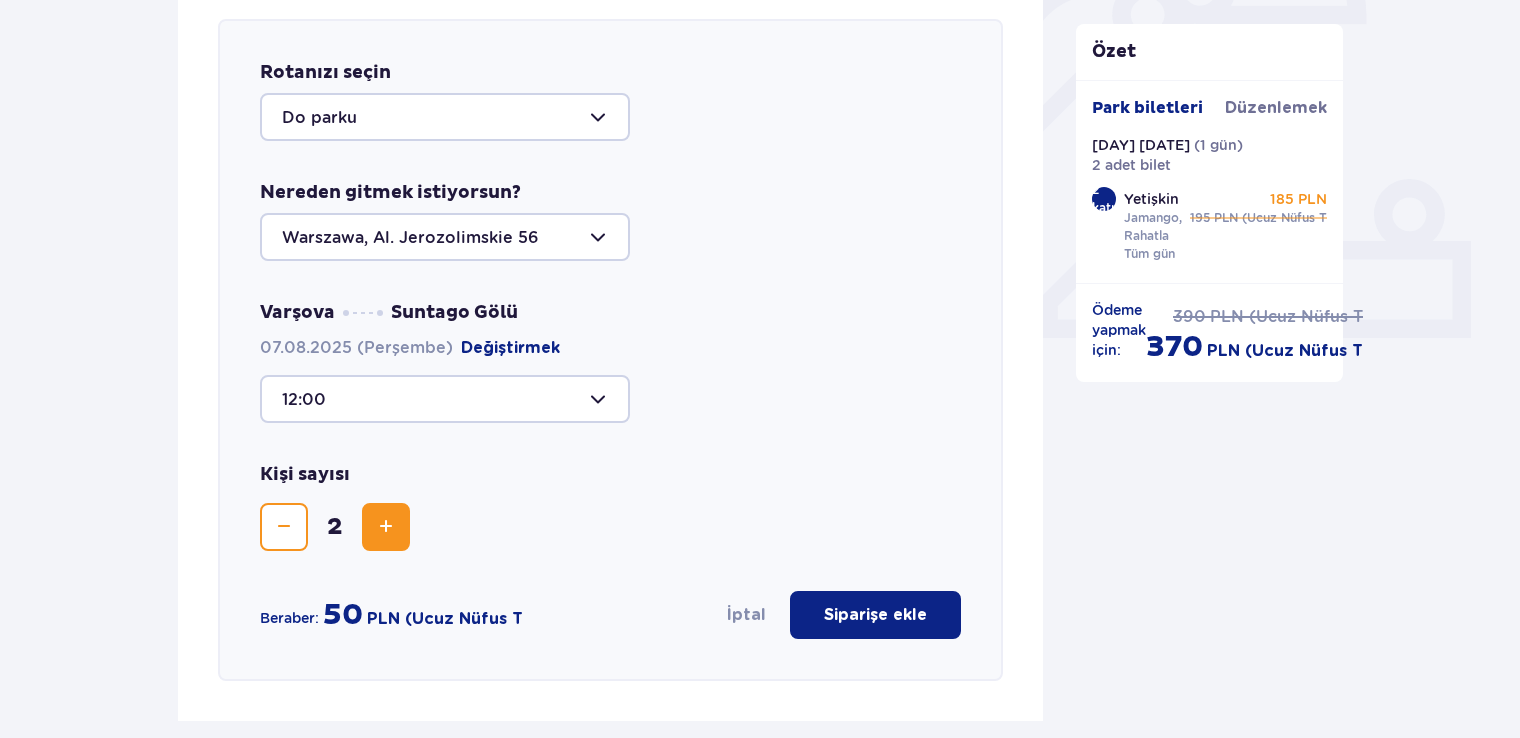 click at bounding box center [445, 399] 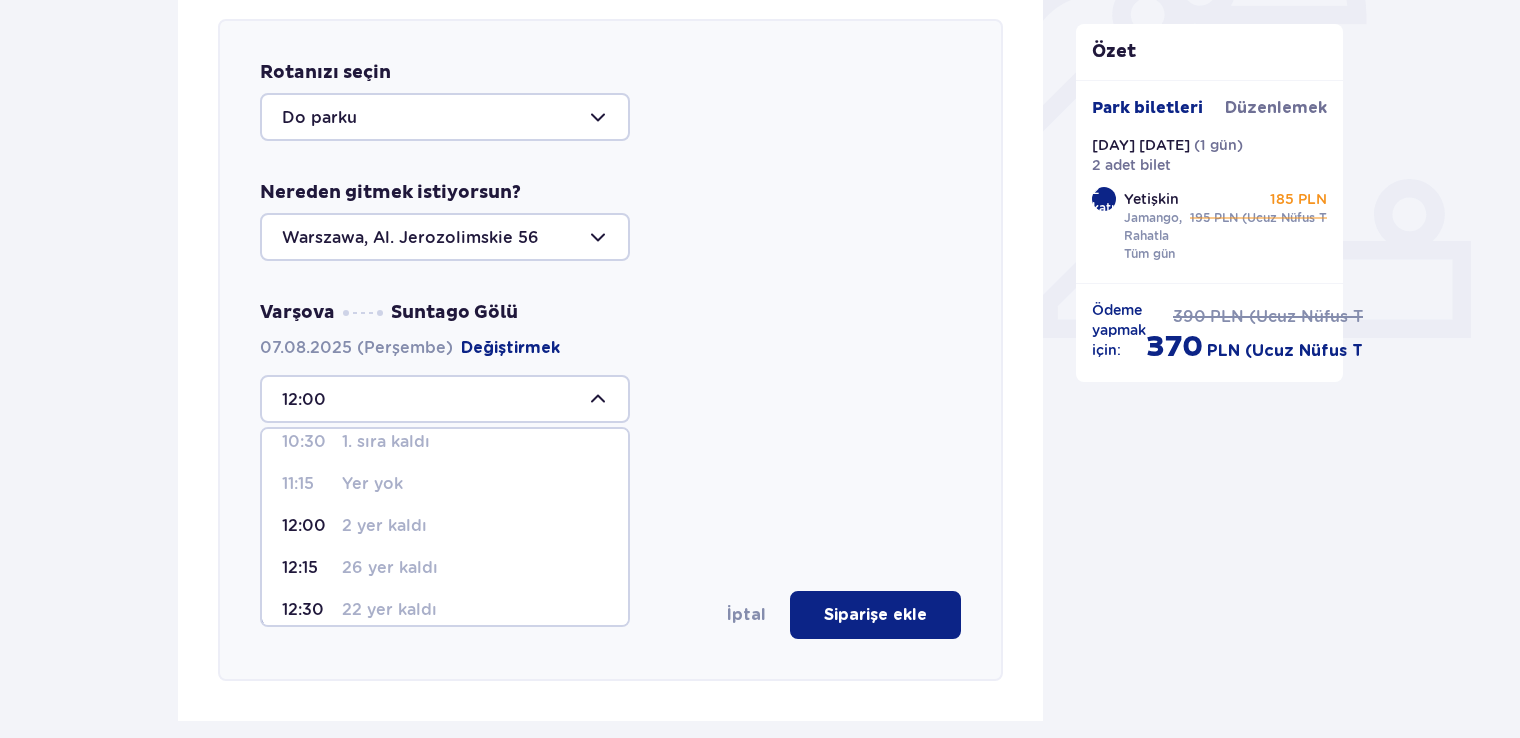 scroll, scrollTop: 148, scrollLeft: 0, axis: vertical 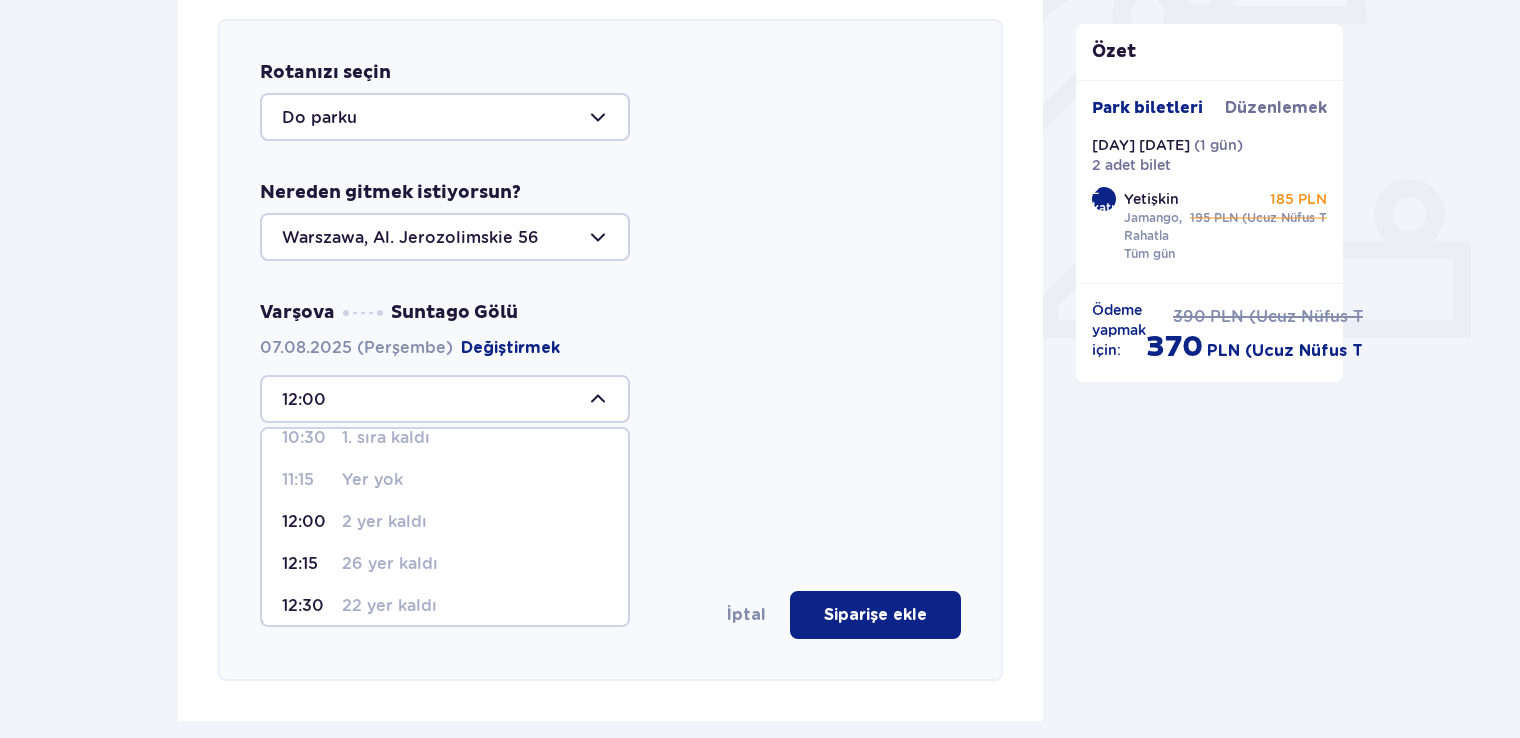 click on "Varşova Suntago Gölü 07.08.2025 (Perşembe) Değiştirmek 12:00 09:00 Yer yok 09:30 Yer yok 10:00 Yer yok 10:30 1. sıra kaldı 11:15 Yer yok 12:00 2 yer kaldı 12:15 26 yer kaldı 12:30 22 yer kaldı 14:15 37 yer kaldı 15:15 44 yer kaldı 16:15 37 yer kaldı" at bounding box center (610, 362) 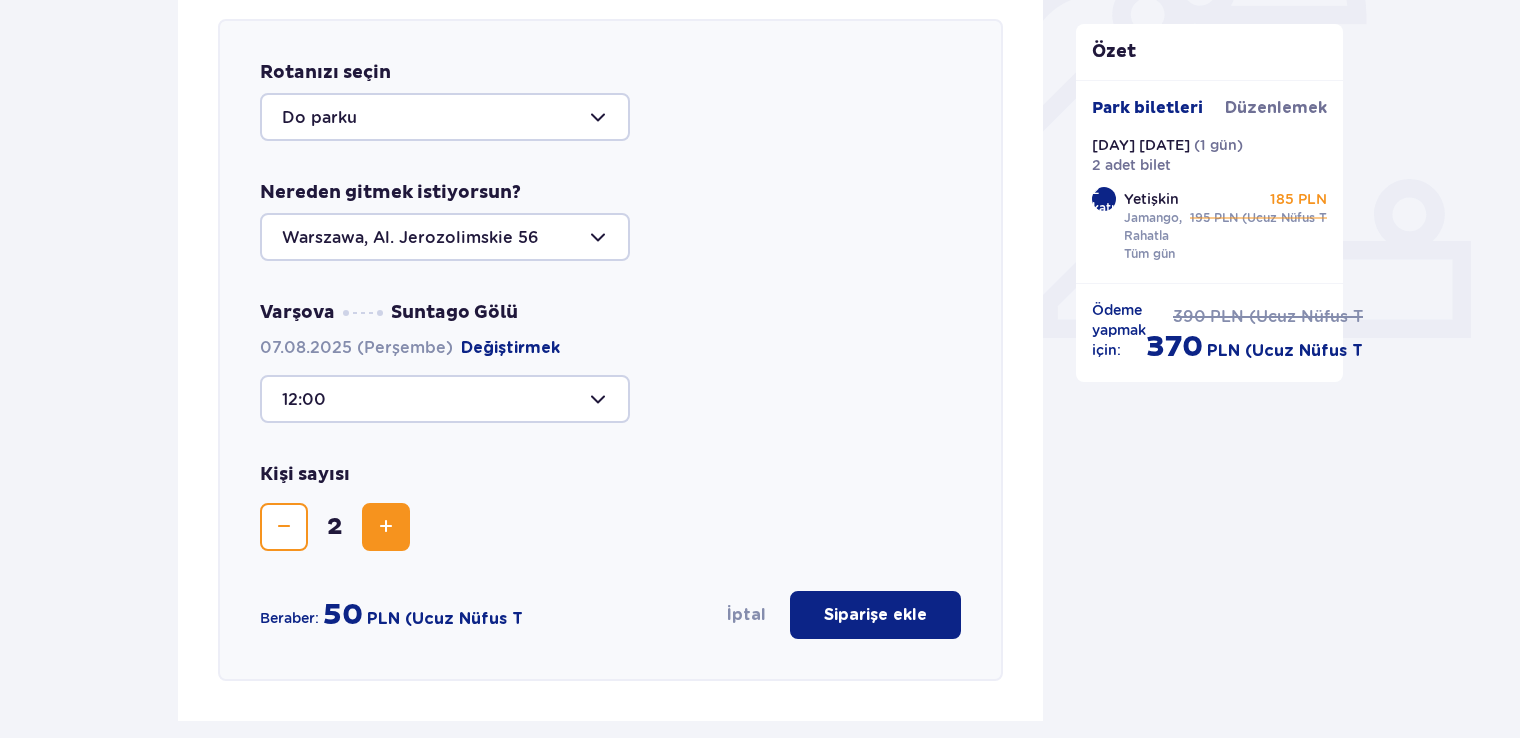 click on "Siparişe ekle" at bounding box center [875, 615] 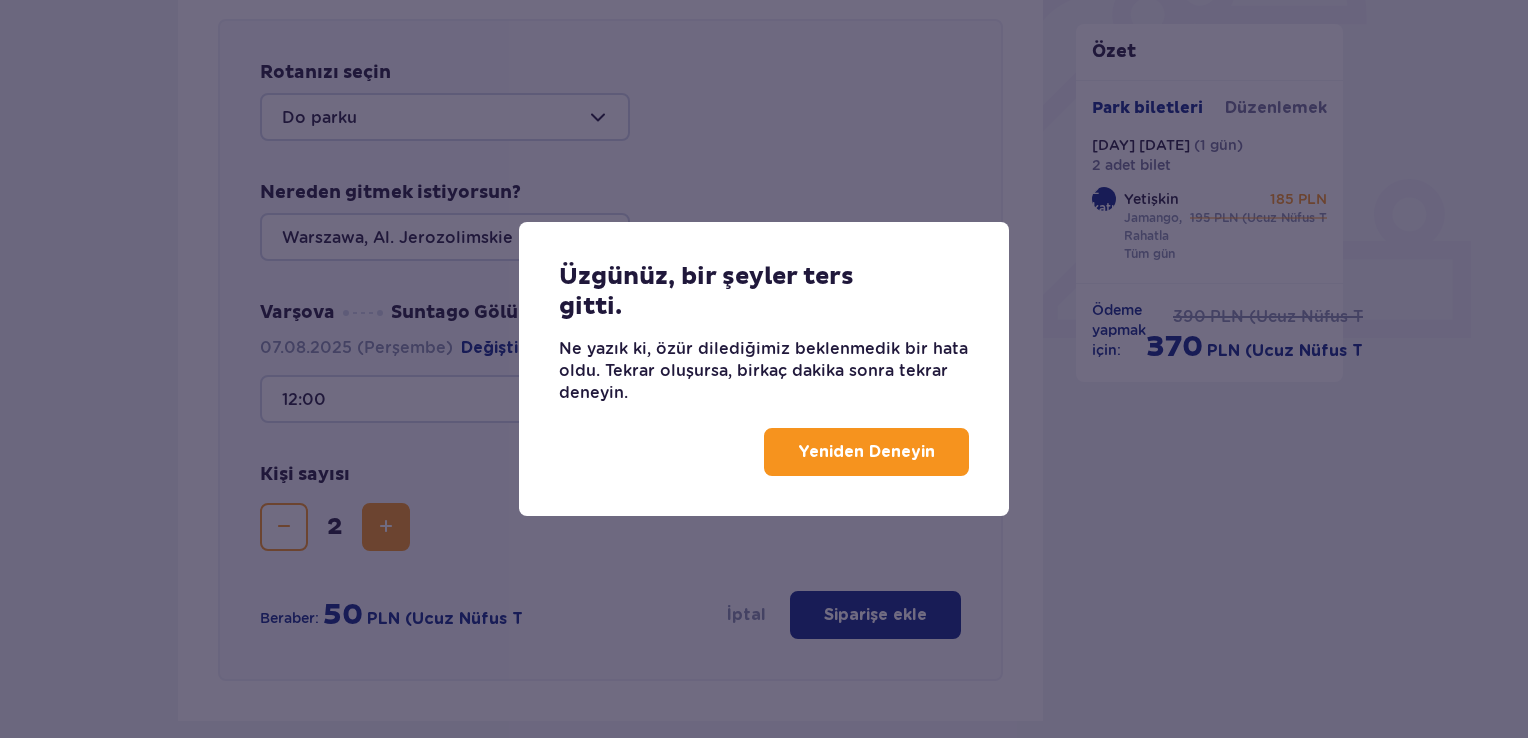 click on "Yeniden Deneyin" at bounding box center (866, 452) 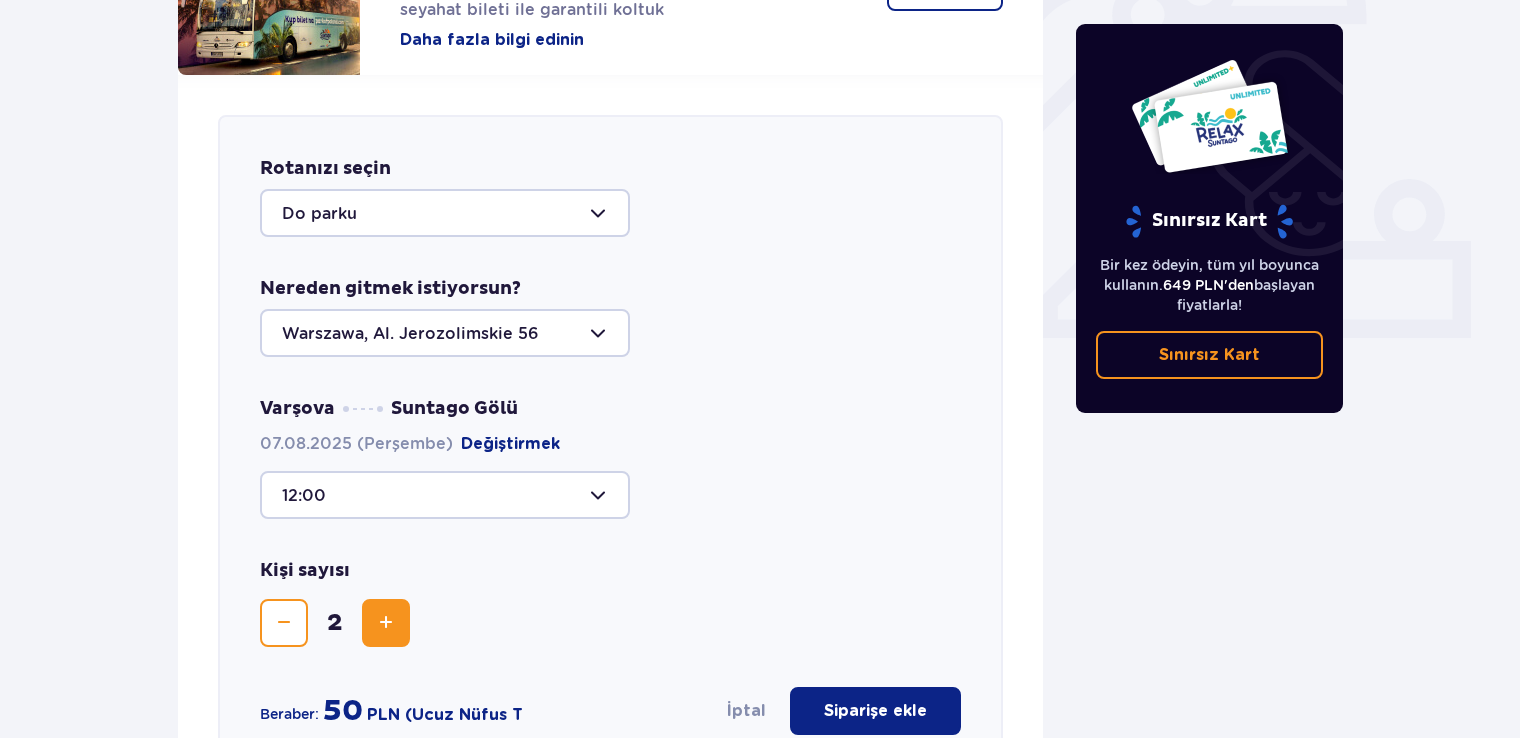 scroll, scrollTop: 791, scrollLeft: 0, axis: vertical 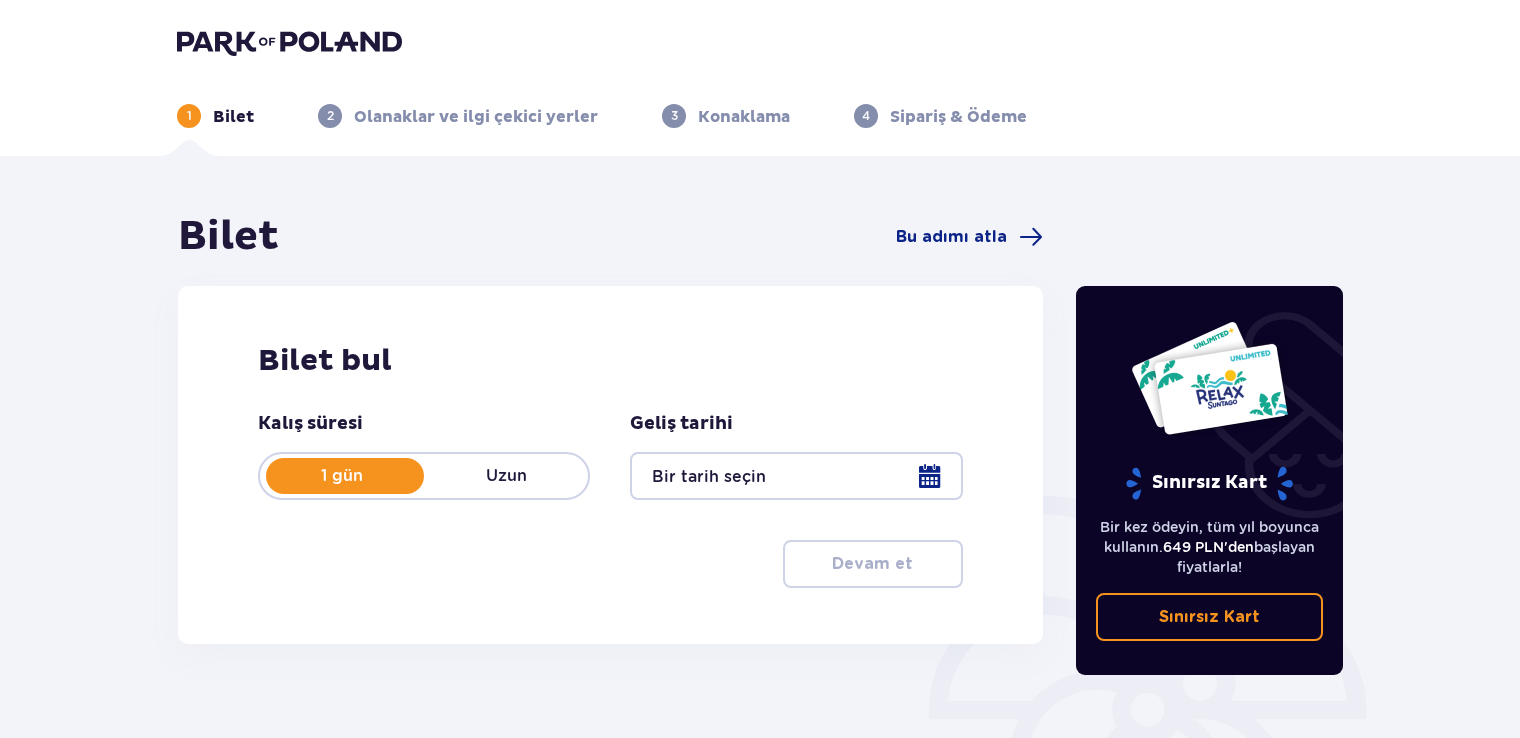 click at bounding box center [796, 476] 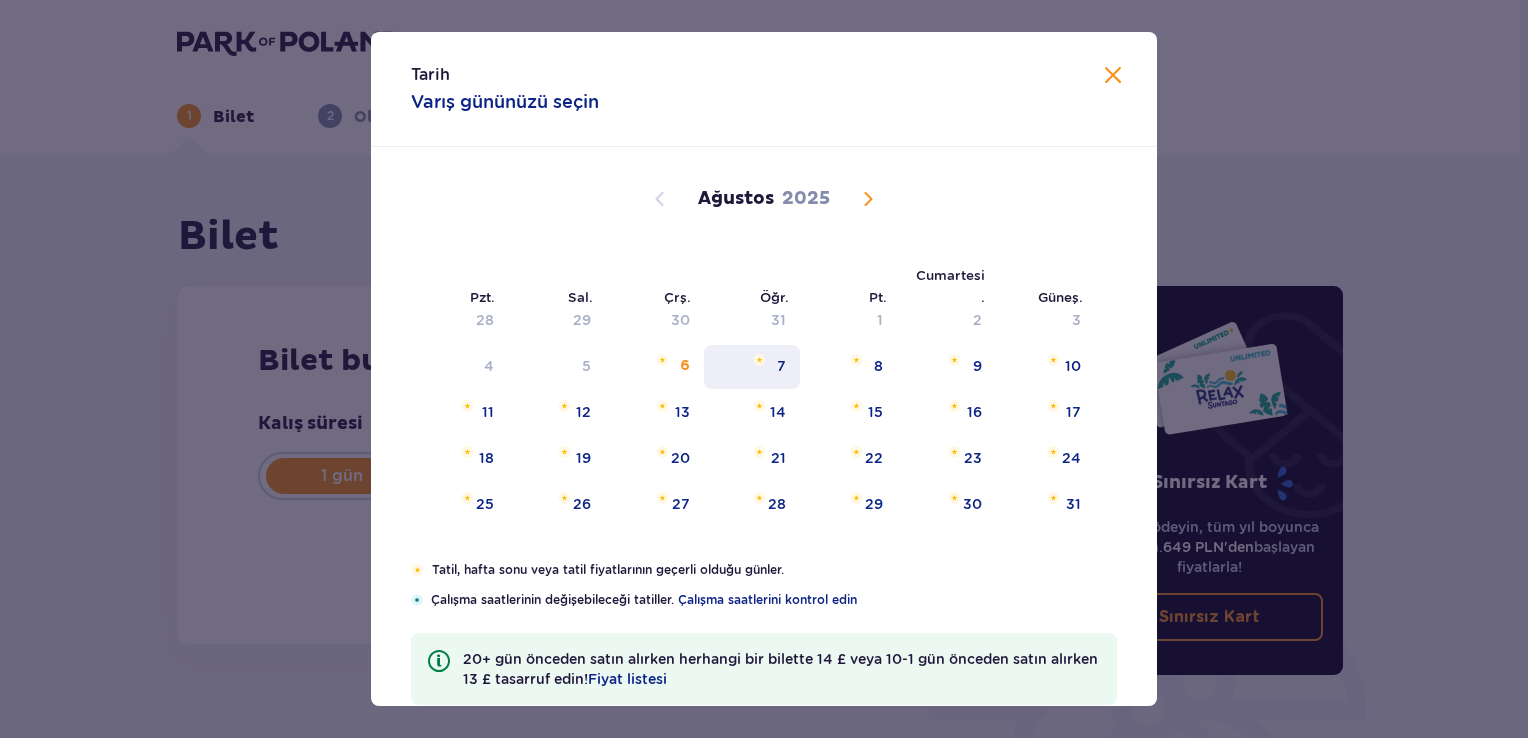 click on "7" at bounding box center [752, 367] 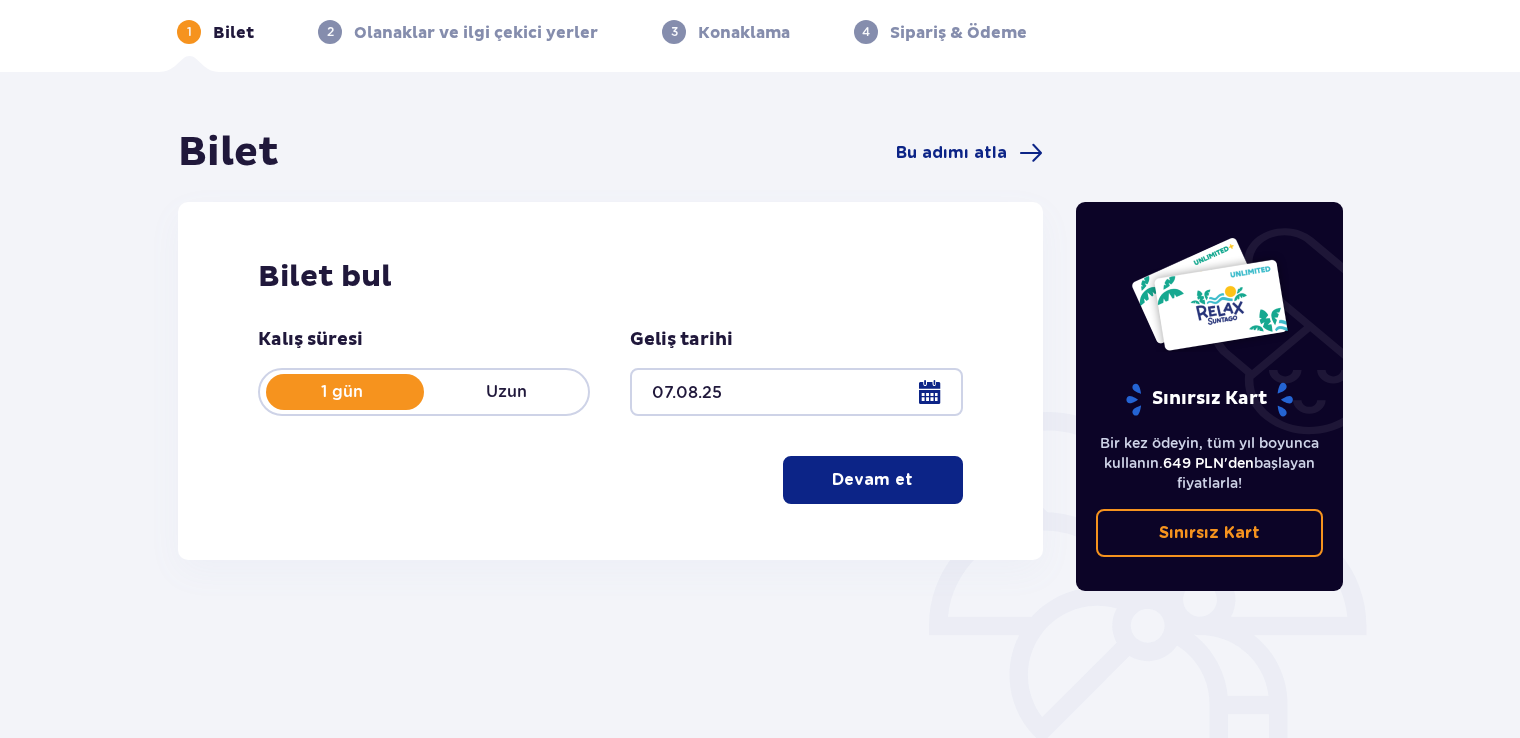 scroll, scrollTop: 88, scrollLeft: 0, axis: vertical 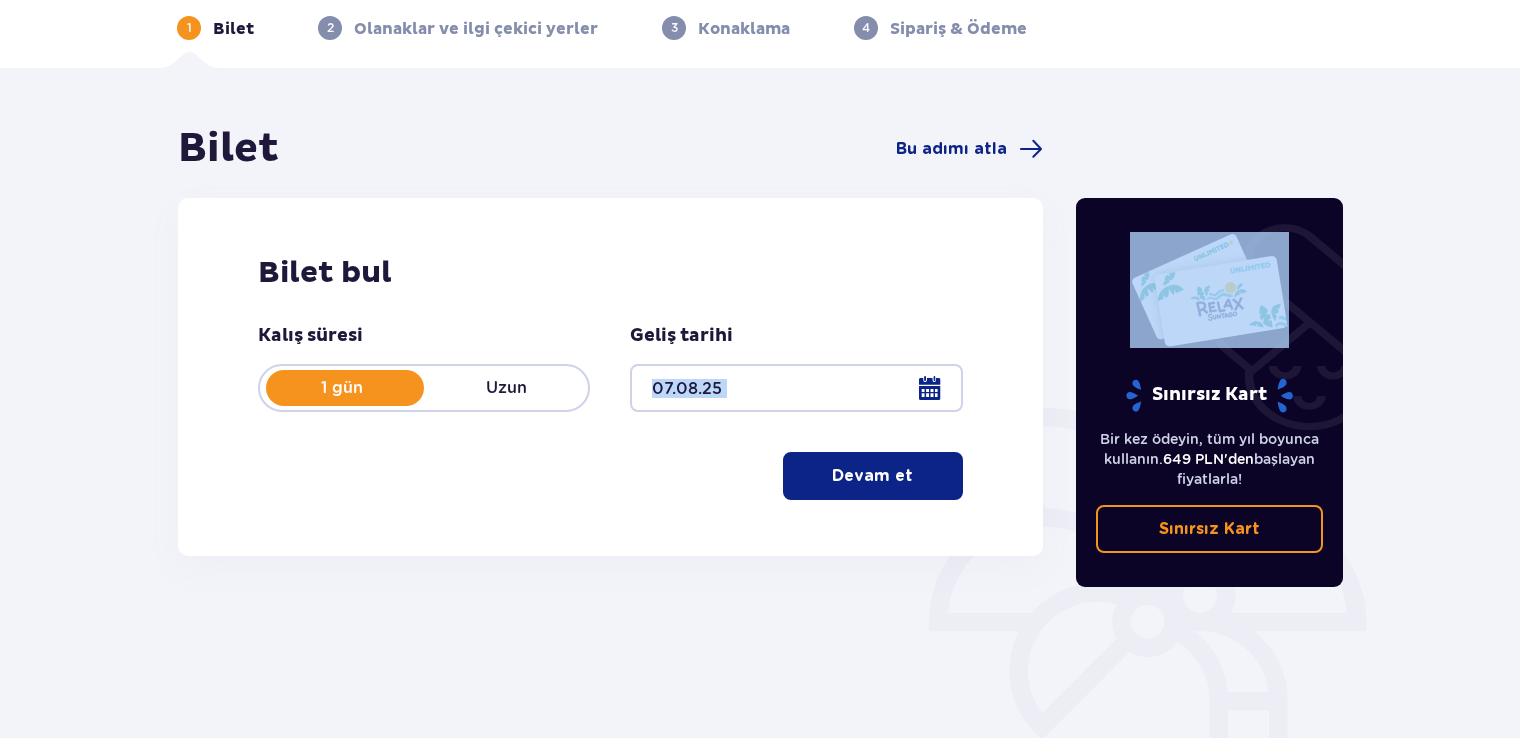 drag, startPoint x: 902, startPoint y: 429, endPoint x: 895, endPoint y: 454, distance: 25.96151 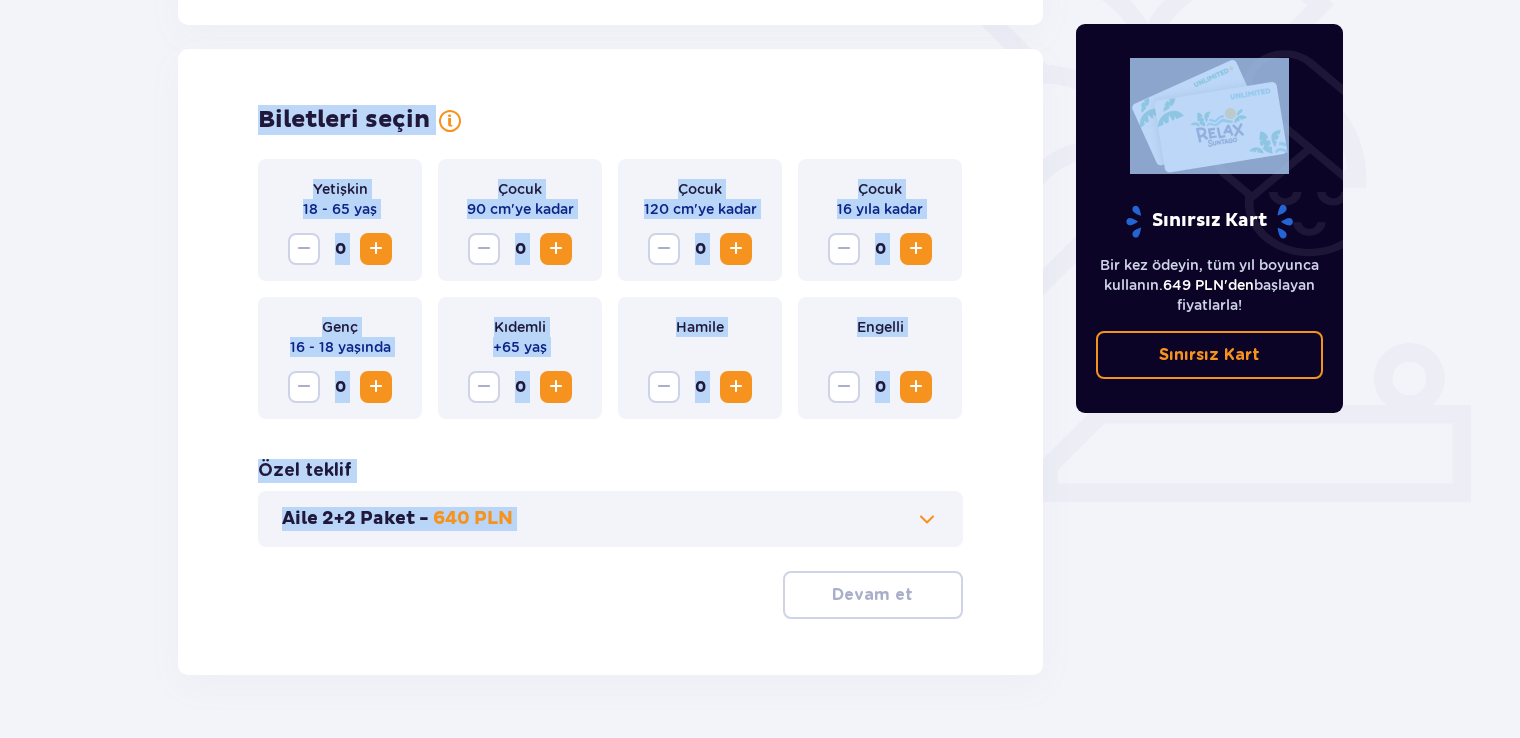 scroll, scrollTop: 556, scrollLeft: 0, axis: vertical 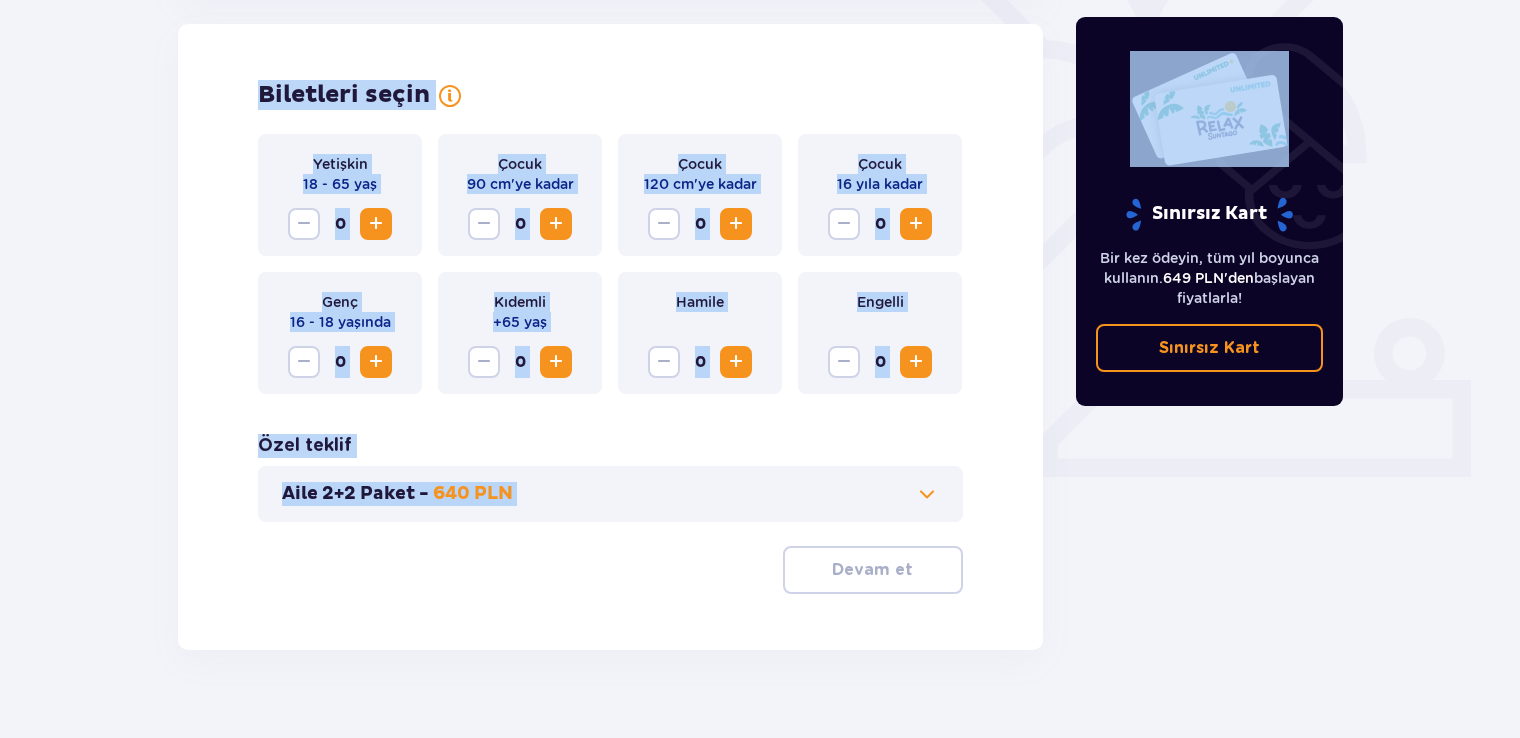 click on "Özel teklif Aile 2+2 Paket -  640 PLN" at bounding box center [610, 478] 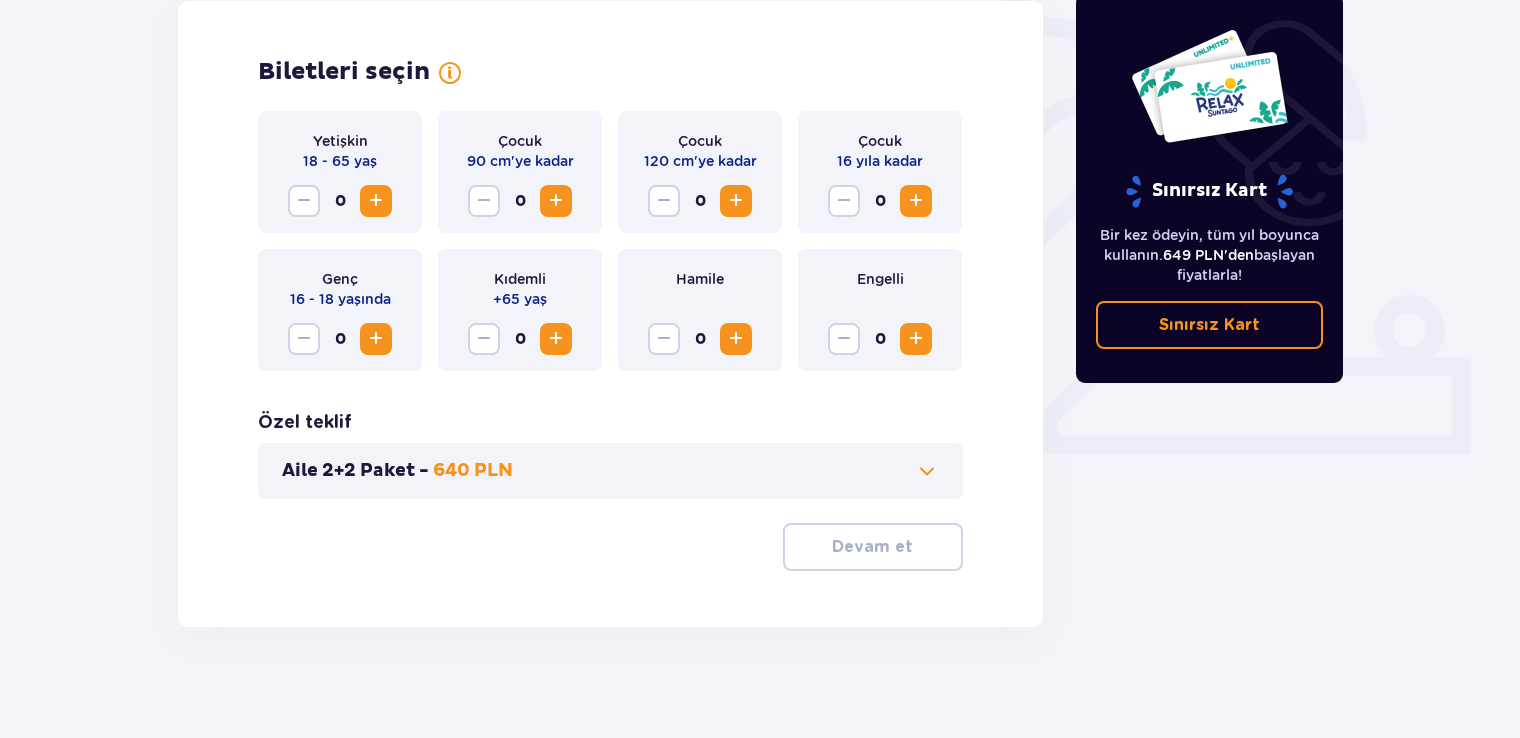 scroll, scrollTop: 573, scrollLeft: 0, axis: vertical 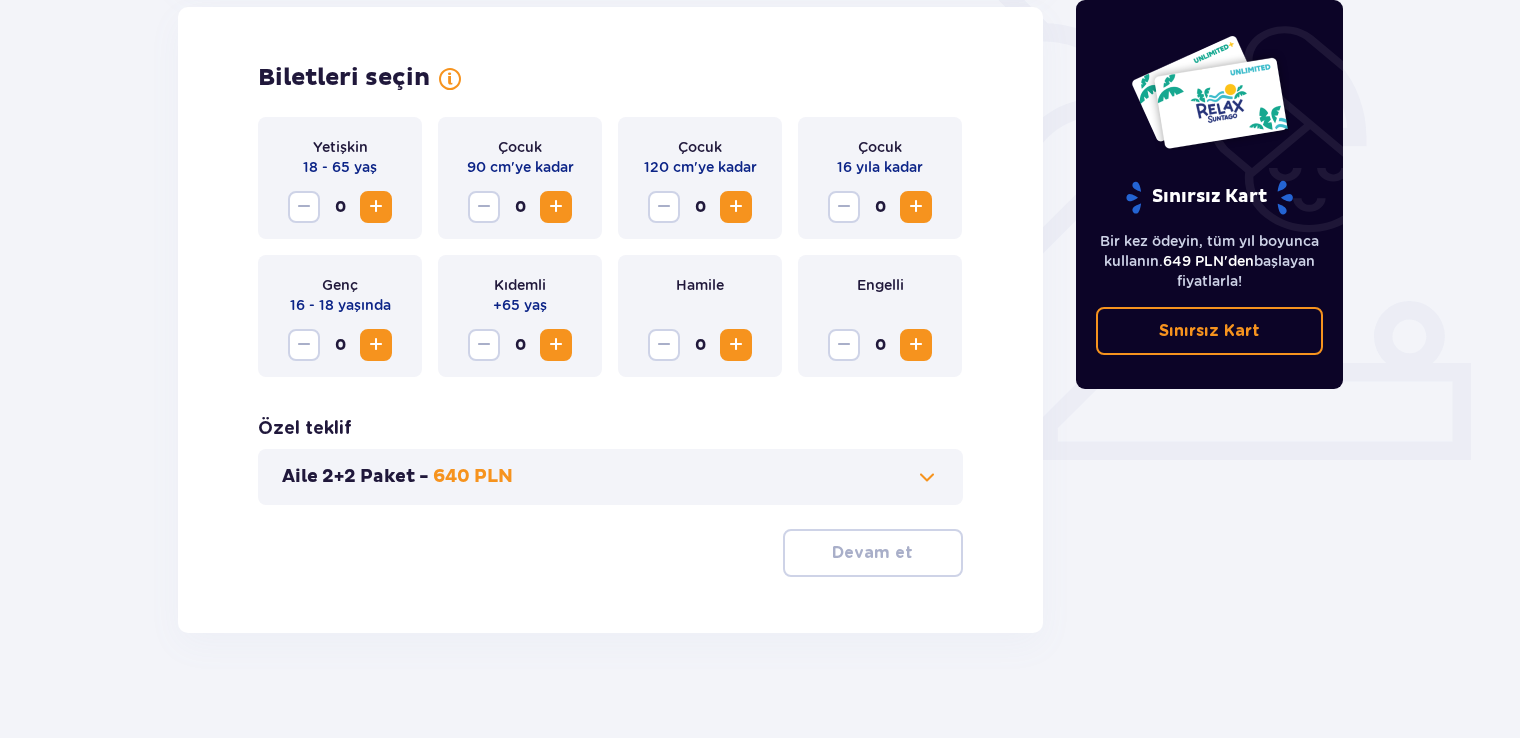 click at bounding box center [376, 207] 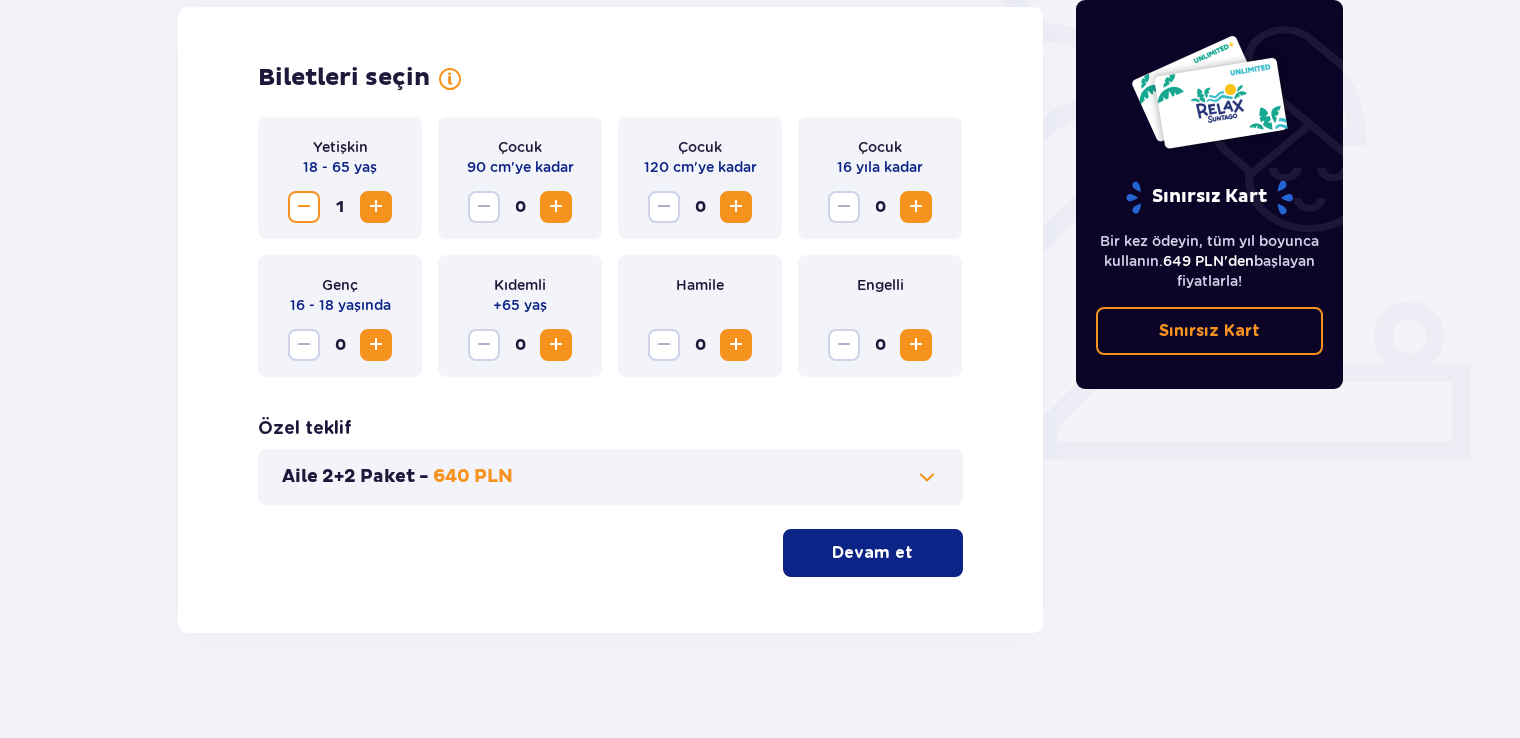 click at bounding box center [376, 207] 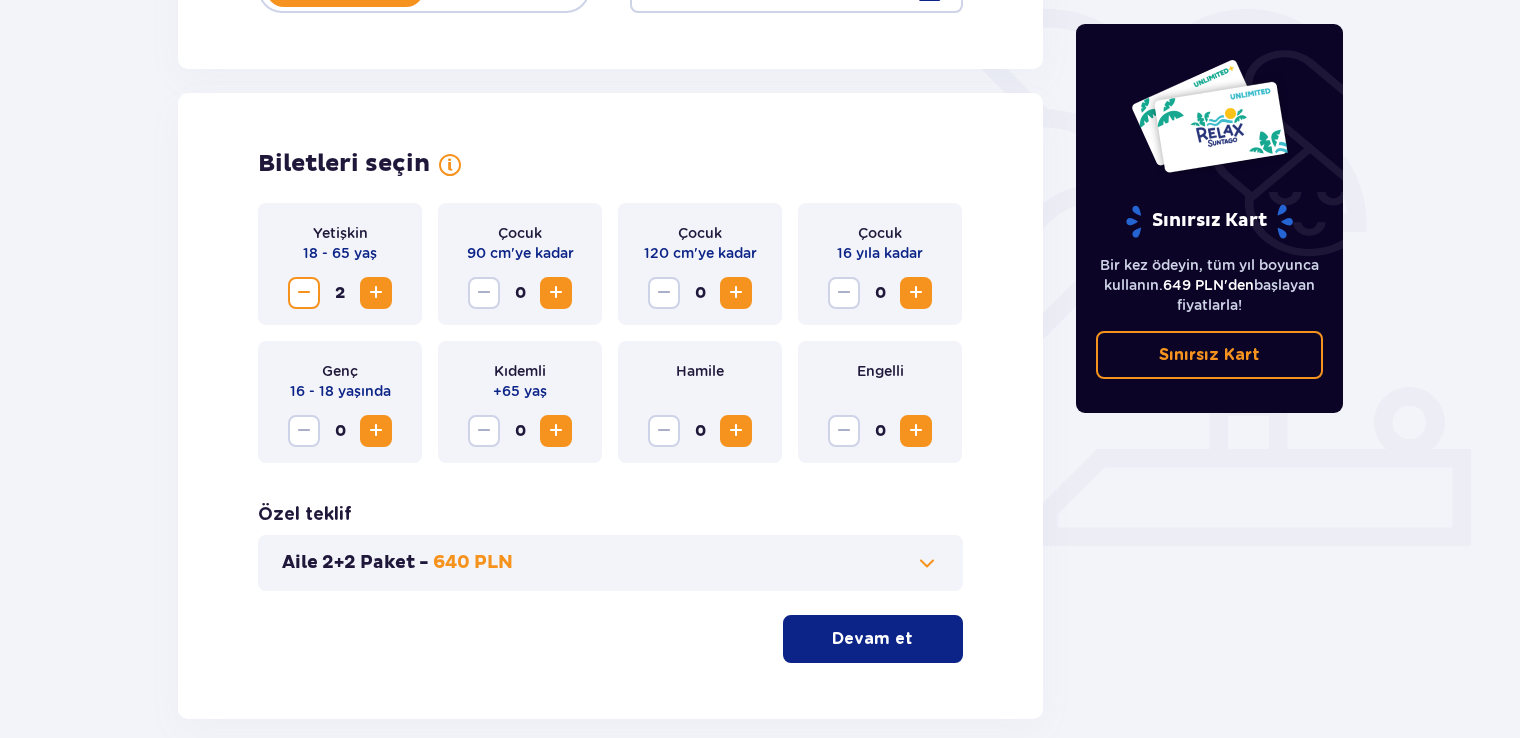 scroll, scrollTop: 504, scrollLeft: 0, axis: vertical 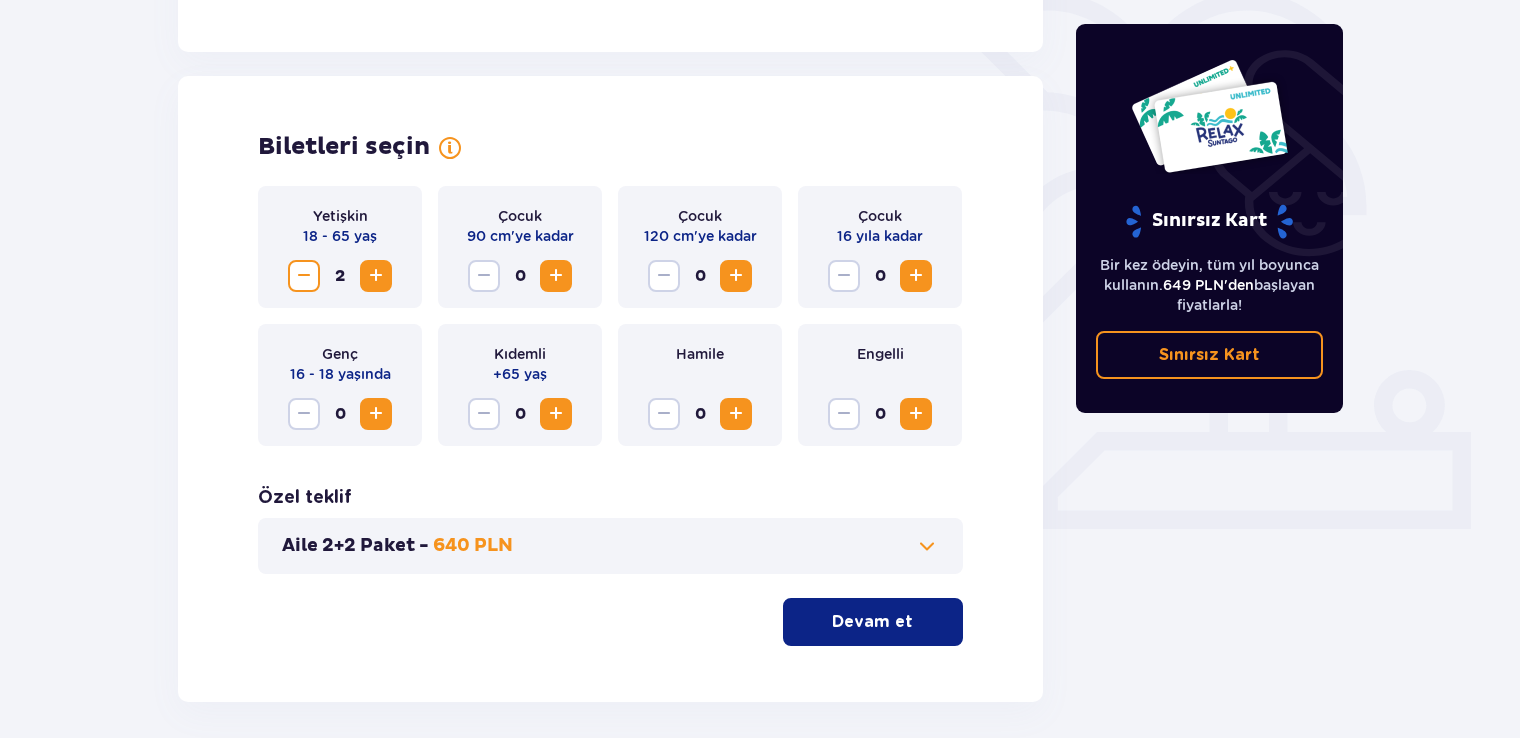 click on "Devam et" at bounding box center [873, 622] 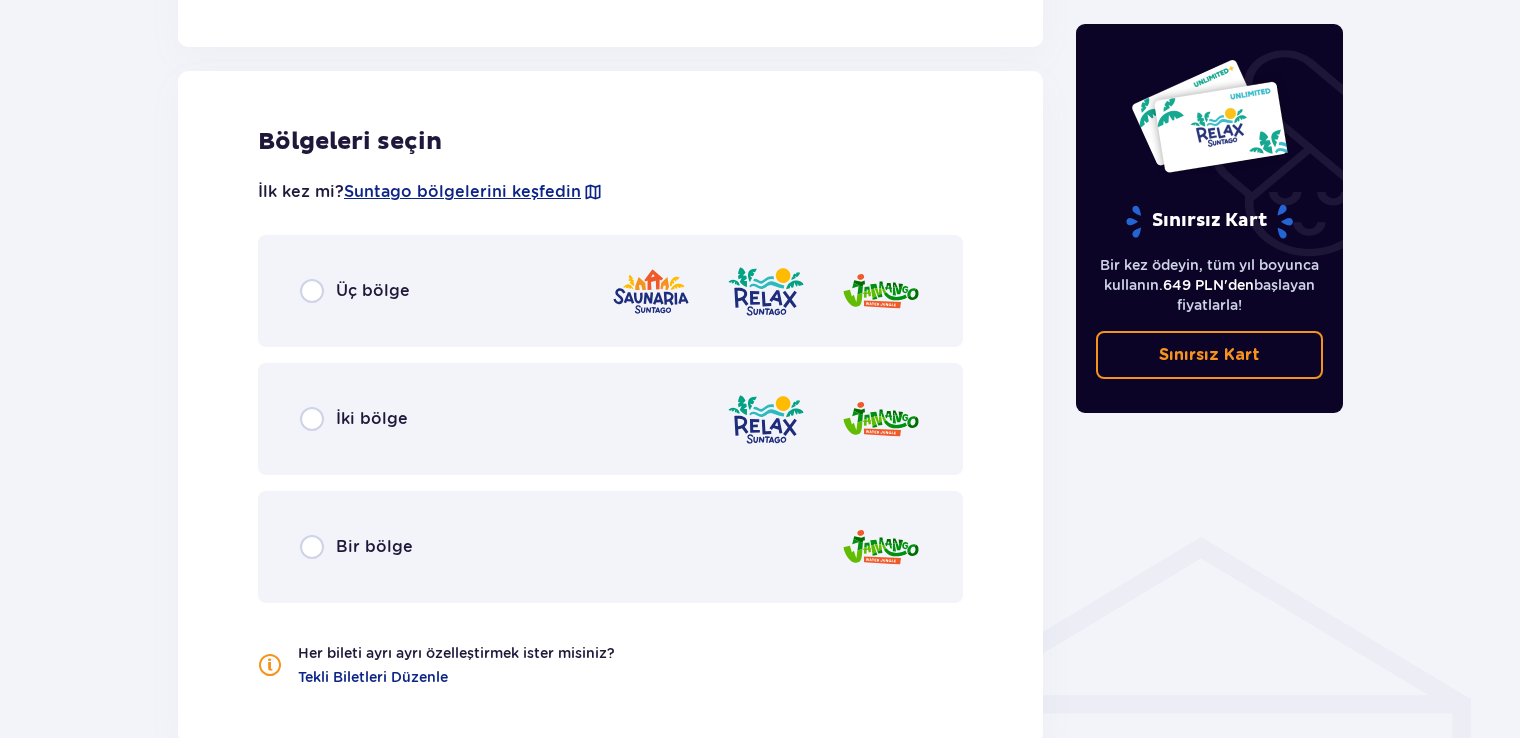 scroll, scrollTop: 1110, scrollLeft: 0, axis: vertical 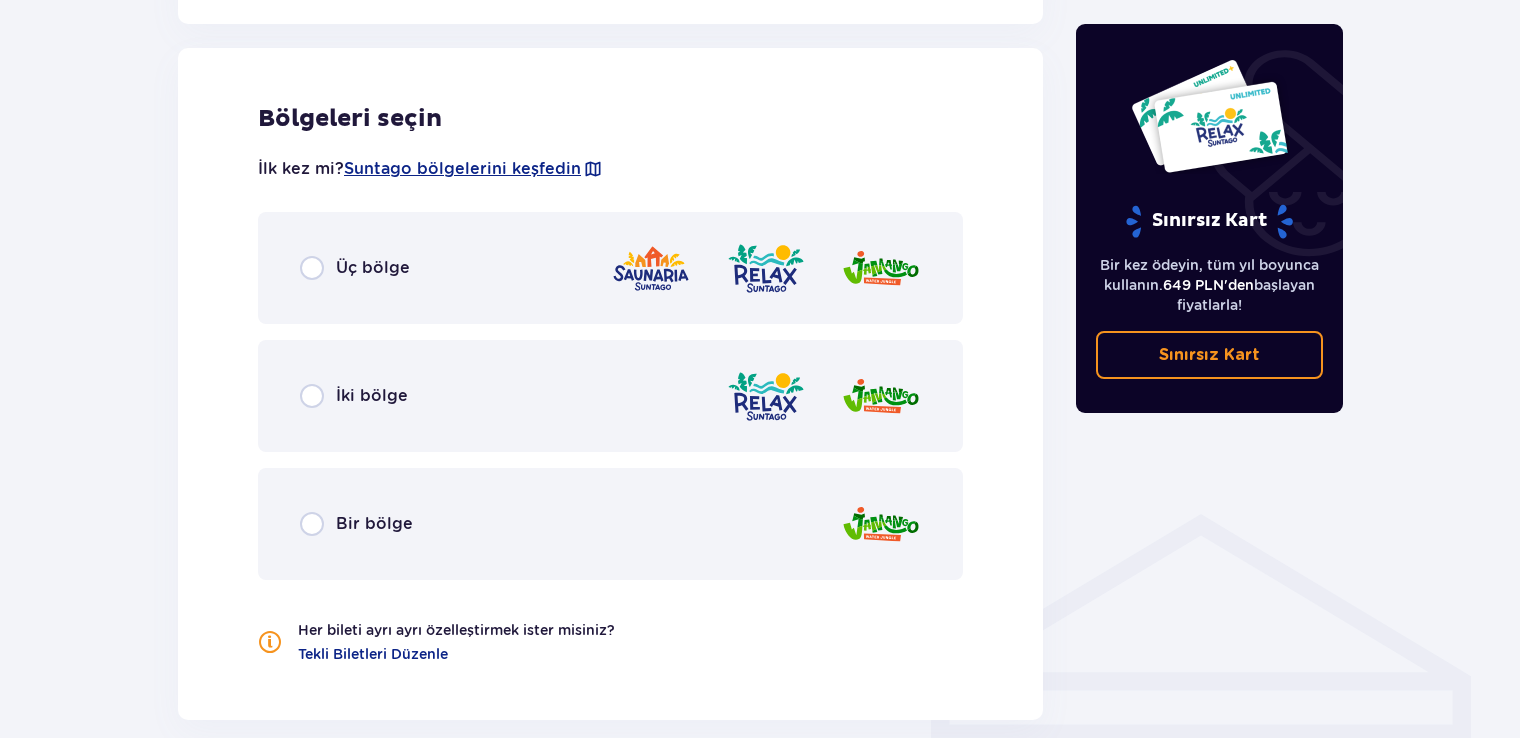click on "İki bölge" at bounding box center [610, 396] 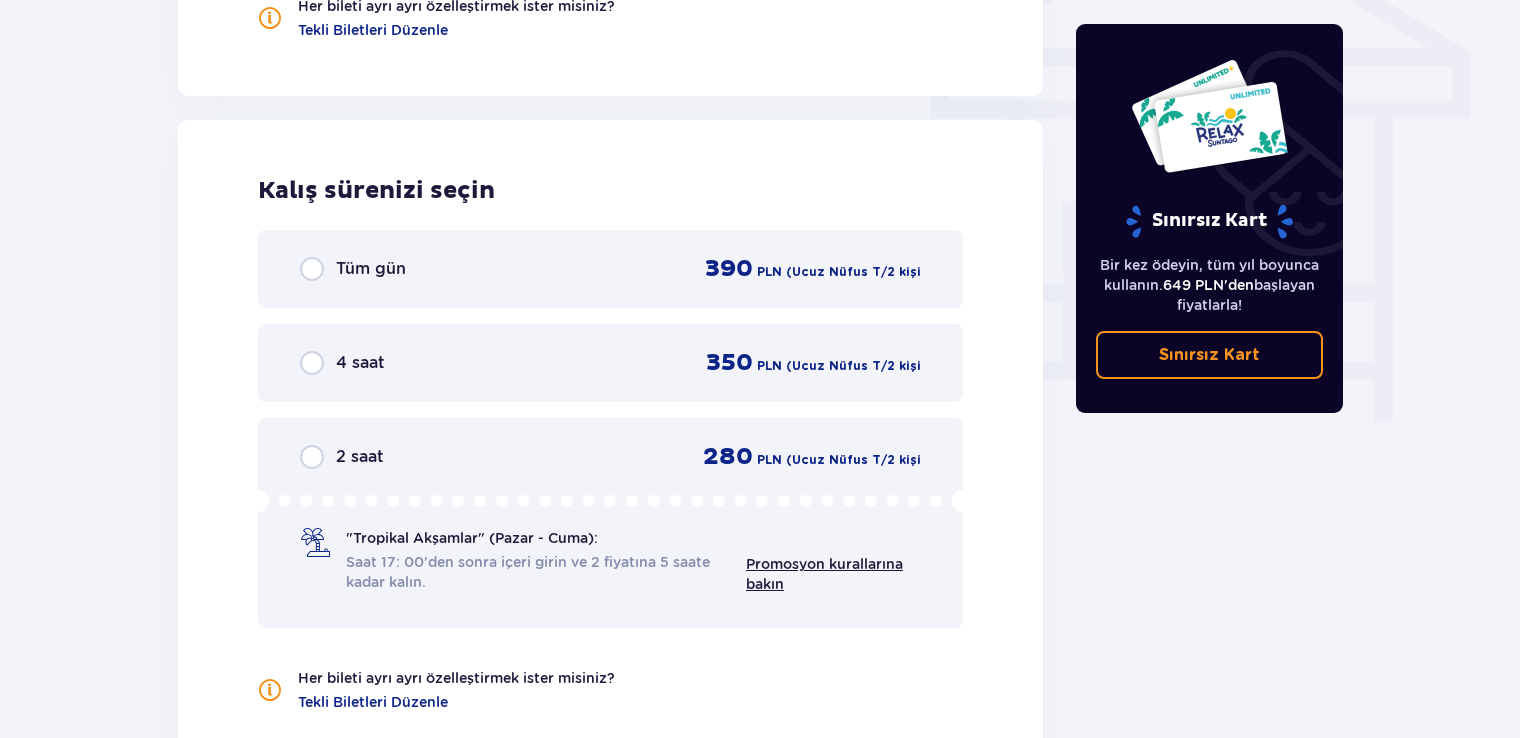 scroll, scrollTop: 1728, scrollLeft: 0, axis: vertical 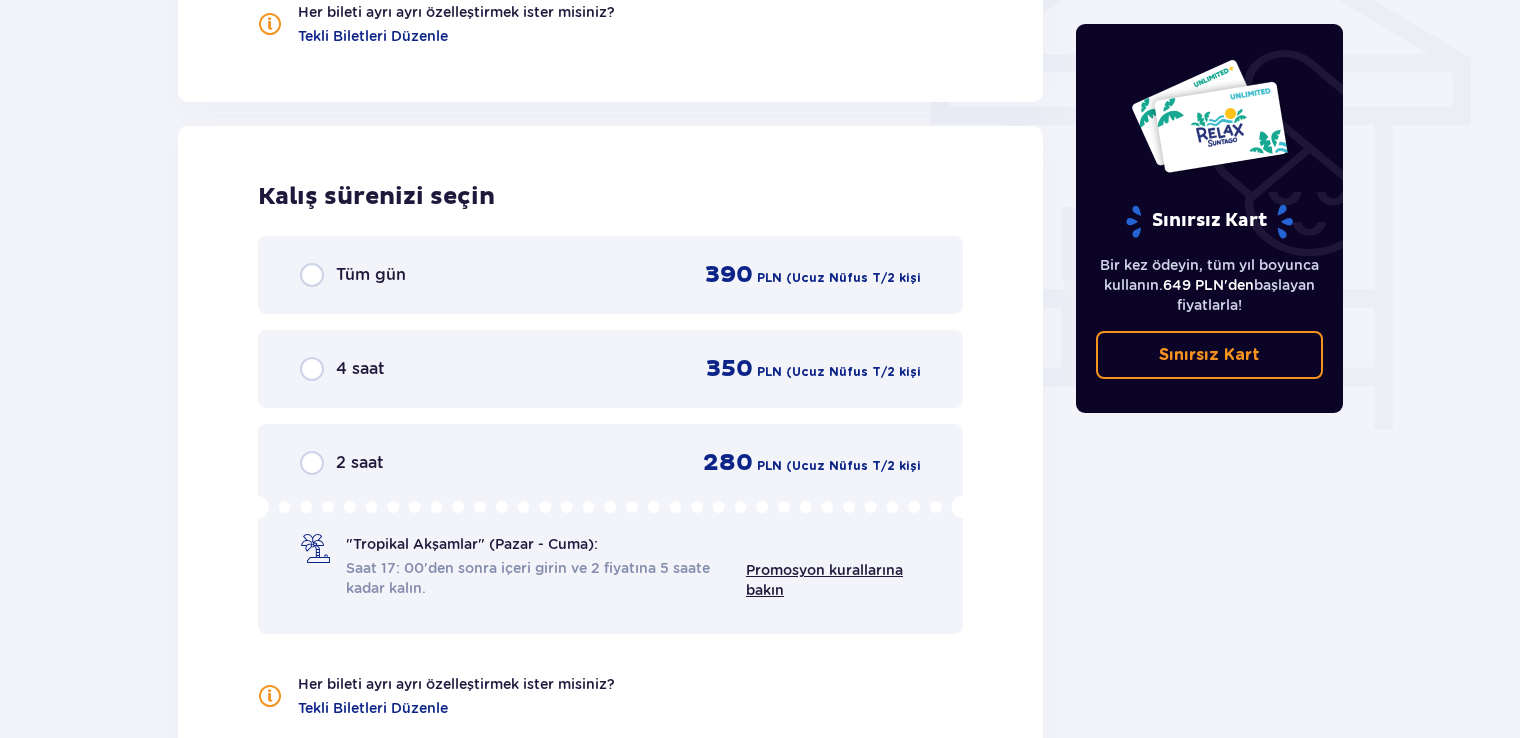 click on "Tüm gün   390 PLN (Ucuz Nüfus T / 2 kişi" at bounding box center [610, 275] 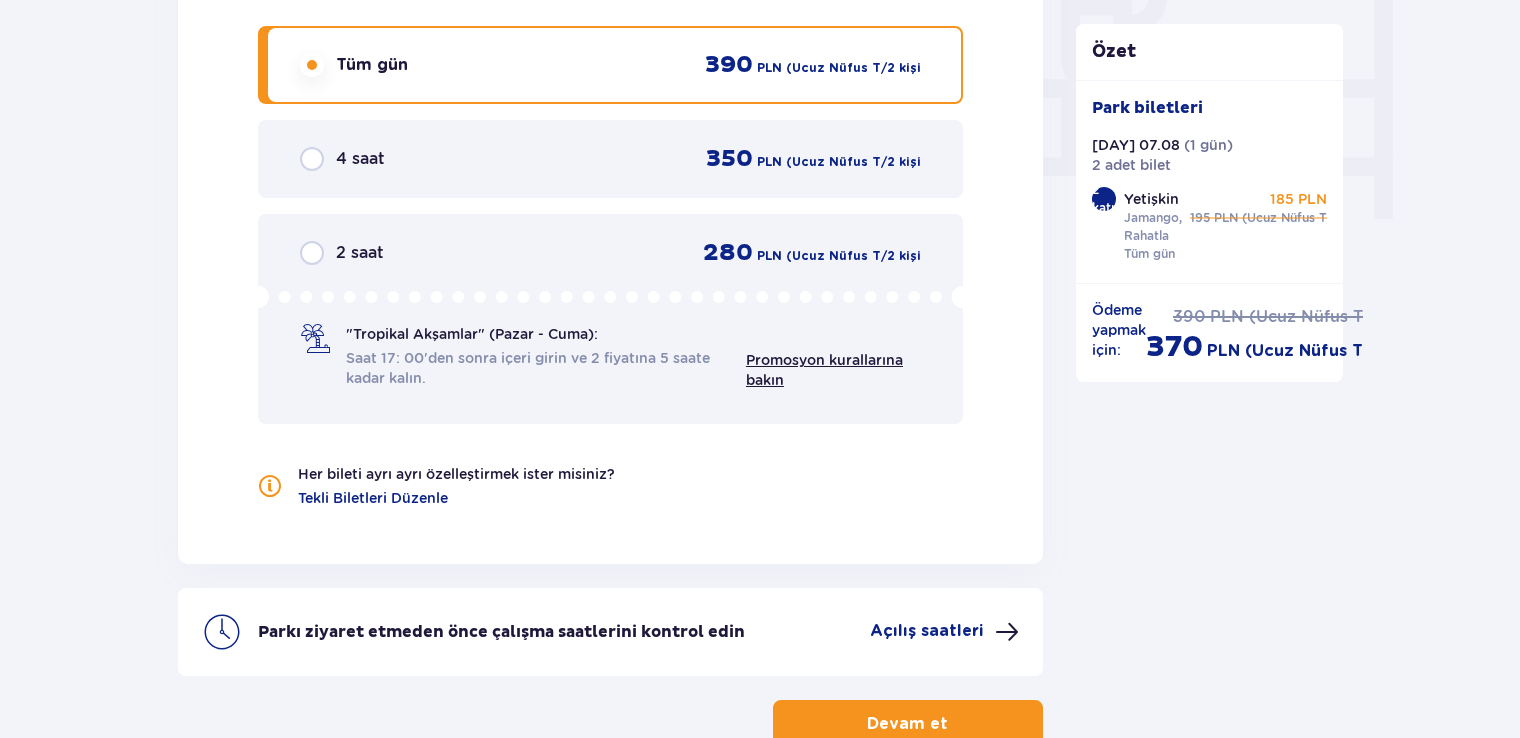 scroll, scrollTop: 1937, scrollLeft: 0, axis: vertical 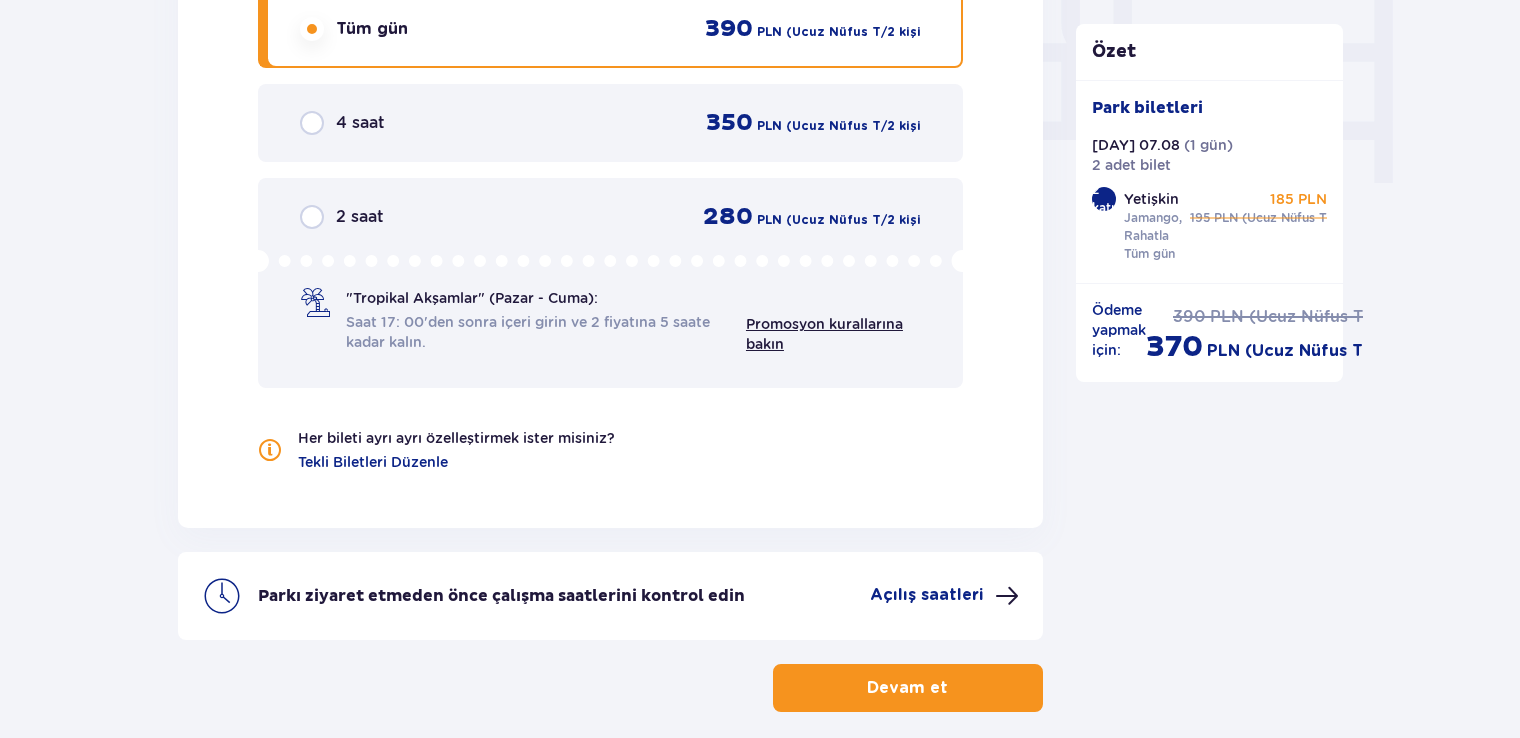 click on "2 saat   280 PLN (Ucuz Nüfus T / 2 kişi "Tropikal Akşamlar" (Pazar - Cuma): Saat 17: 00'den sonra içeri girin ve 2 fiyatına 5 saate kadar kalın. Promosyon kurallarına bakın" at bounding box center [610, 283] 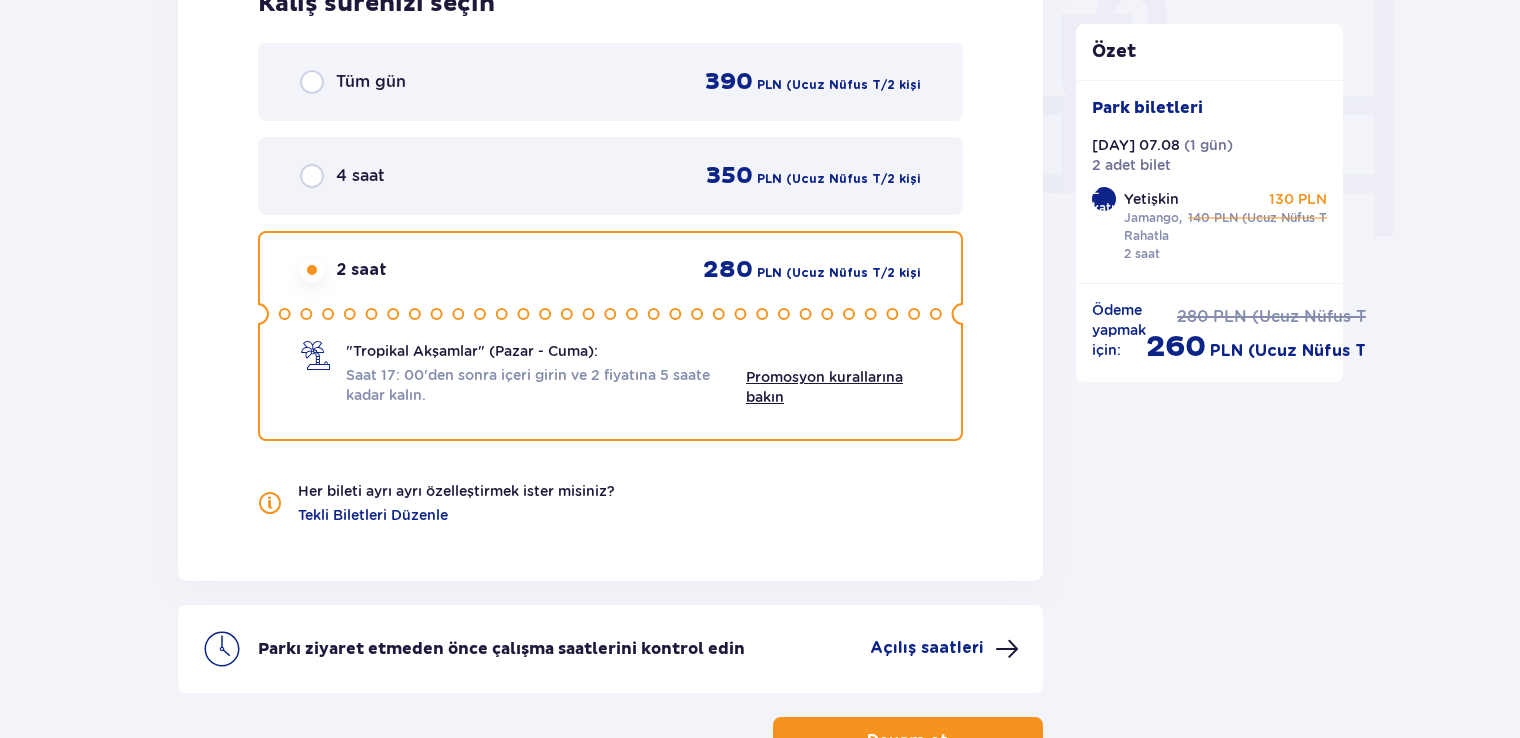 scroll, scrollTop: 1908, scrollLeft: 0, axis: vertical 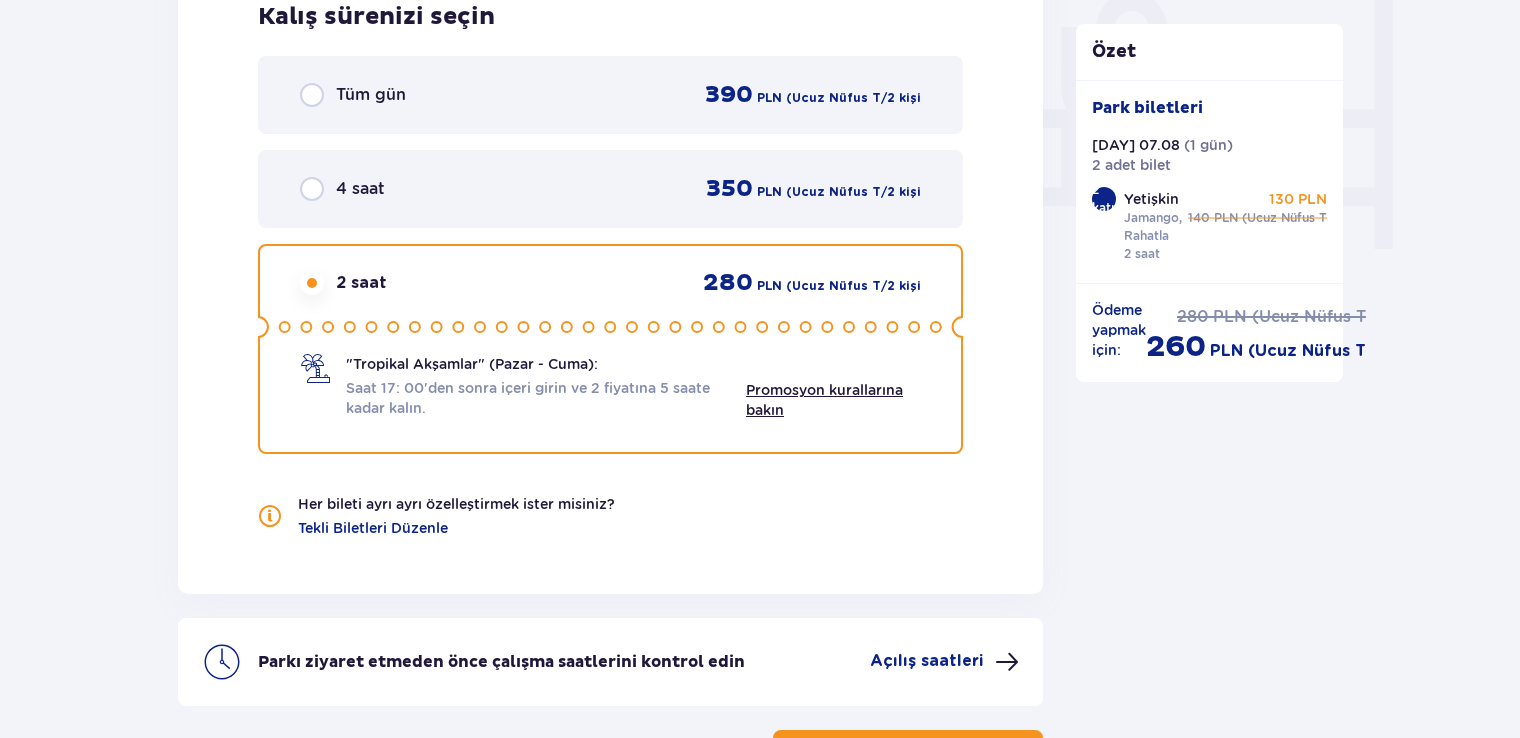 click on "Tüm gün   390 PLN (Ucuz Nüfus T / 2 kişi" at bounding box center (610, 95) 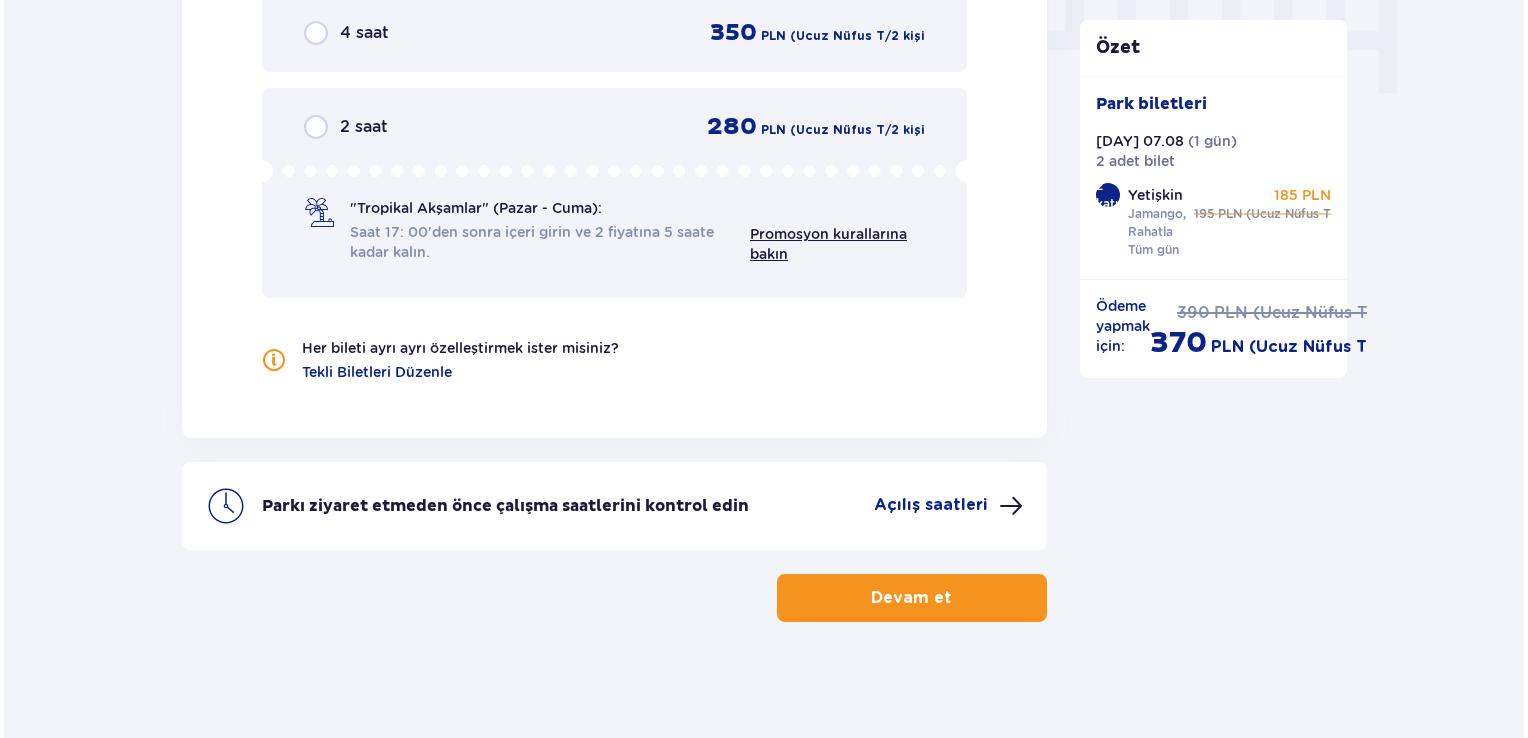 scroll, scrollTop: 2065, scrollLeft: 0, axis: vertical 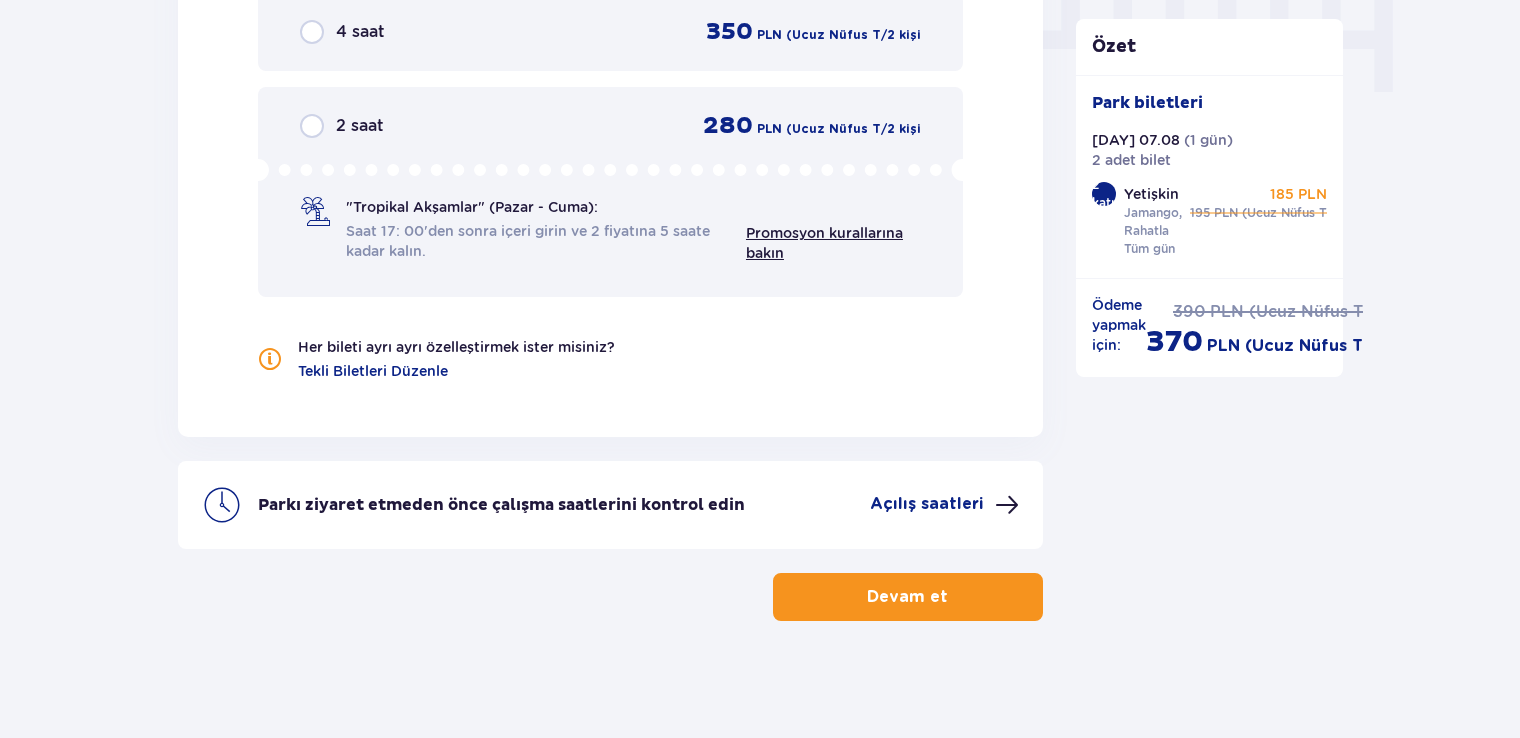 click on "Açılış saatleri" at bounding box center (926, 504) 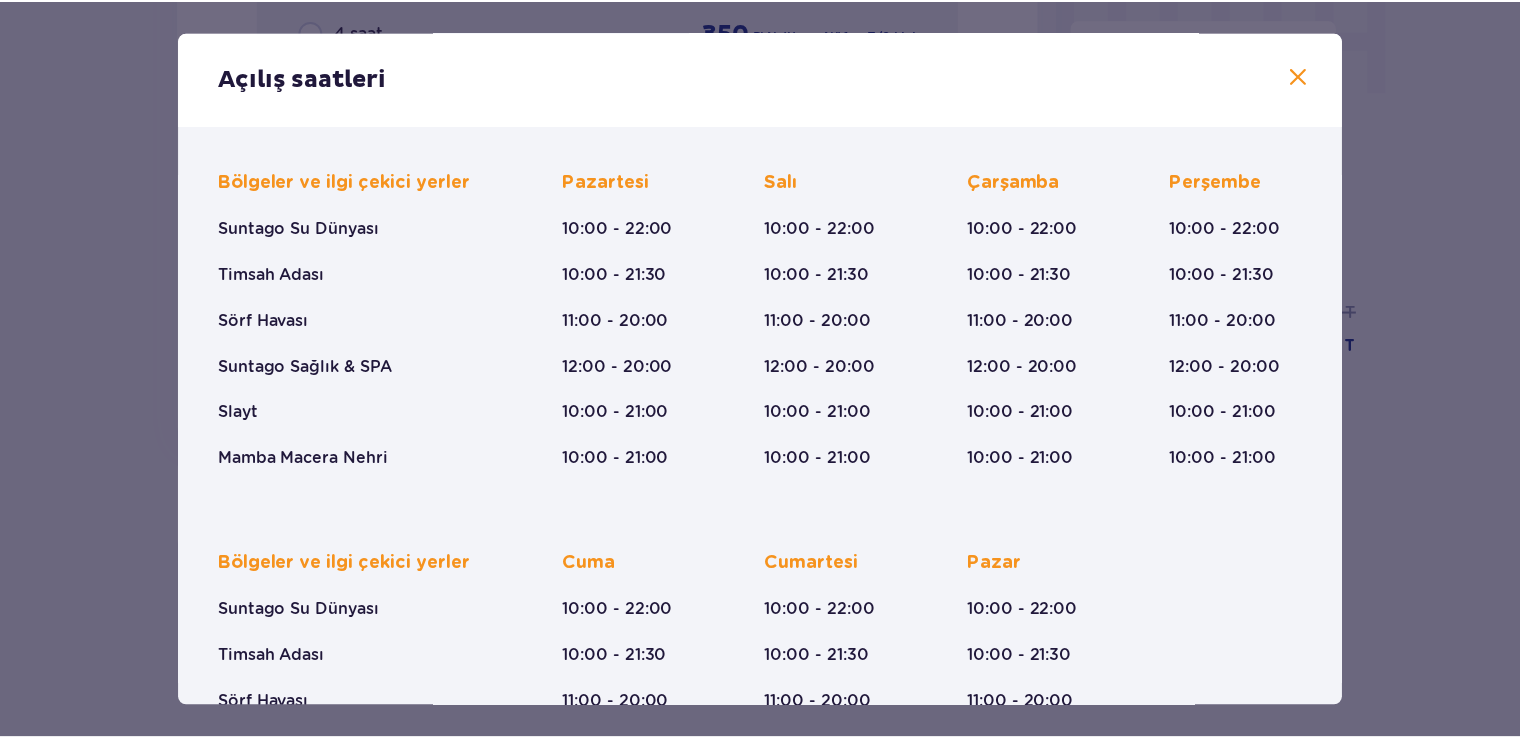 scroll, scrollTop: 112, scrollLeft: 0, axis: vertical 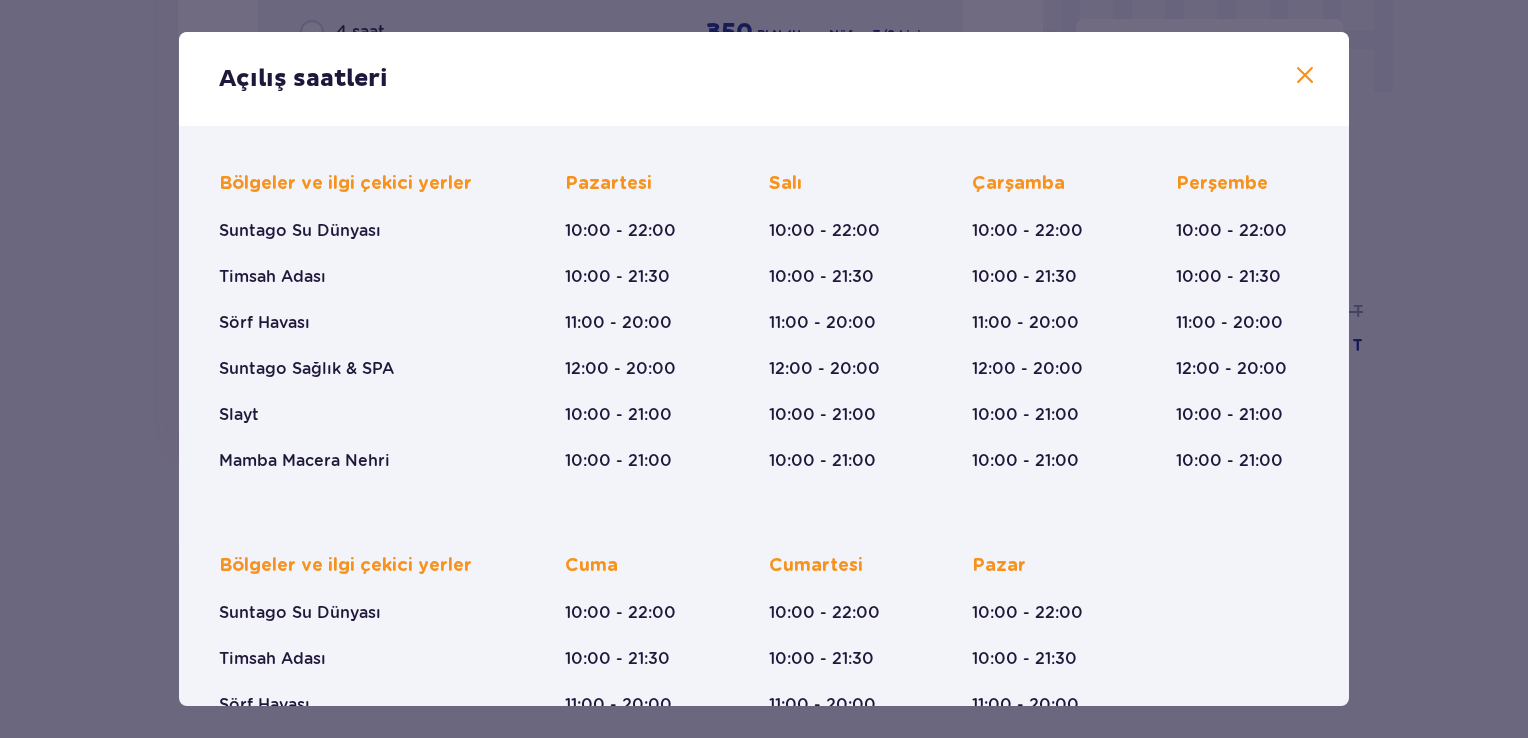 click at bounding box center [1305, 76] 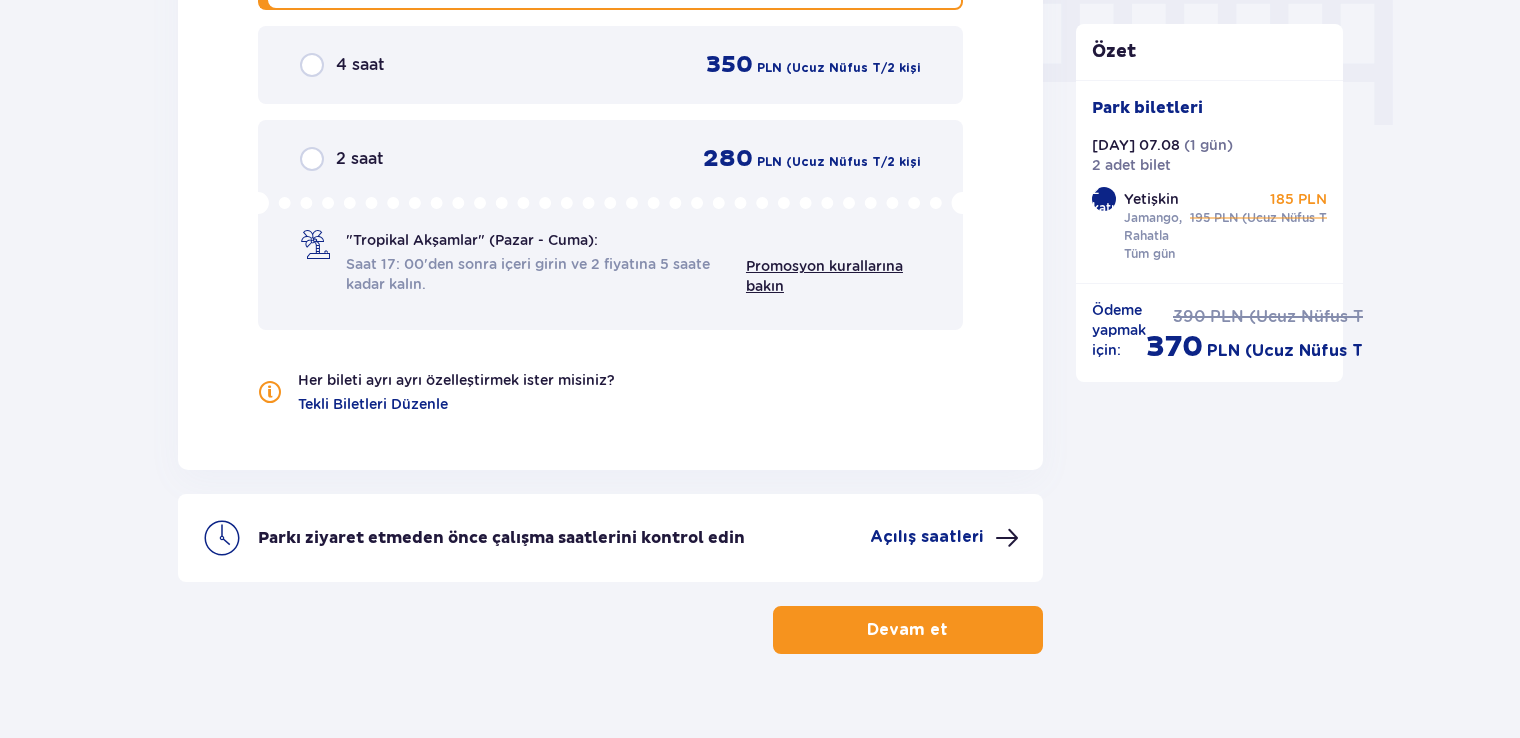scroll, scrollTop: 2032, scrollLeft: 0, axis: vertical 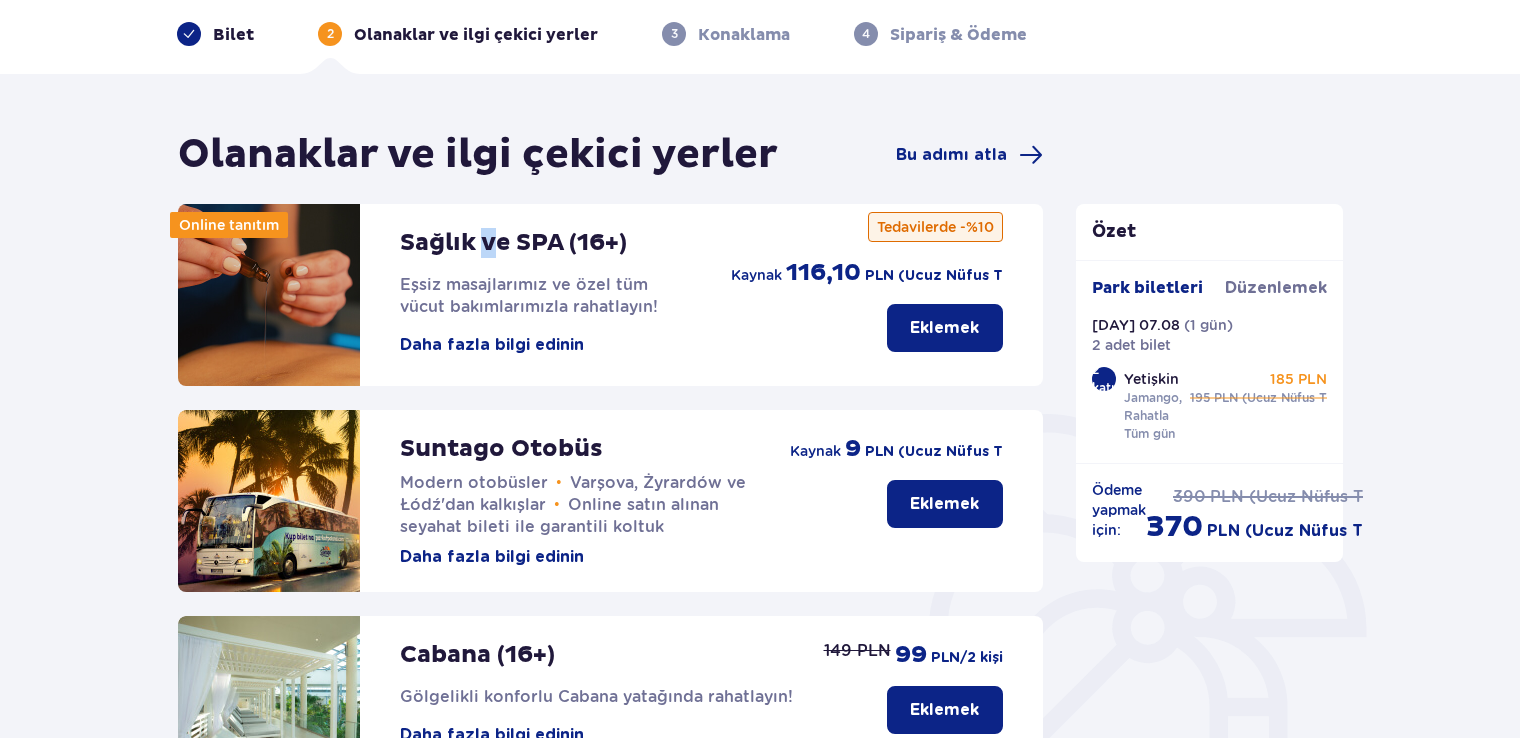drag, startPoint x: 479, startPoint y: 238, endPoint x: 500, endPoint y: 242, distance: 21.377558 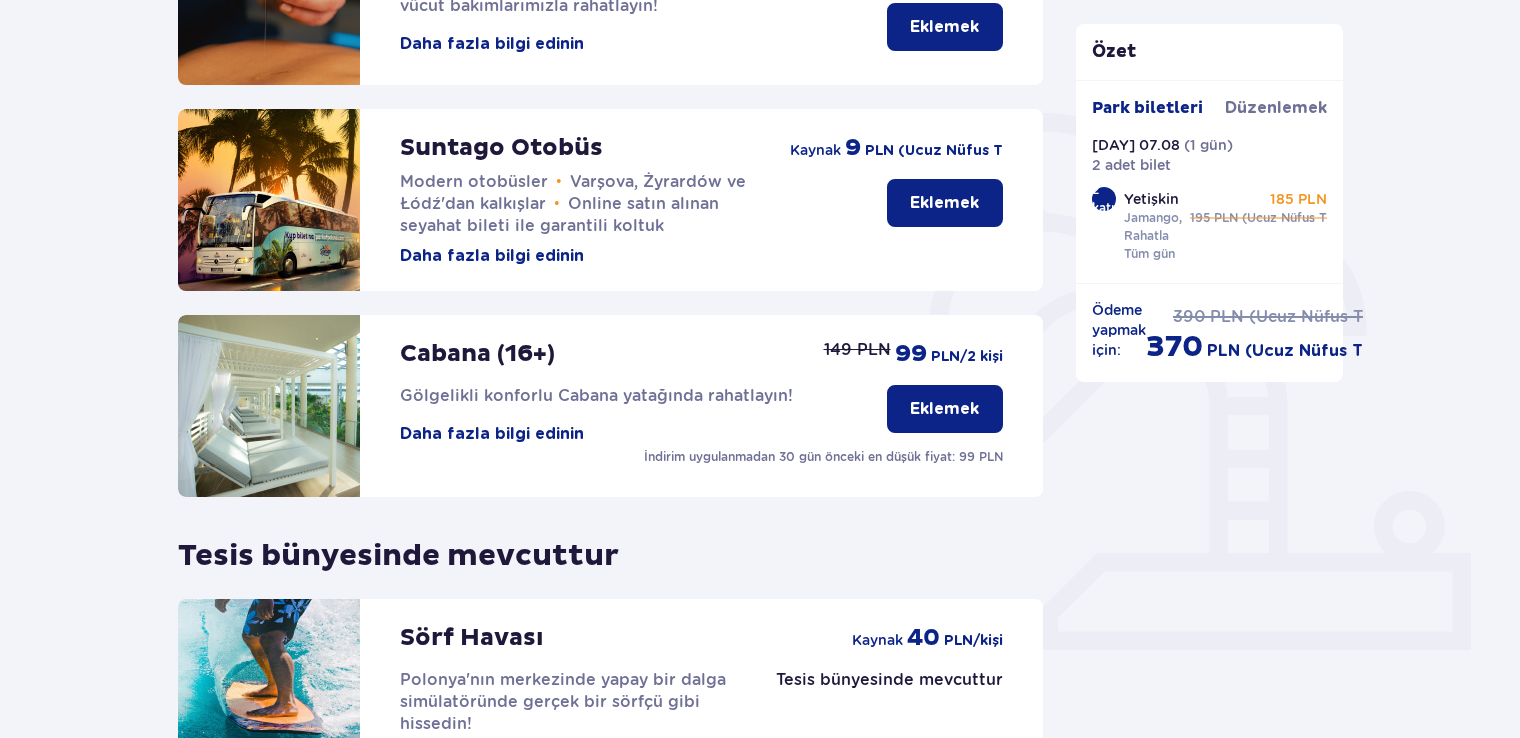 scroll, scrollTop: 380, scrollLeft: 0, axis: vertical 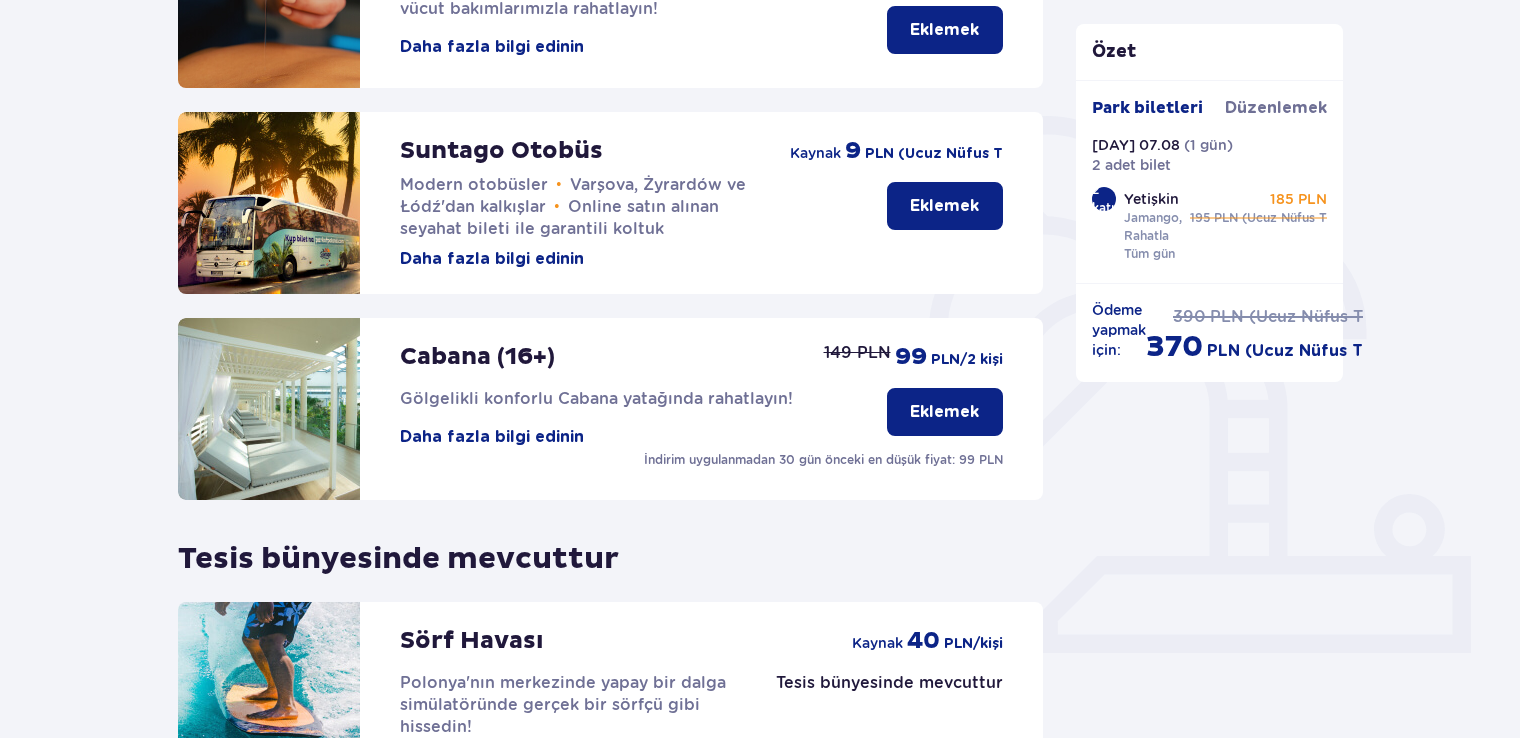 click on "Eklemek" at bounding box center (944, 206) 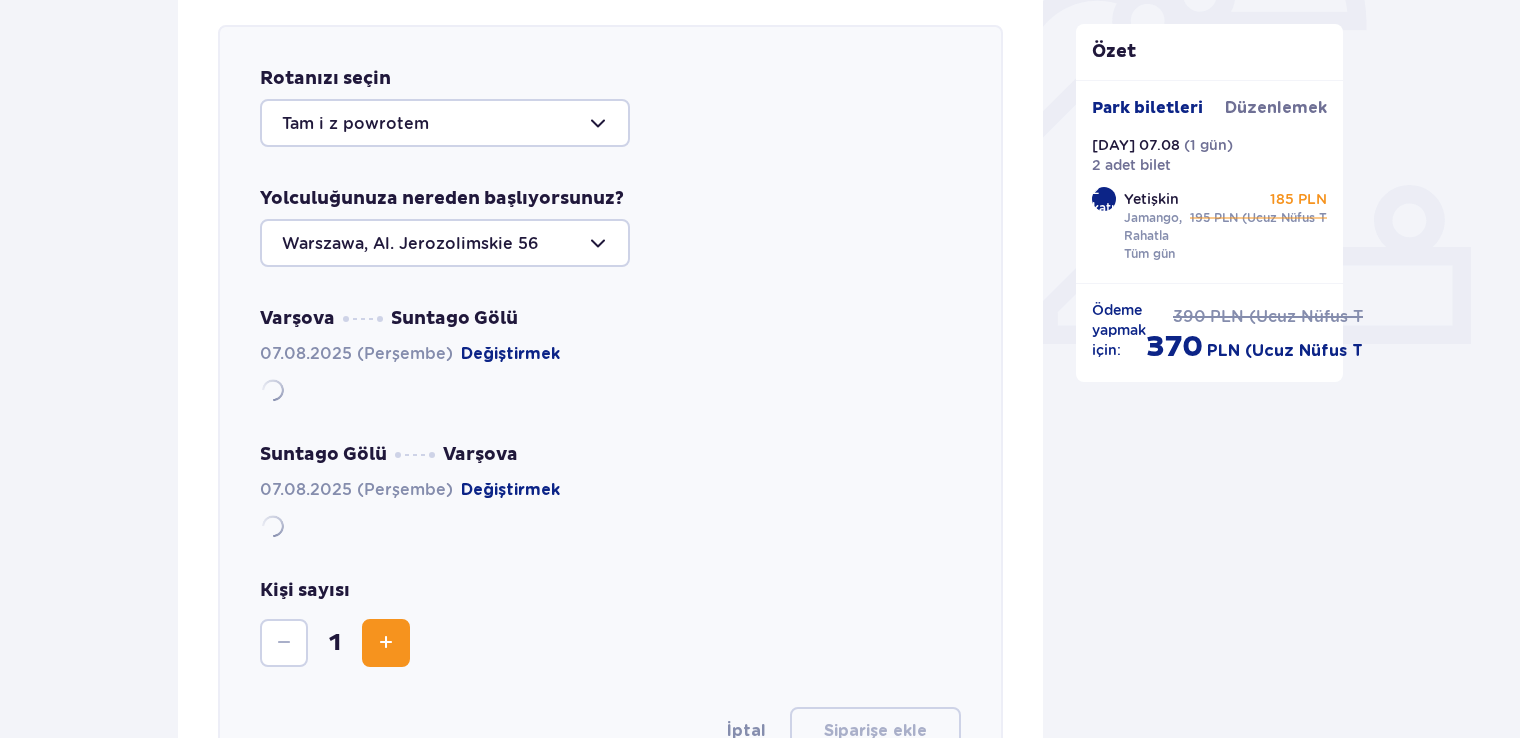 scroll, scrollTop: 690, scrollLeft: 0, axis: vertical 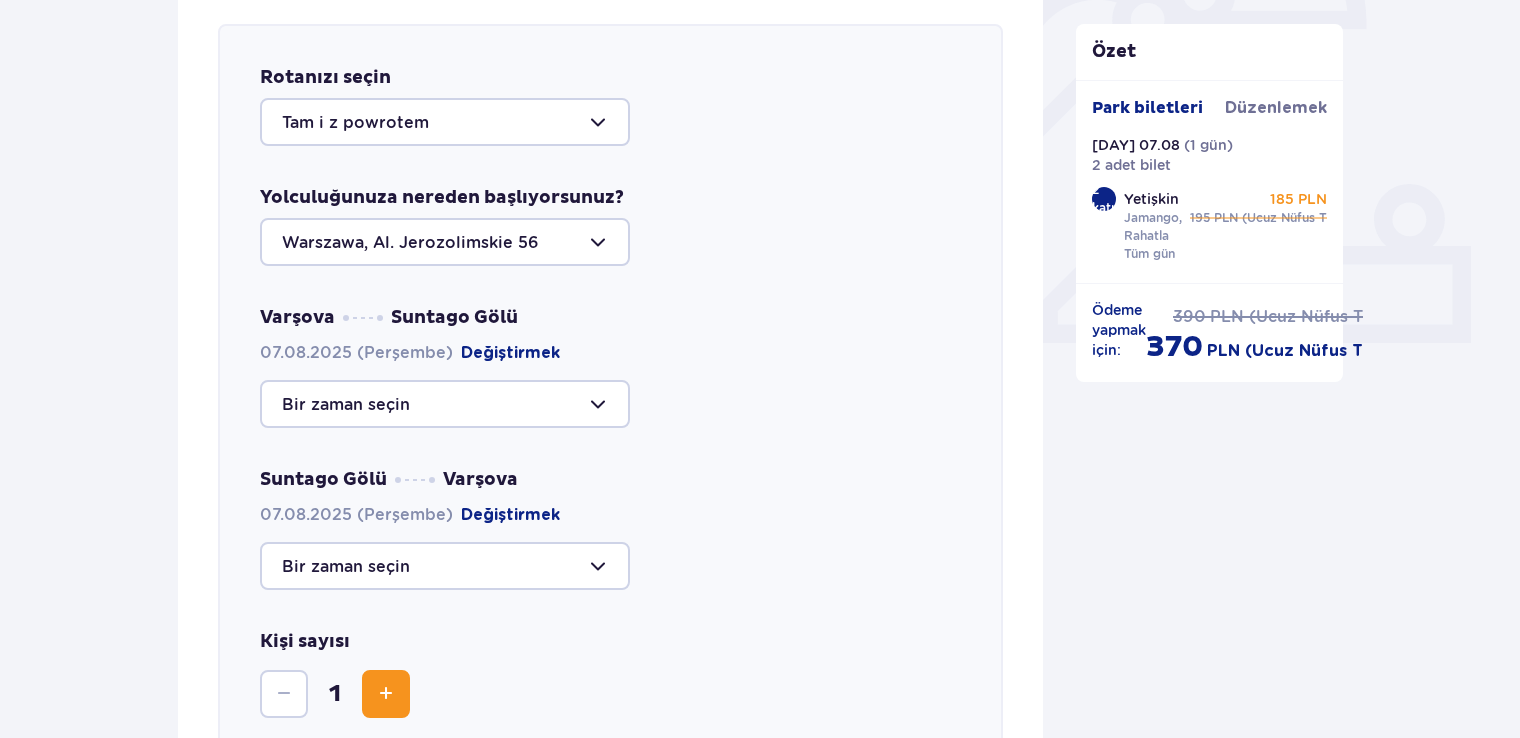 click at bounding box center [445, 122] 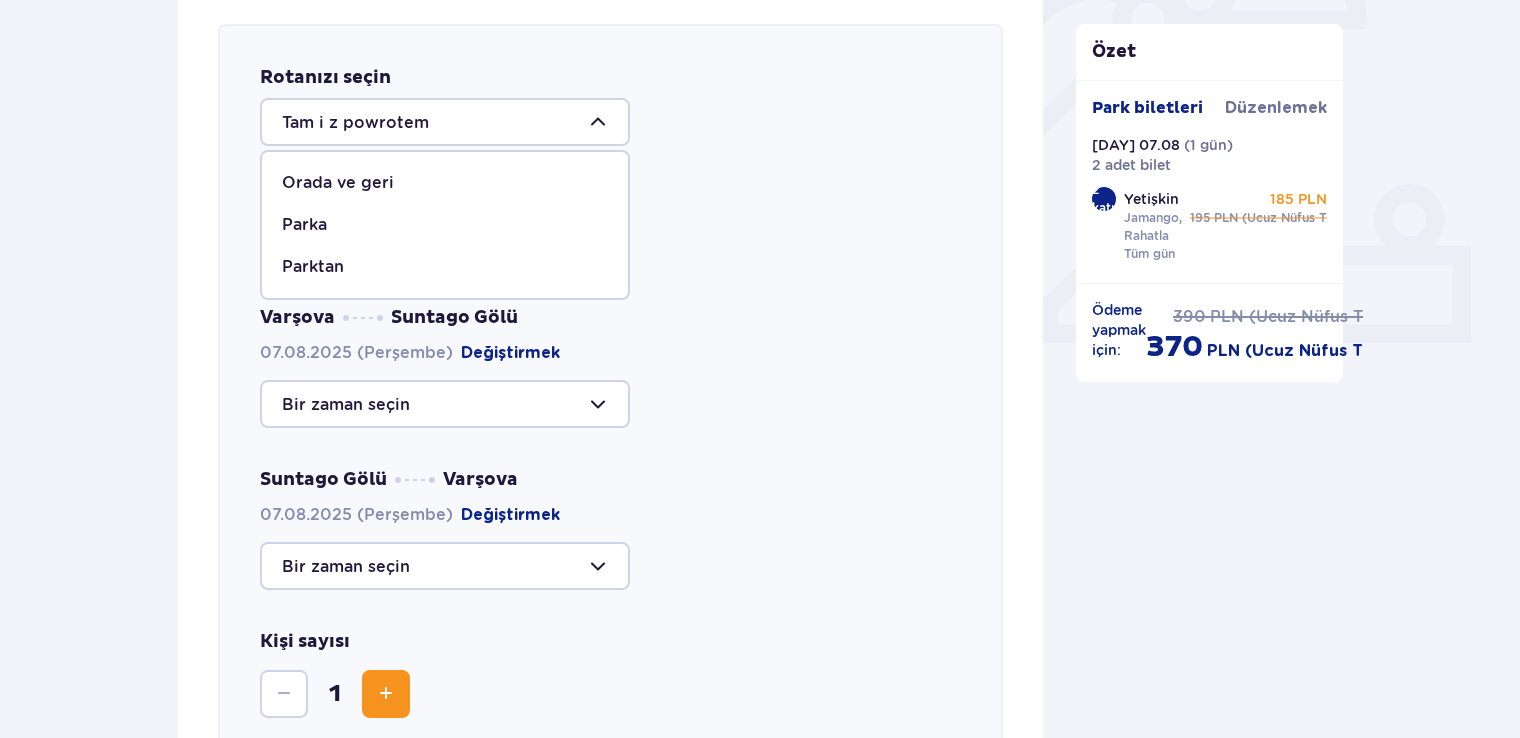 click on "Parka" at bounding box center (445, 225) 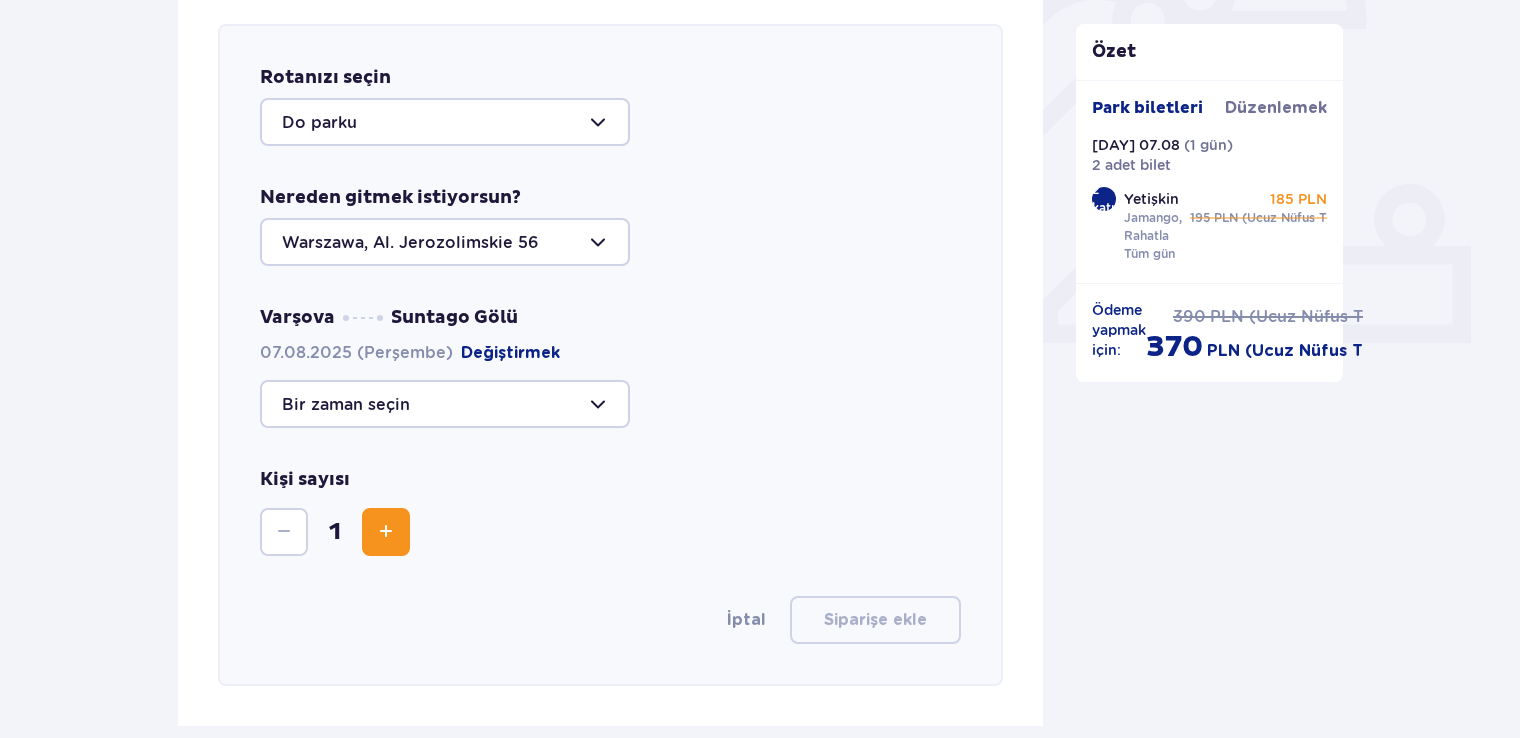 click at bounding box center [445, 404] 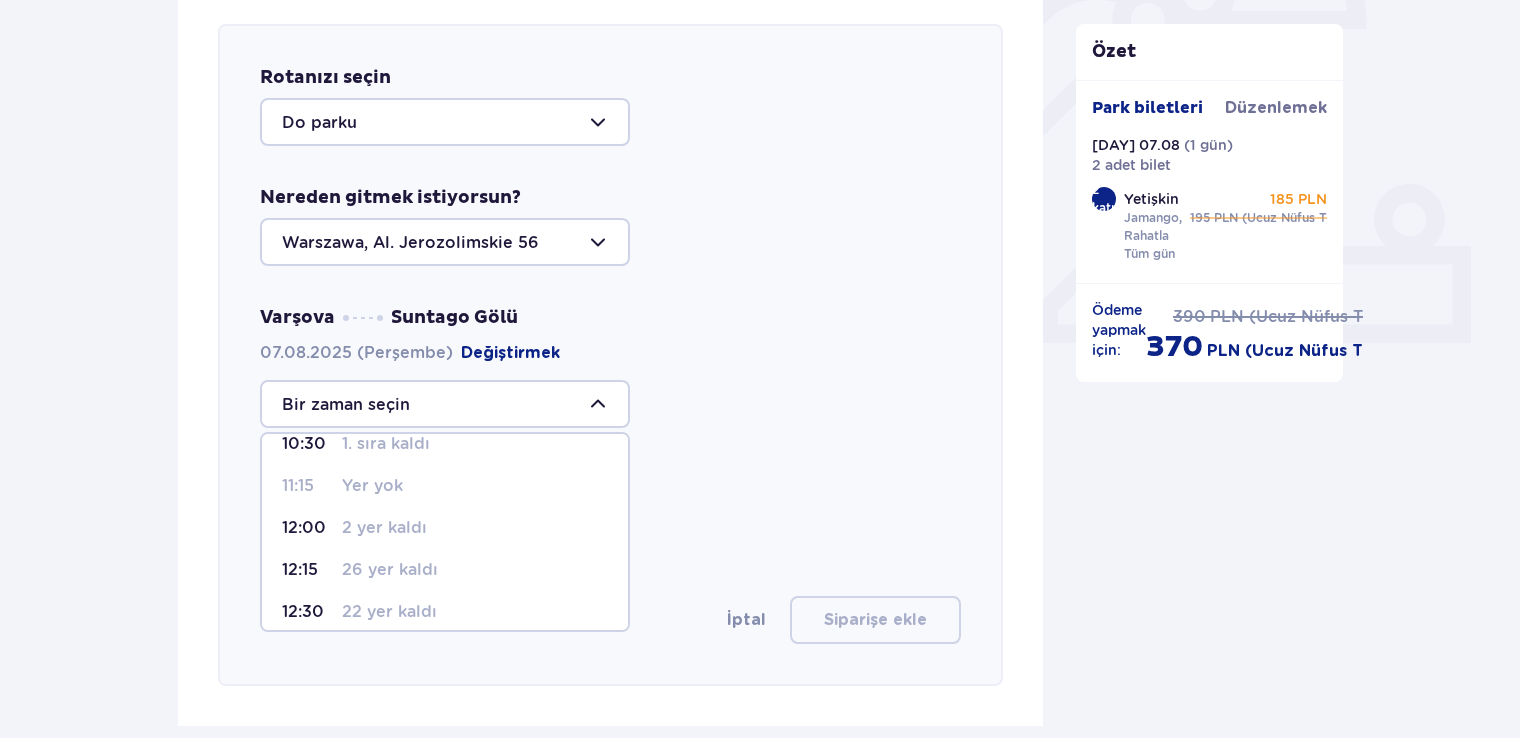 scroll, scrollTop: 148, scrollLeft: 0, axis: vertical 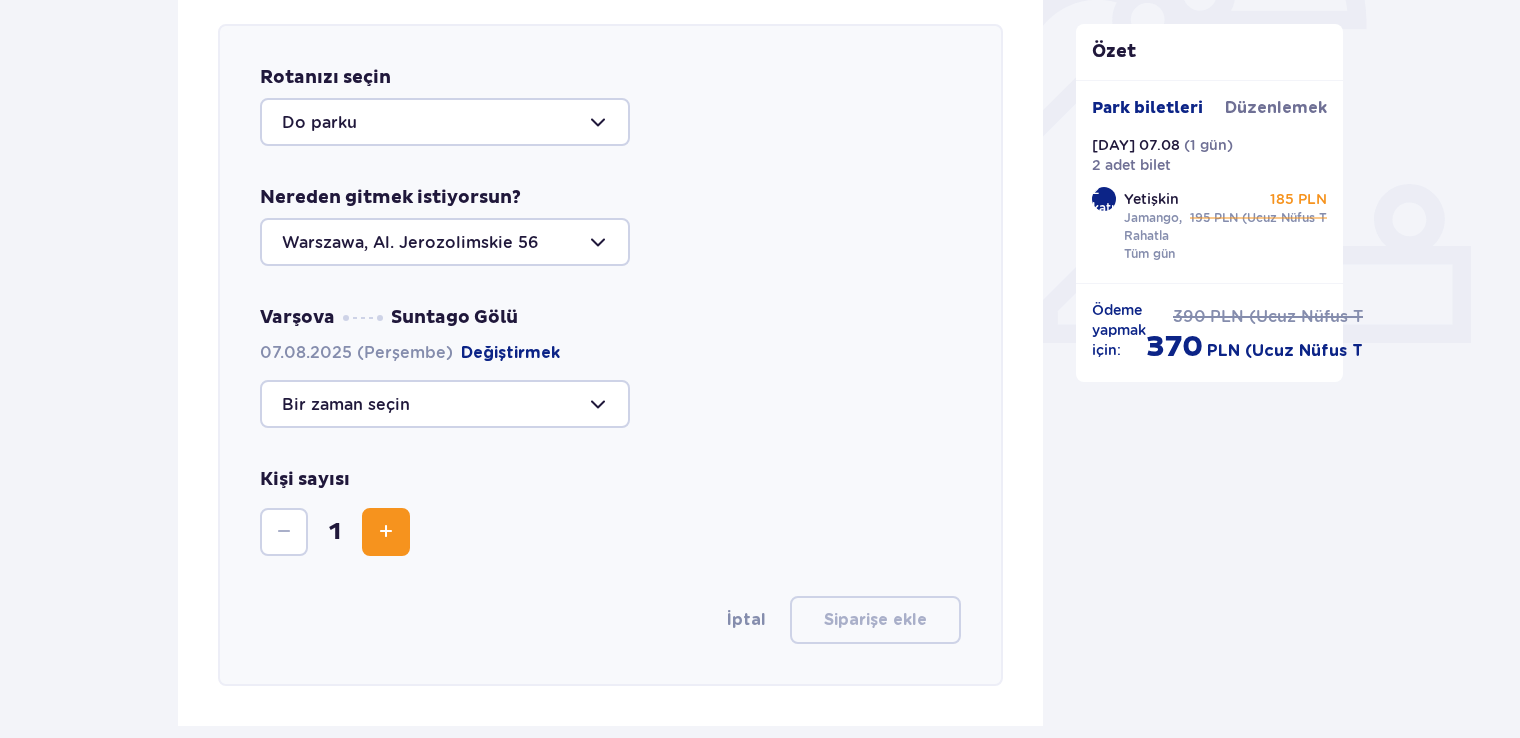 drag, startPoint x: 820, startPoint y: 463, endPoint x: 382, endPoint y: 534, distance: 443.71725 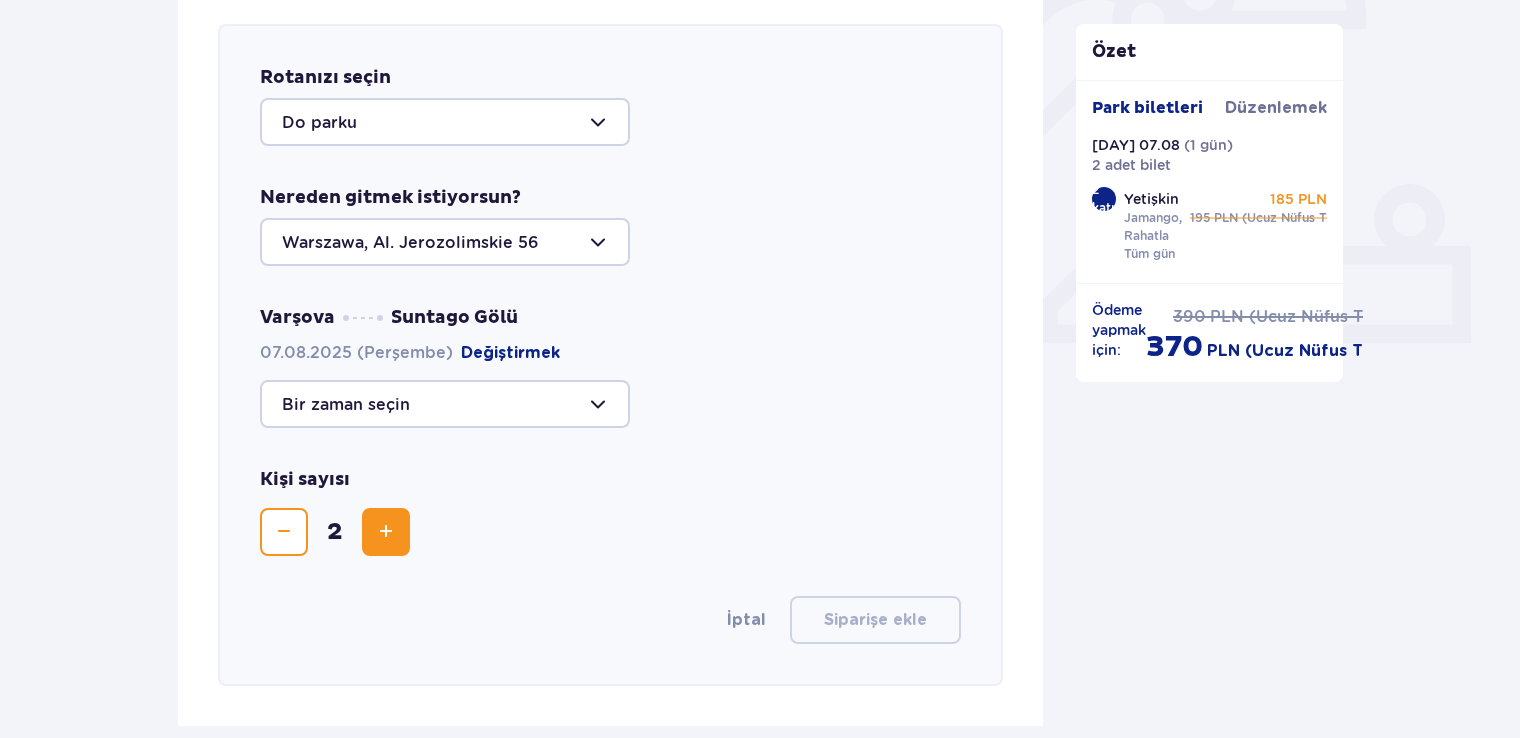 click at bounding box center [445, 404] 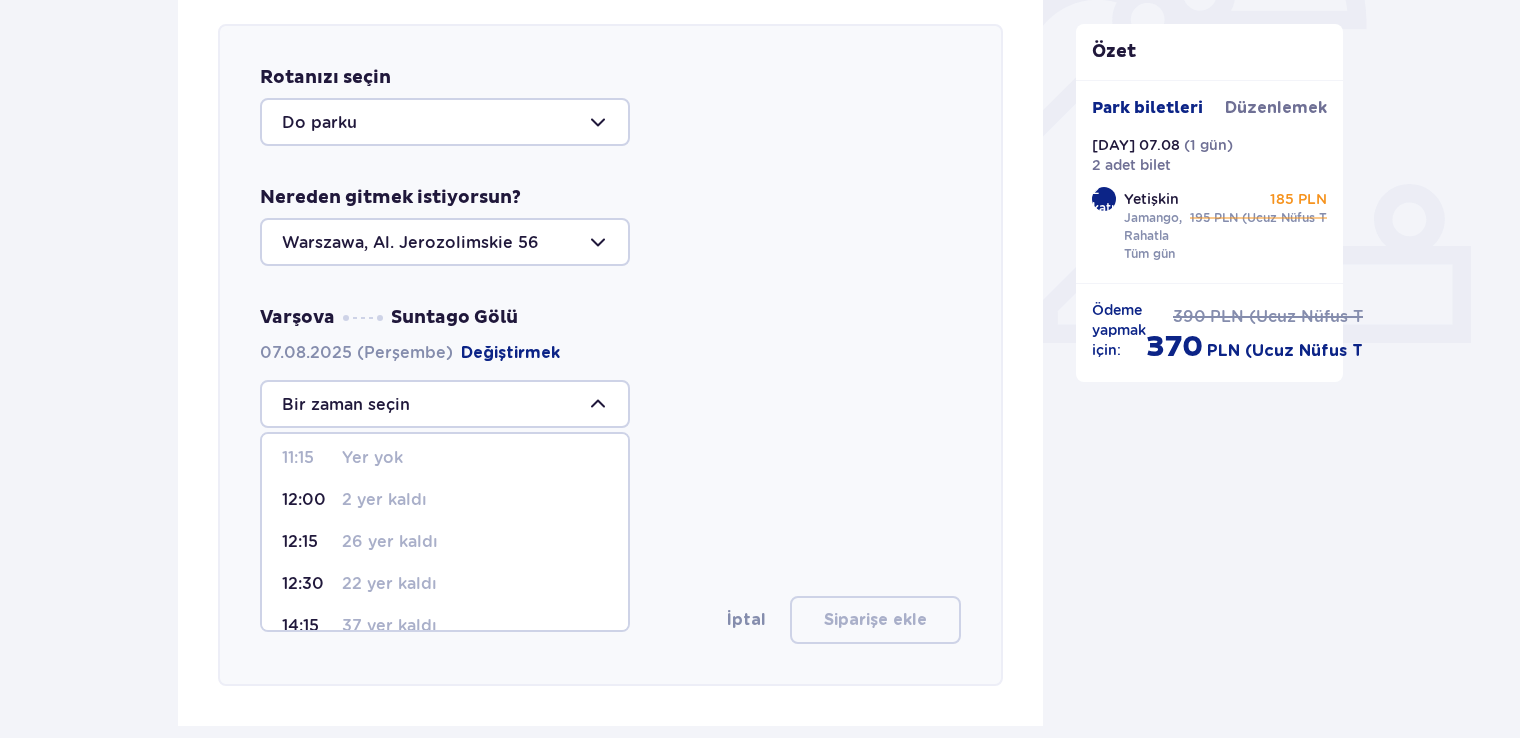 scroll, scrollTop: 176, scrollLeft: 0, axis: vertical 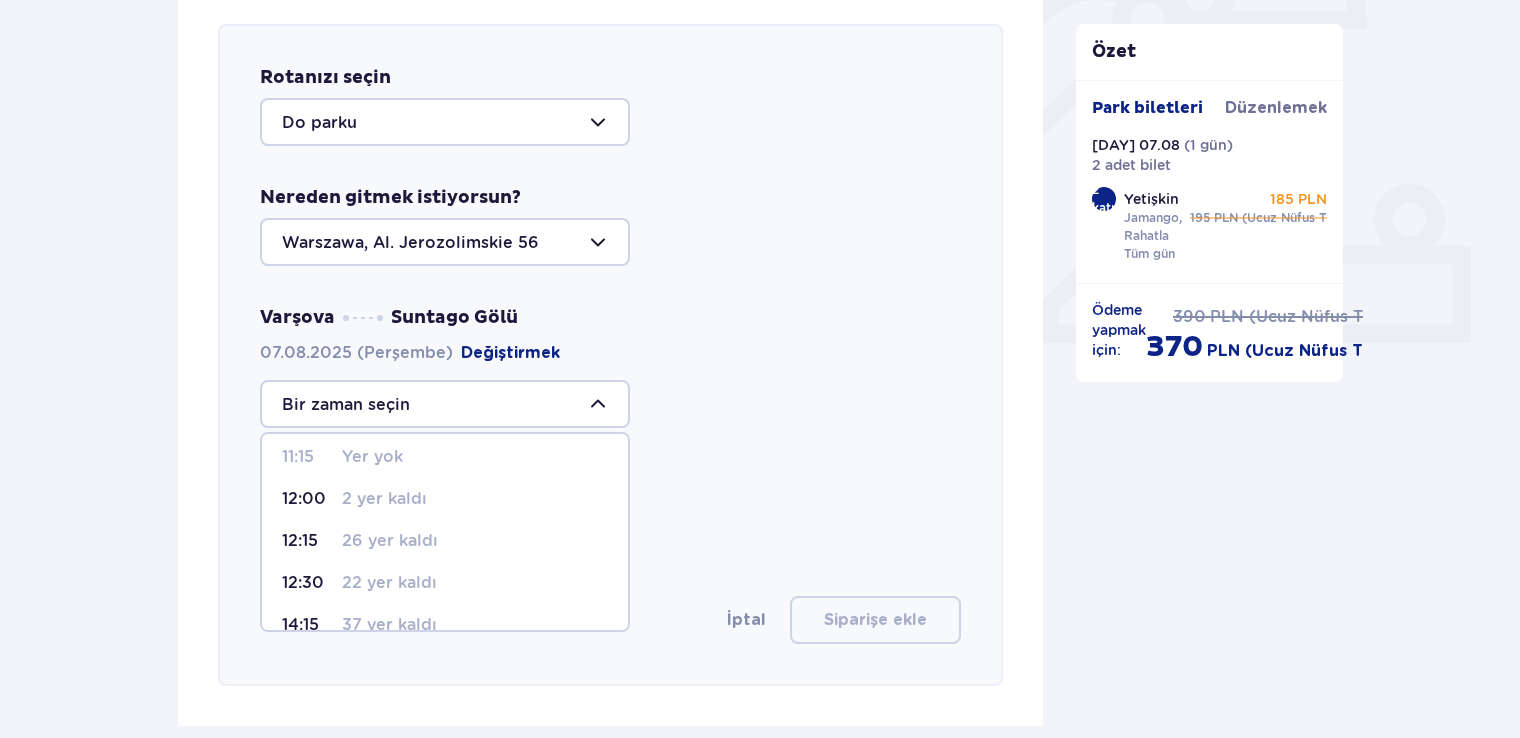 click on "12:00 2 yer kaldı" at bounding box center (445, 499) 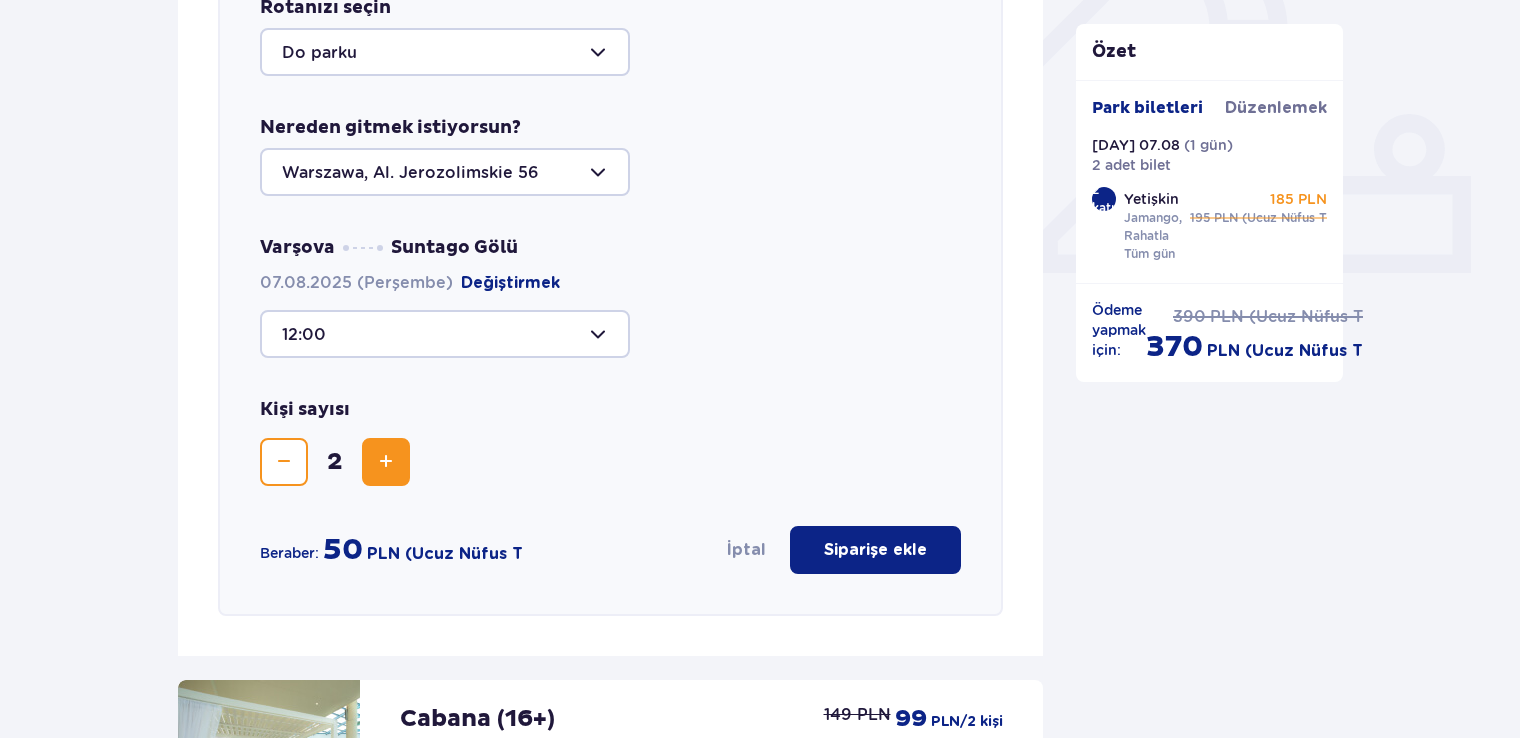 scroll, scrollTop: 762, scrollLeft: 0, axis: vertical 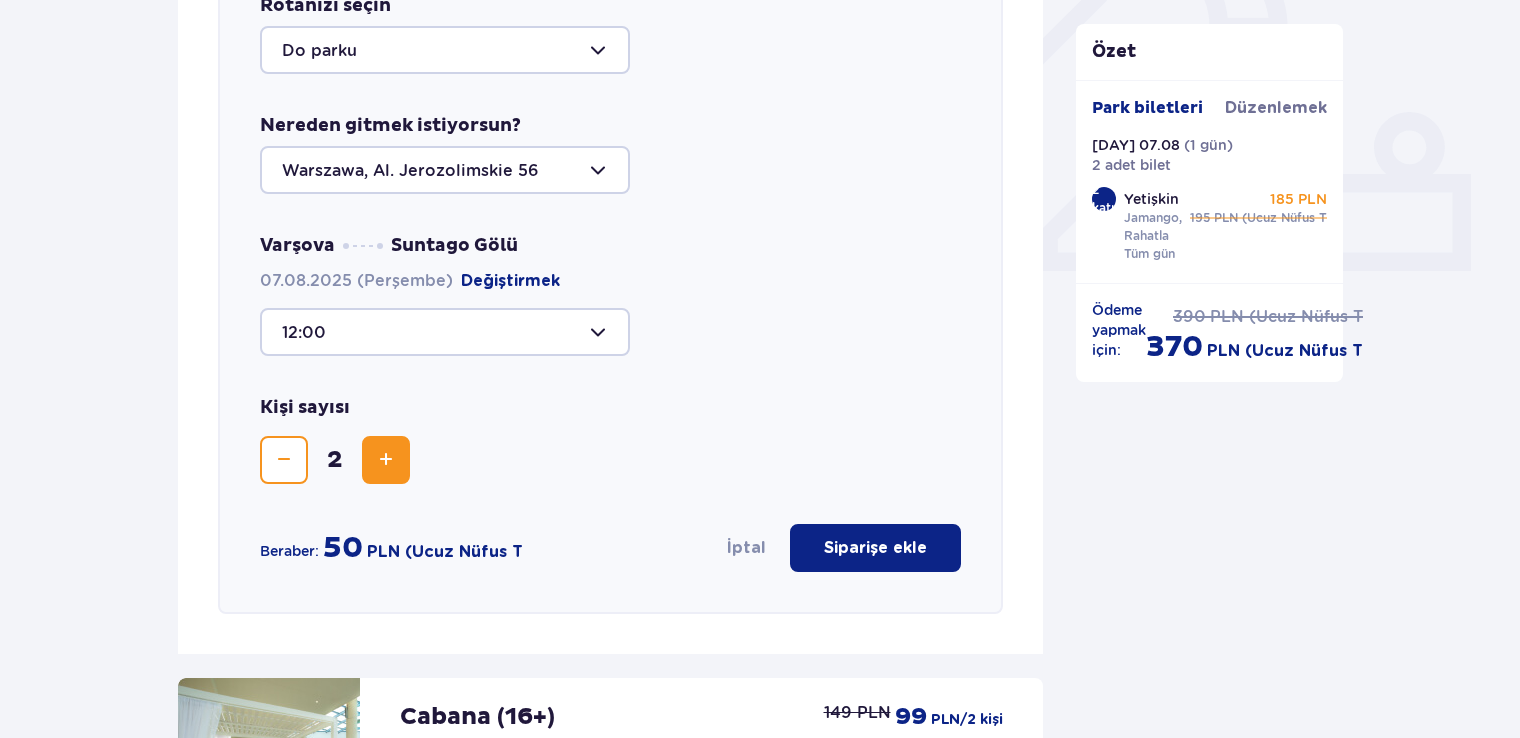 click on "Siparişe ekle" at bounding box center [875, 548] 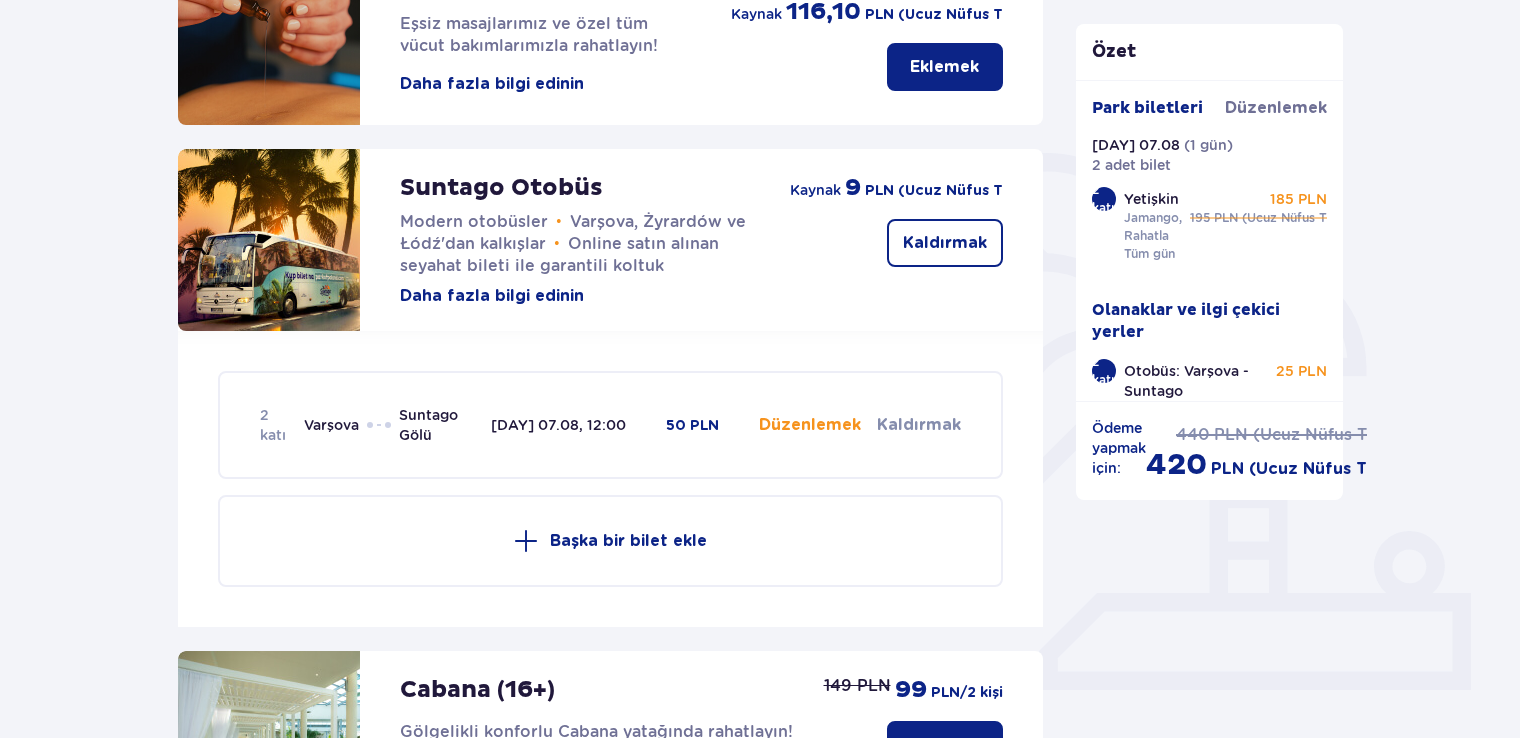 scroll, scrollTop: 373, scrollLeft: 0, axis: vertical 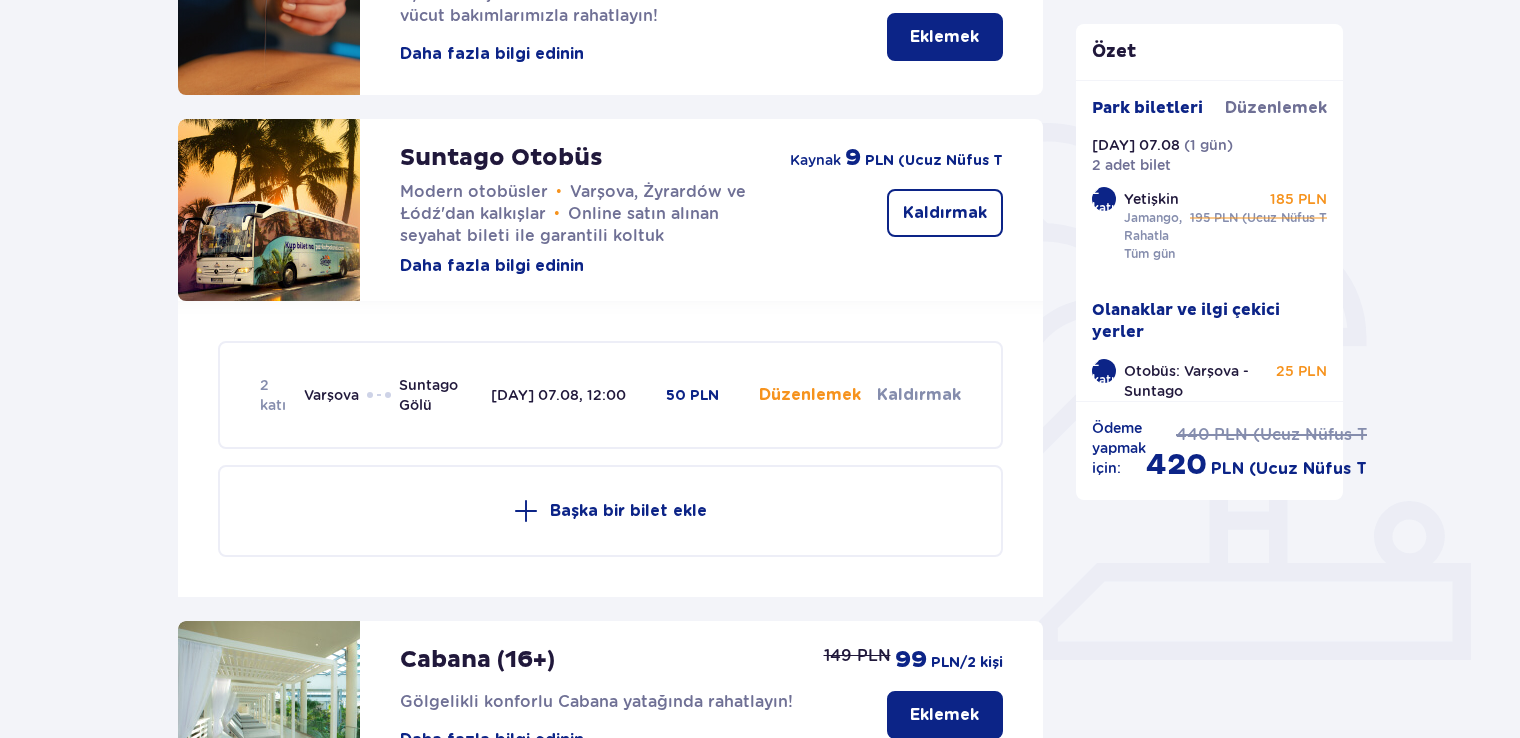 click on "2 katı Varşova Suntago Gölü Perşembe 07.08, 12:00 50 PLN Düzenlemek Kaldırmak" at bounding box center (610, 395) 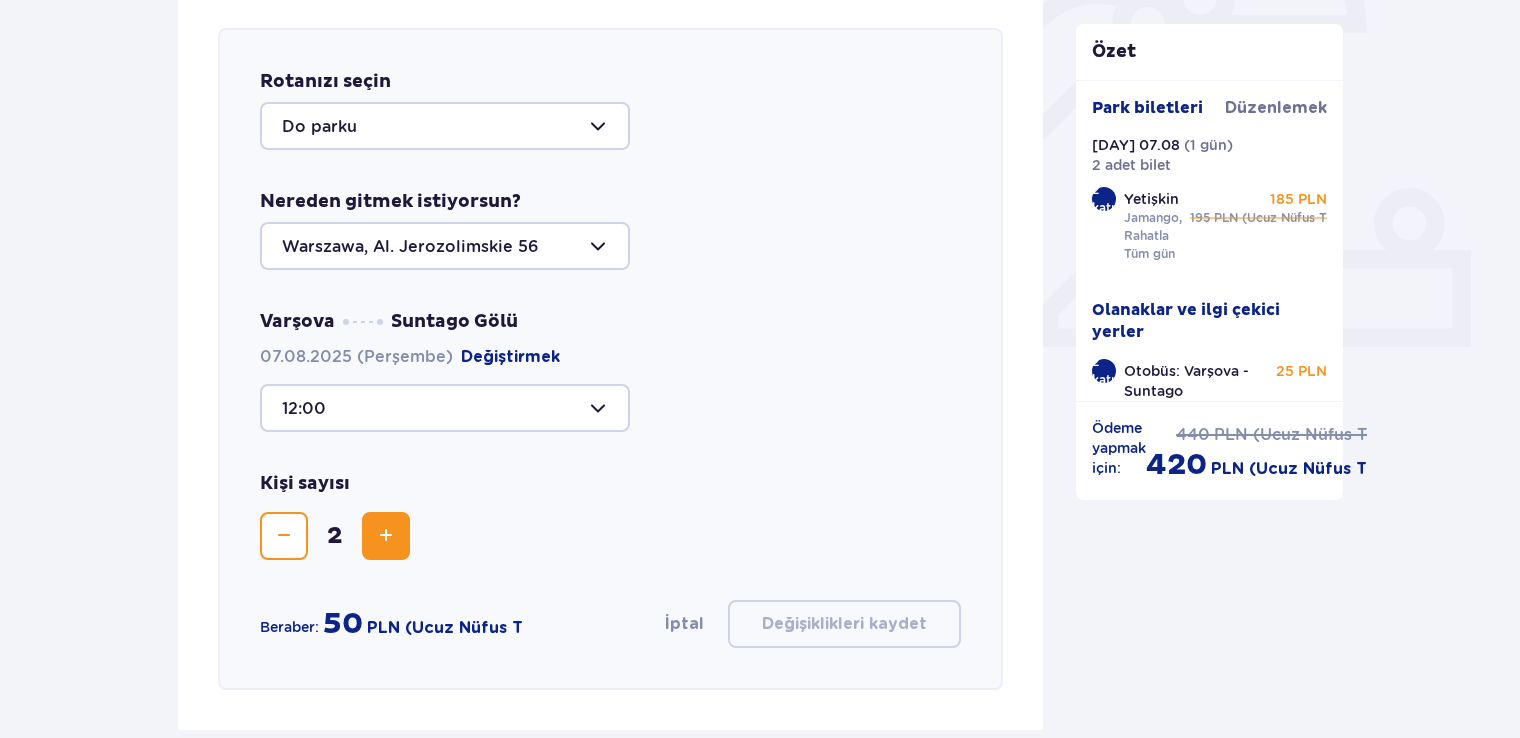 scroll, scrollTop: 690, scrollLeft: 0, axis: vertical 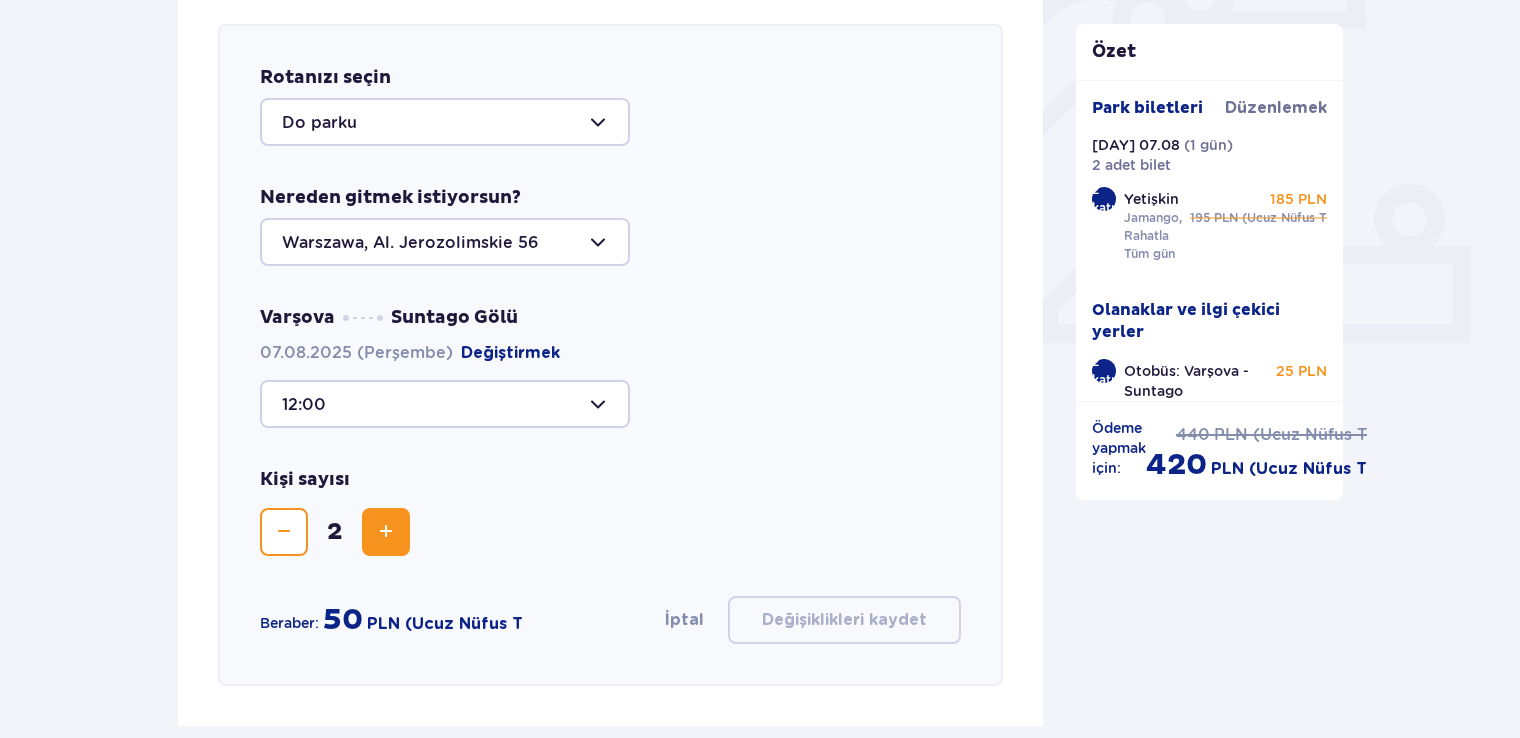 click at bounding box center (445, 242) 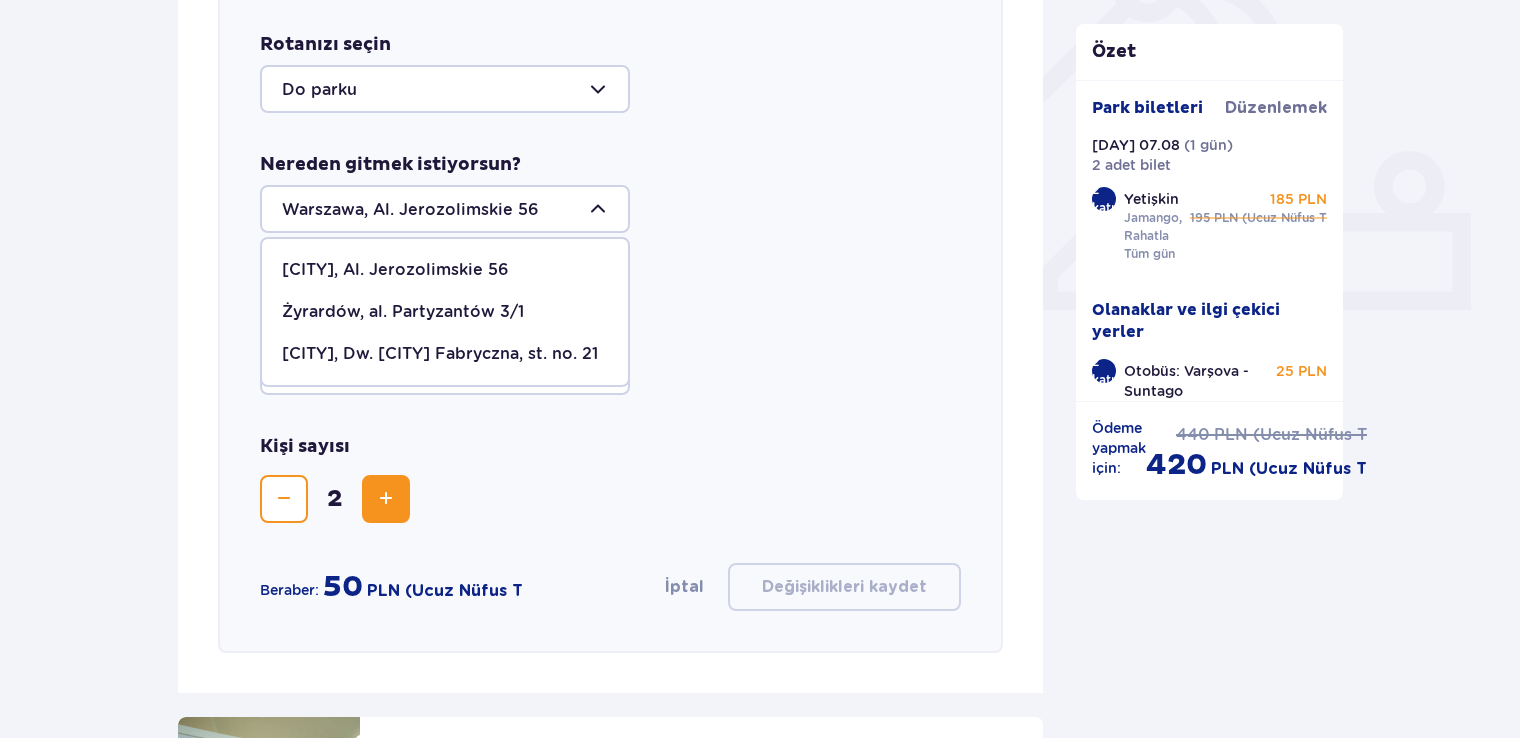 scroll, scrollTop: 710, scrollLeft: 0, axis: vertical 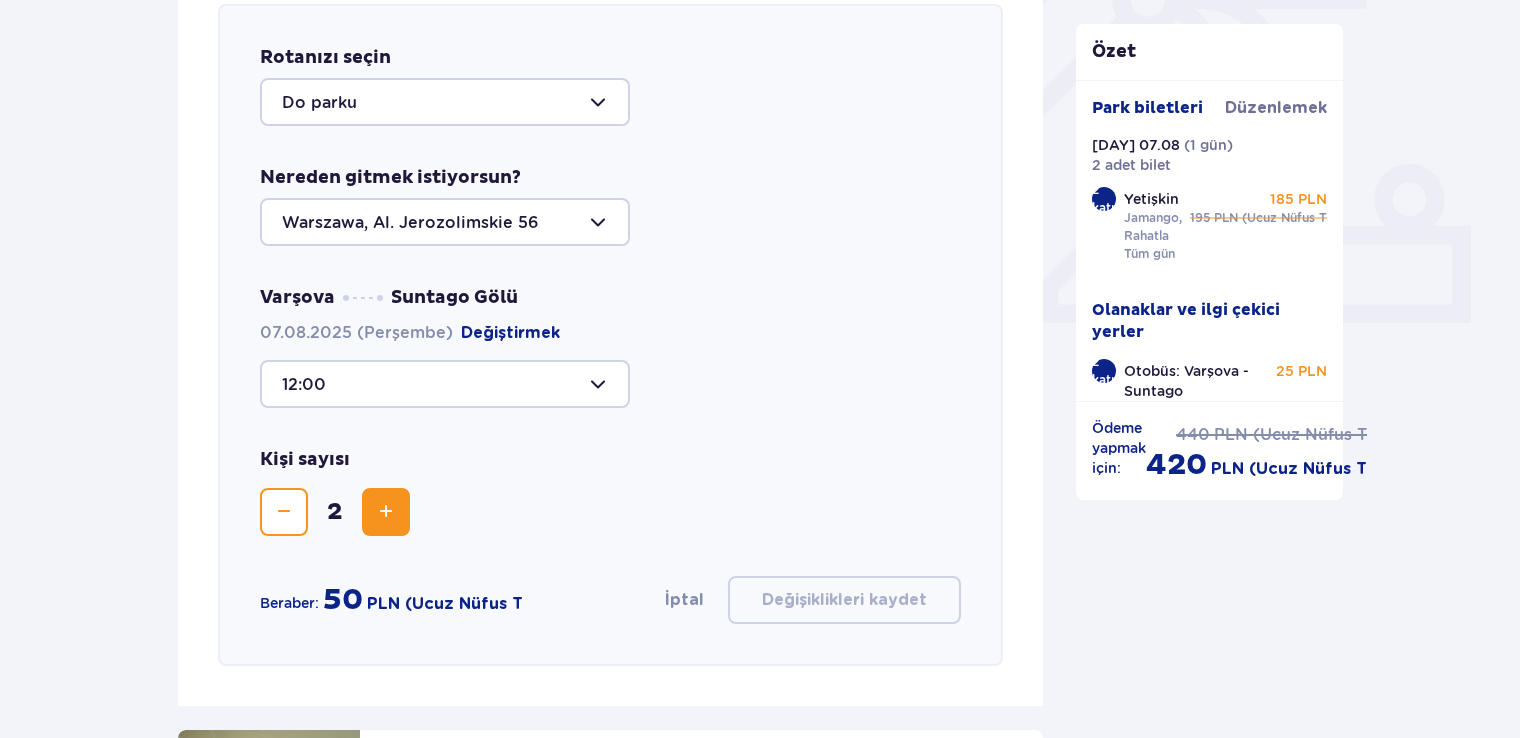 click on "Varşova Suntago Gölü 07.08.2025 (Perşembe) Değiştirmek 12:00" at bounding box center [610, 347] 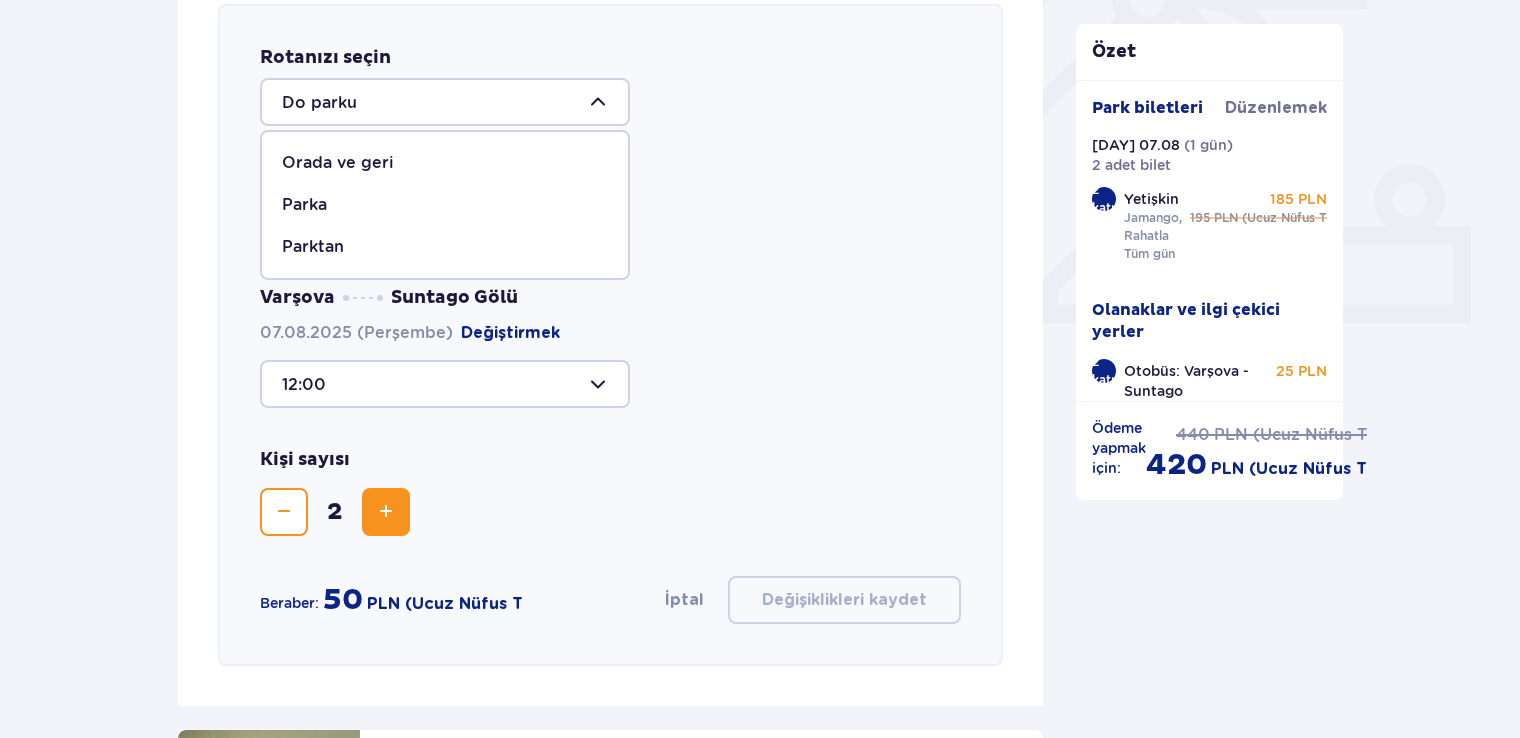 click on "Parka" at bounding box center (304, 205) 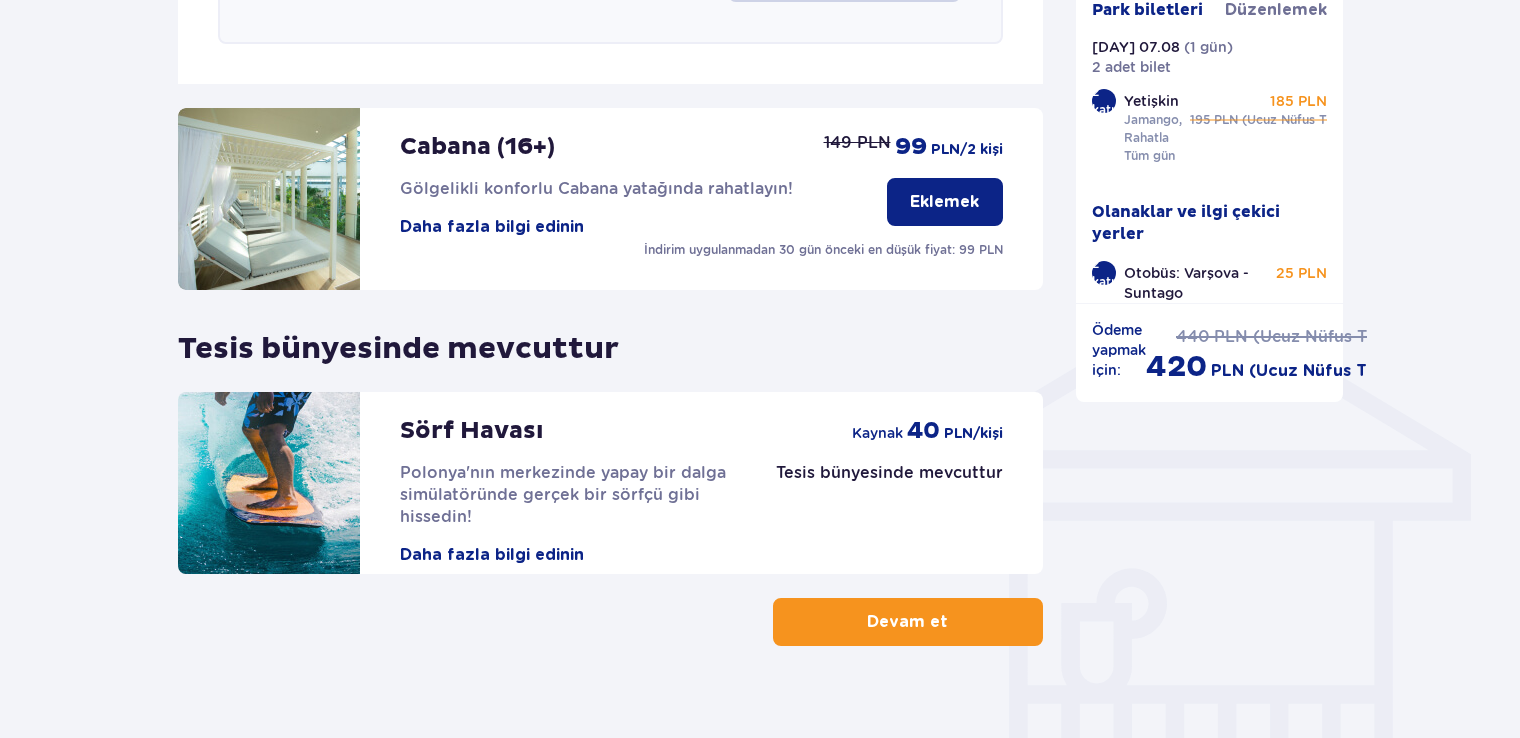 scroll, scrollTop: 1359, scrollLeft: 0, axis: vertical 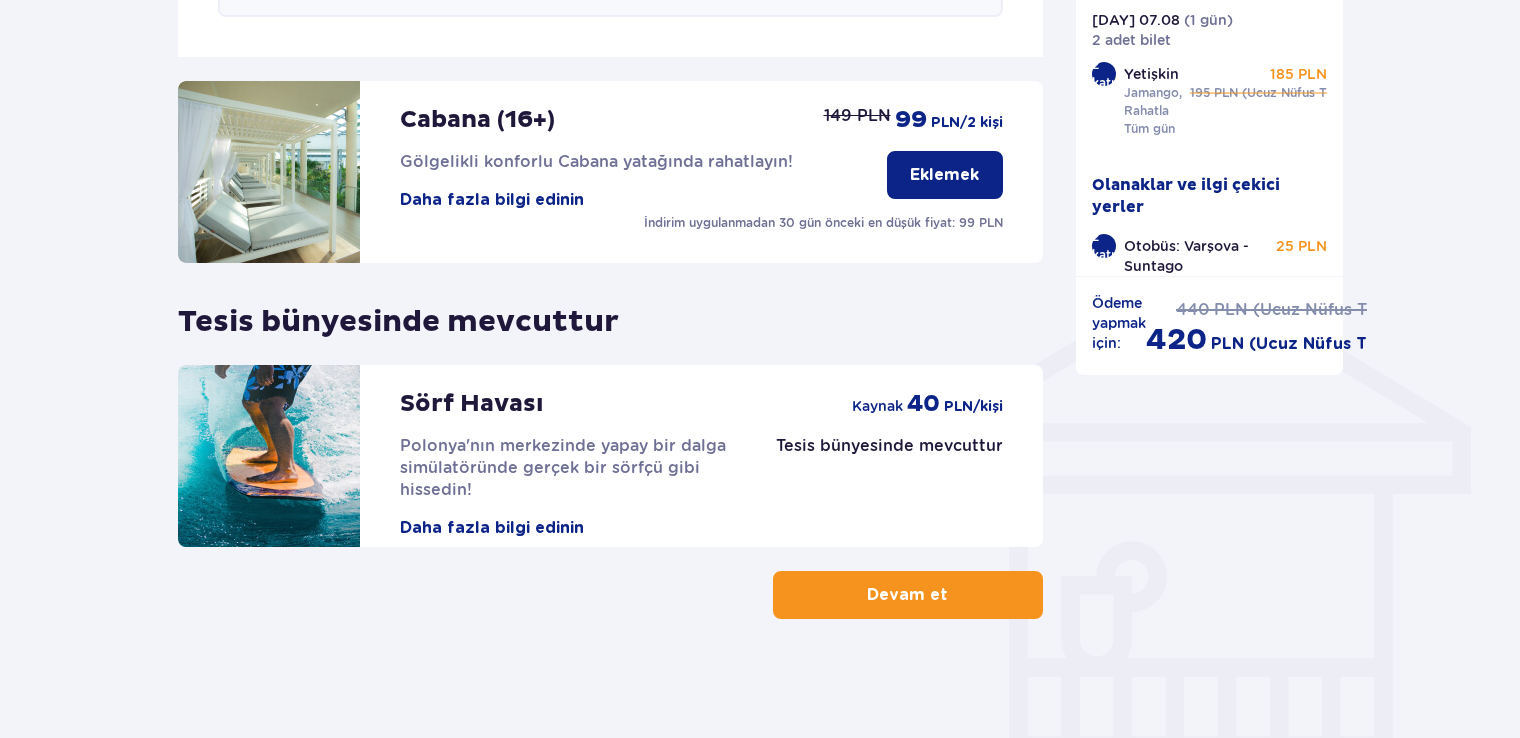 click on "Olanaklar ve ilgi çekici yerler Bu adımı atla Online tanıtım Sağlık ve SPA (16+) Eşsiz masajlarımız ve özel tüm vücut bakımlarımızla rahatlayın! Daha fazla bilgi edinin Eklemek Kaynak 116,10 PLN (Ucuz Nüfus T Tedavilerde -%10 Suntago Otobüs Modern otobüsler • Varşova, Żyrardów ve Łódź'dan kalkışlar • Online satın alınan seyahat bileti ile garantili koltuk Daha fazla bilgi edinin Kaldırmak Kaynak 9 PLN (Ucuz Nüfus T Rotanızı seçin Do parku Nereden gitmek istiyorsun? Warszawa, Al. Jerozolimskie 56 Varşova Suntago Gölü 07.08.2025 (Perşembe) Değiştirmek 12:00 Kişi sayısı 2 Beraber: 50 PLN (Ucuz Nüfus T İptal Değişiklikleri kaydet Cabana (16+) Gölgelikli konforlu Cabana yatağında rahatlayın! Daha fazla bilgi edinin İndirim uygulanmadan 30 gün önceki en düşük fiyat: 99 PLN Eklemek 149 PLN 99 PLN/2 kişi Tesis bünyesinde mevcuttur Sörf Havası Polonya'nın merkezinde yapay bir dalga simülatöründe gerçek bir sörfçü gibi hissedin! Kaynak 40 Özet" at bounding box center (760, -232) 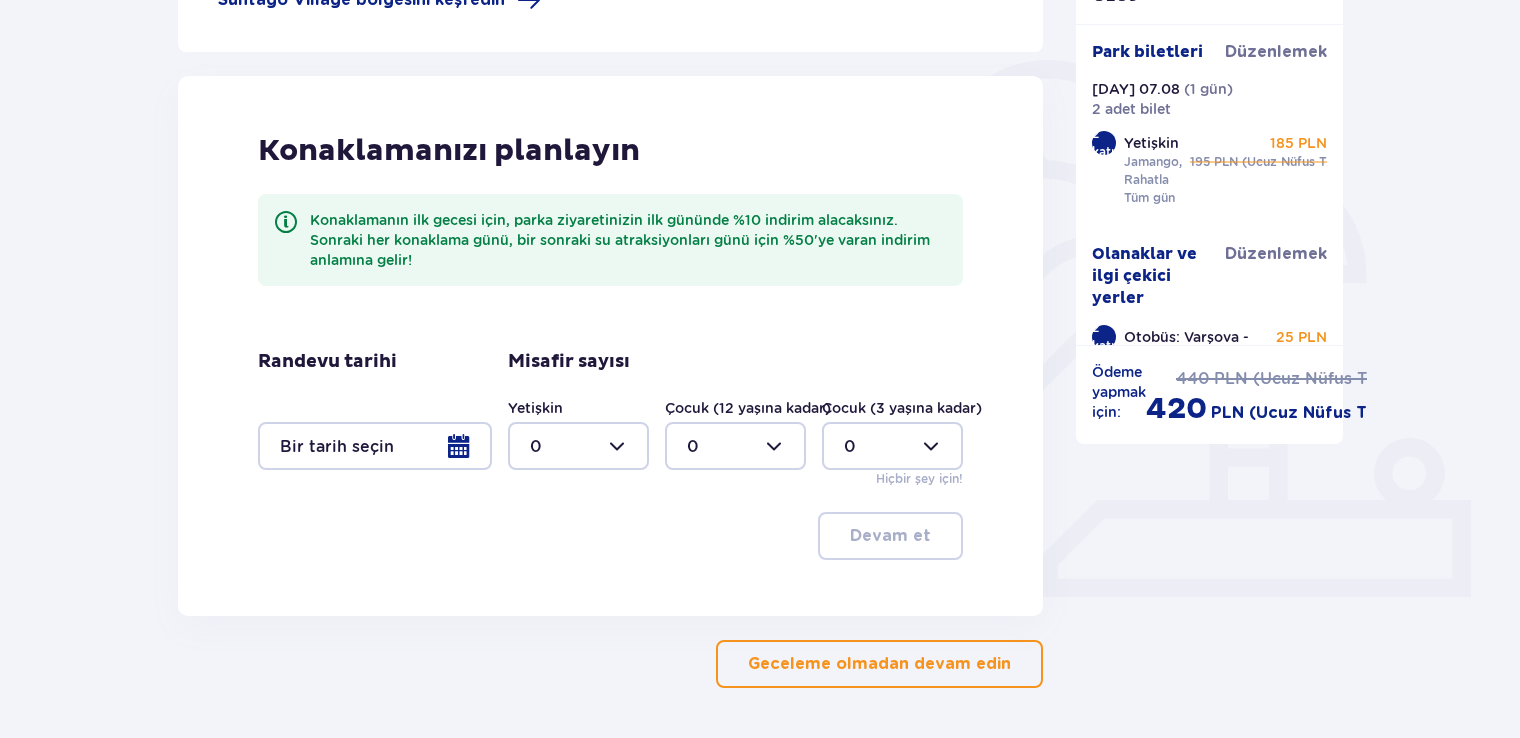 scroll, scrollTop: 439, scrollLeft: 0, axis: vertical 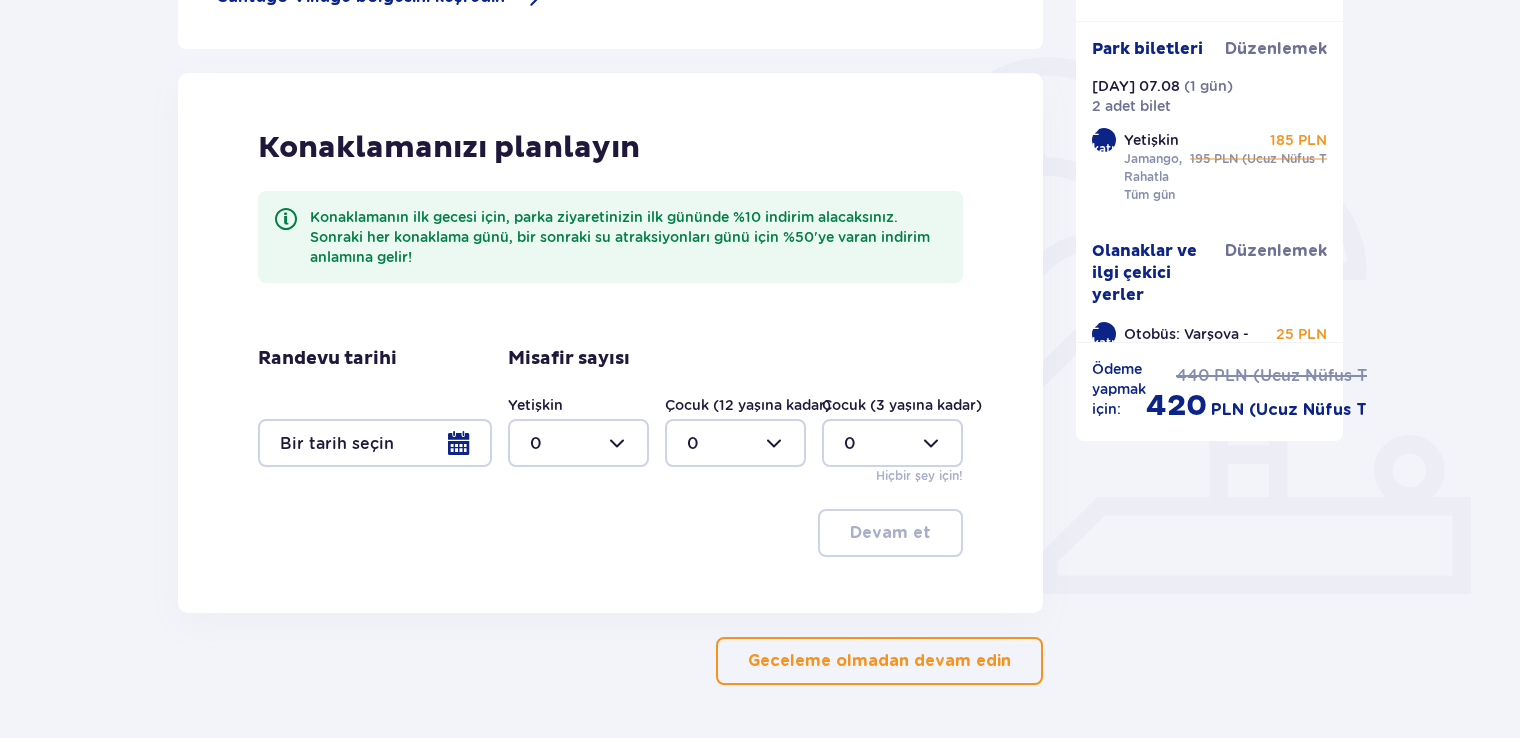 click on "Geceleme olmadan devam edin" at bounding box center [879, 661] 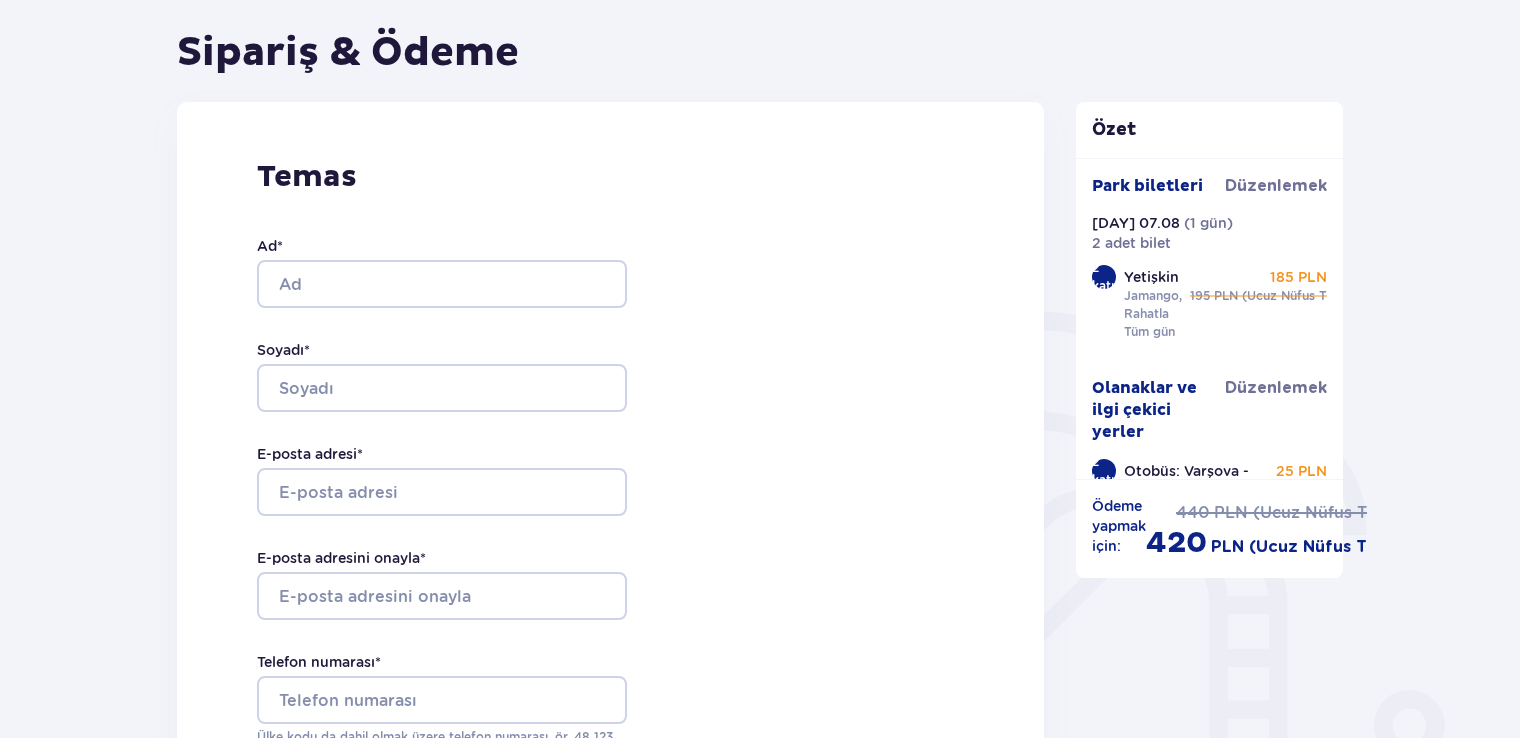 scroll, scrollTop: 188, scrollLeft: 0, axis: vertical 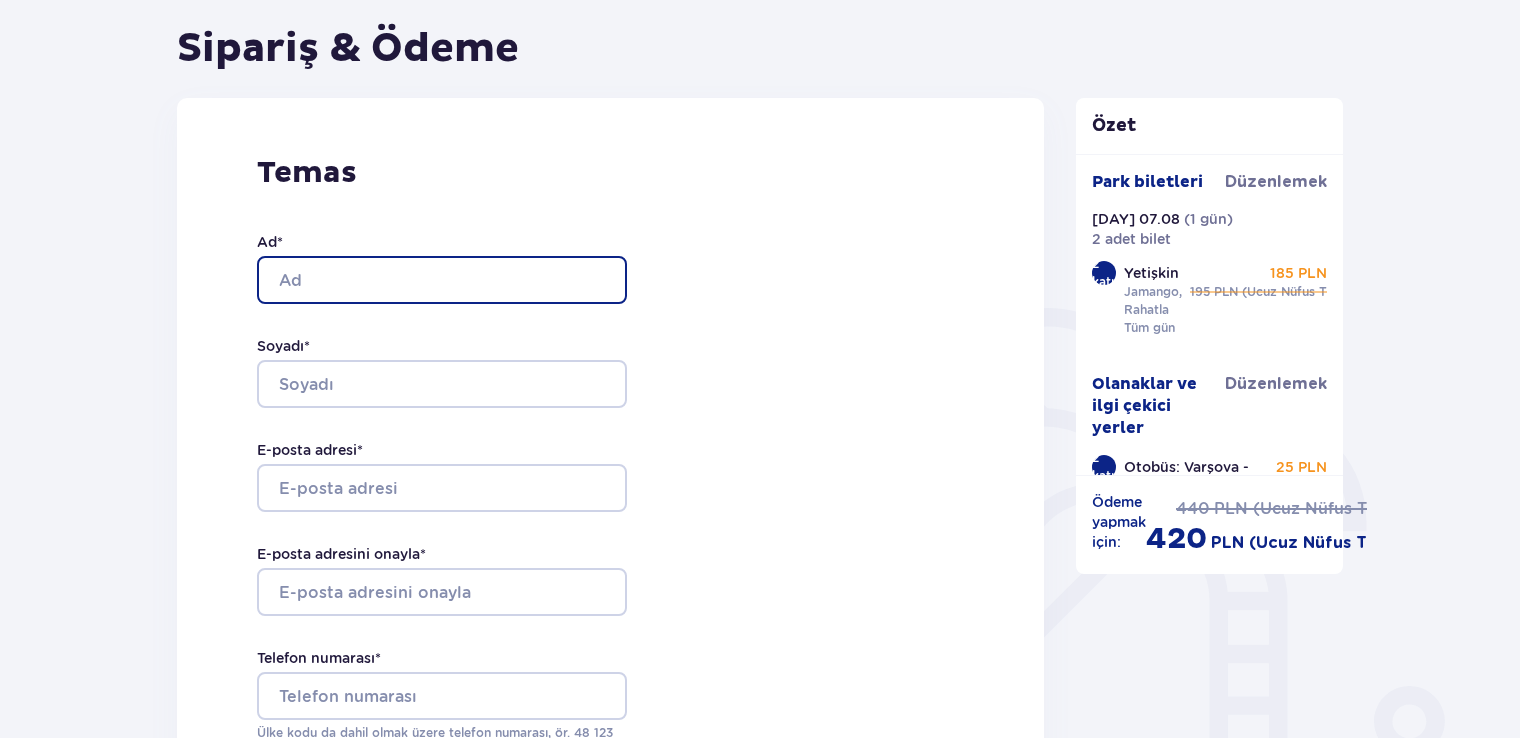 click on "Ad *" at bounding box center (442, 280) 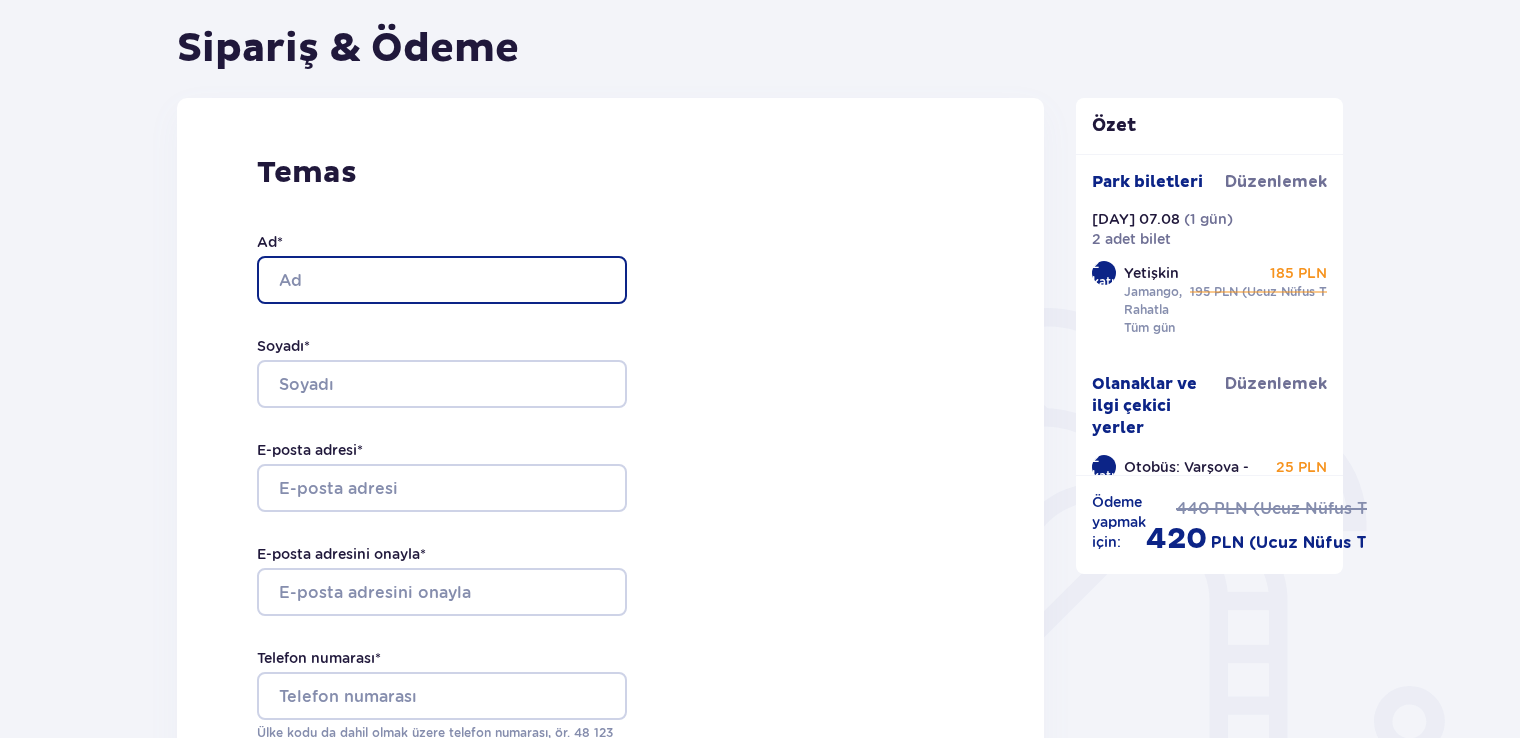 type on "Orcun" 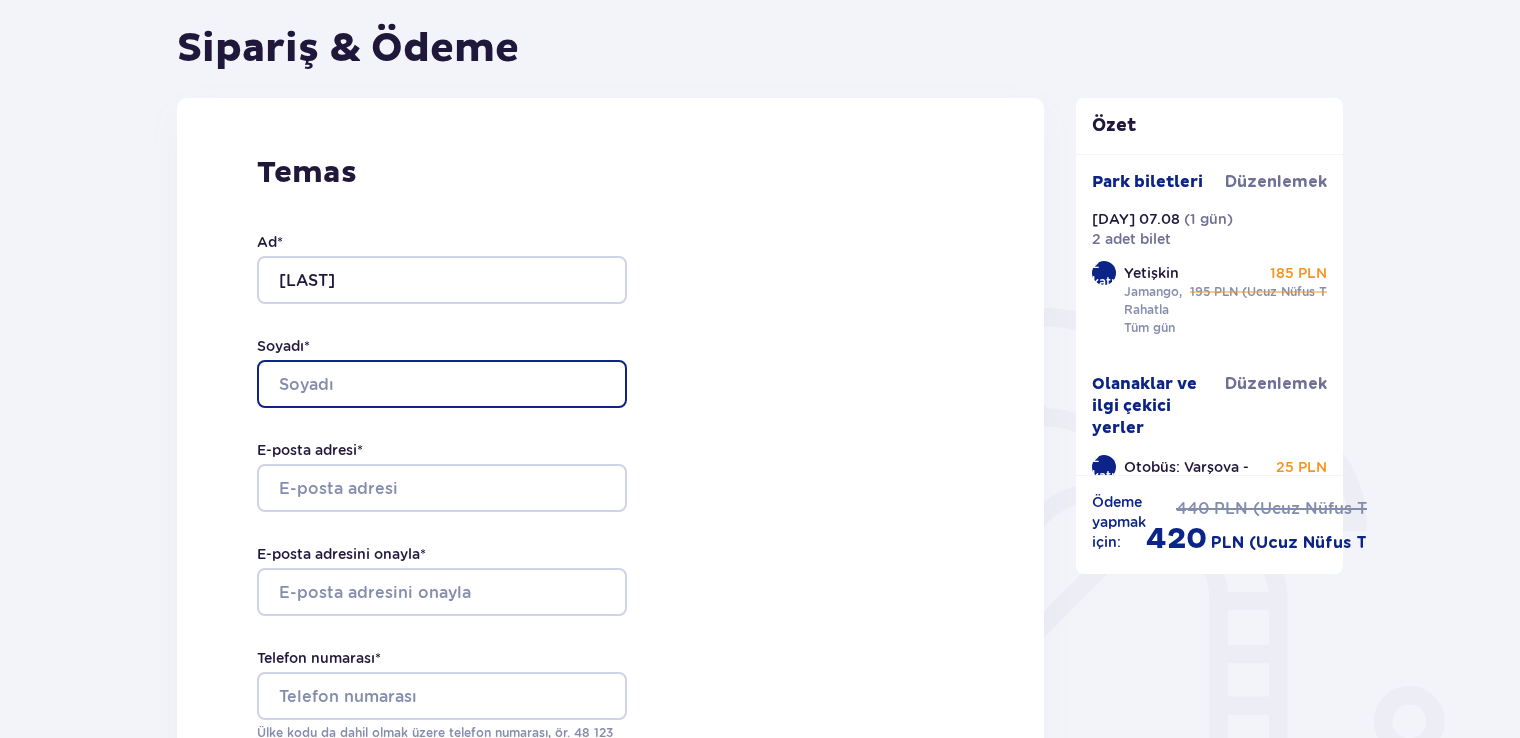 type on "Tombak" 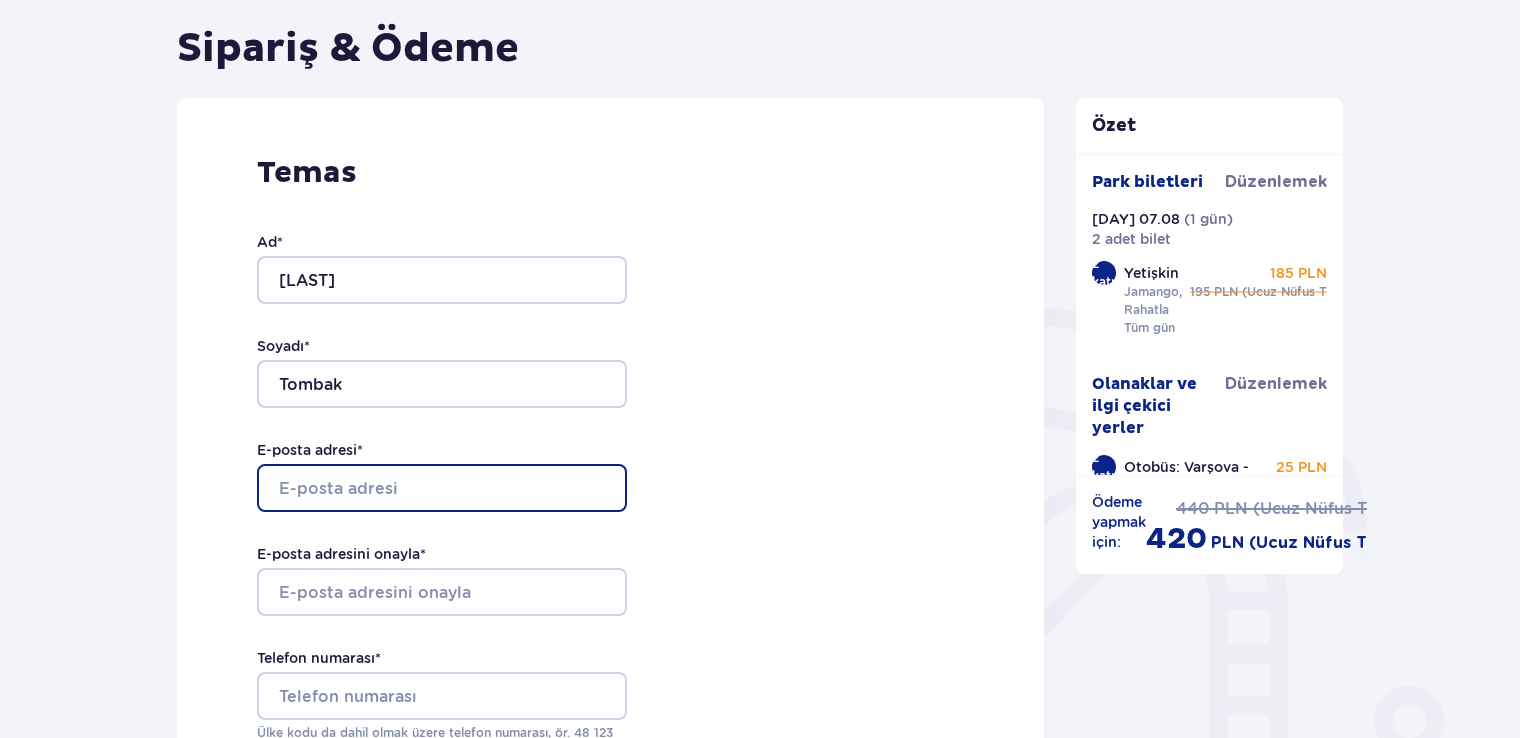 type on "orcun246@hotmail.com" 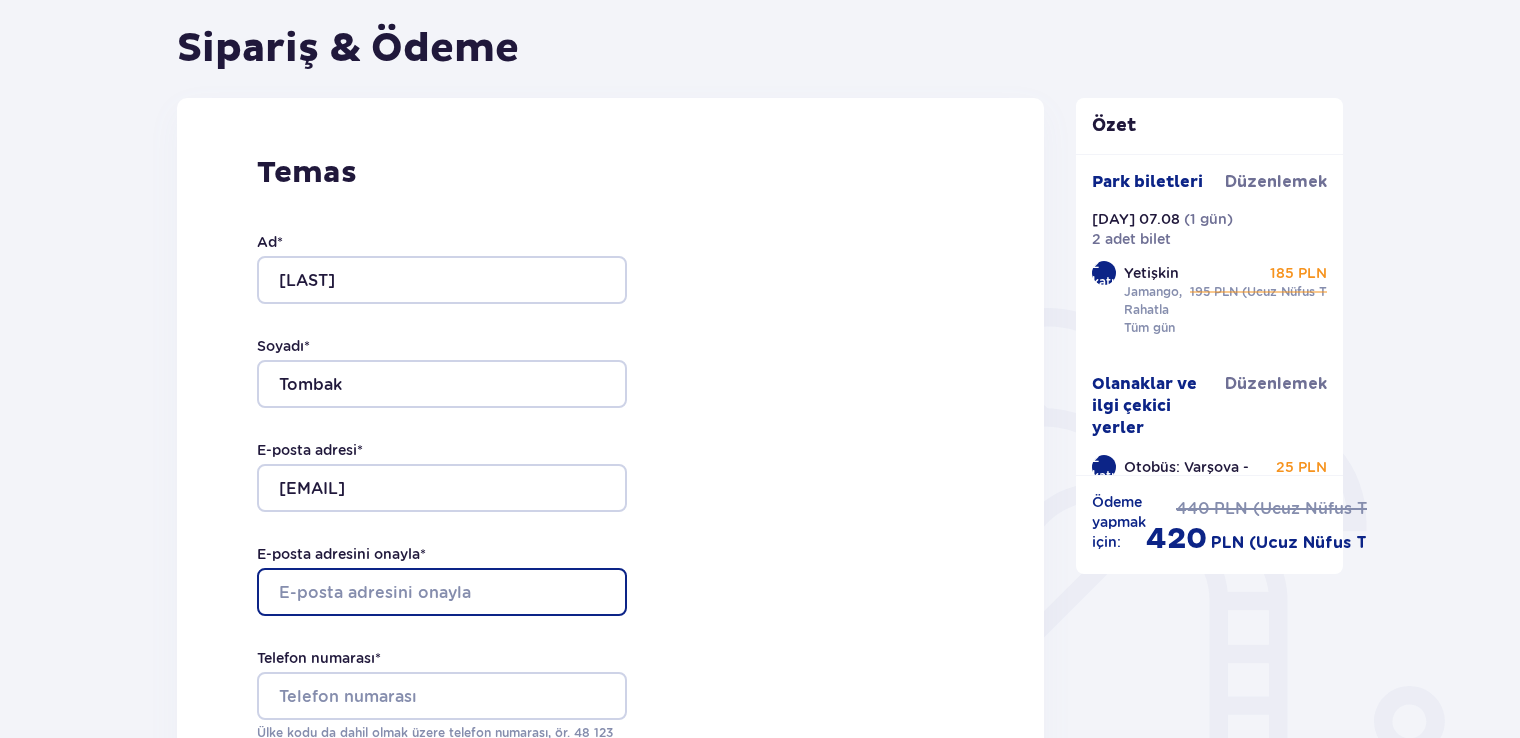 type on "orcun246@hotmail.com" 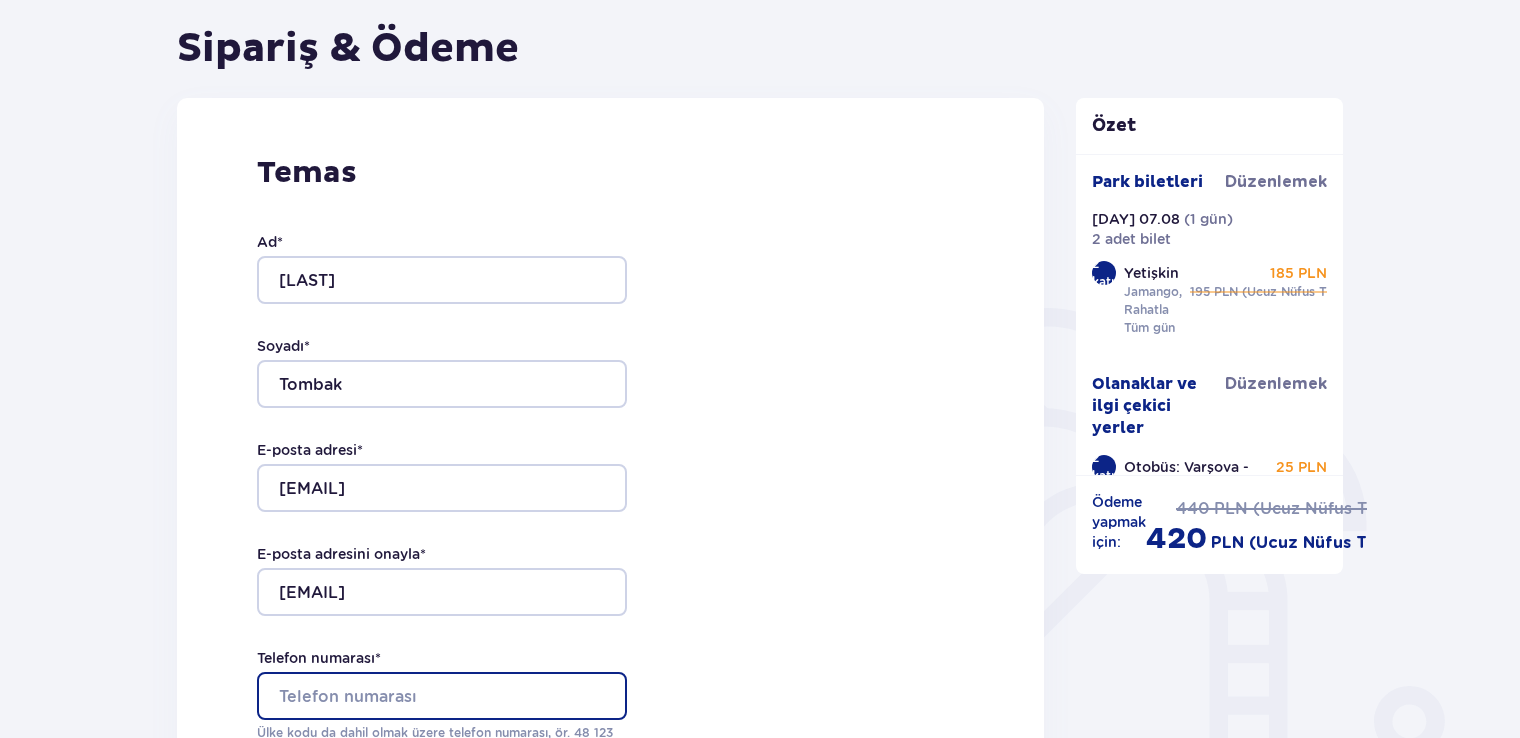 type on "453263758" 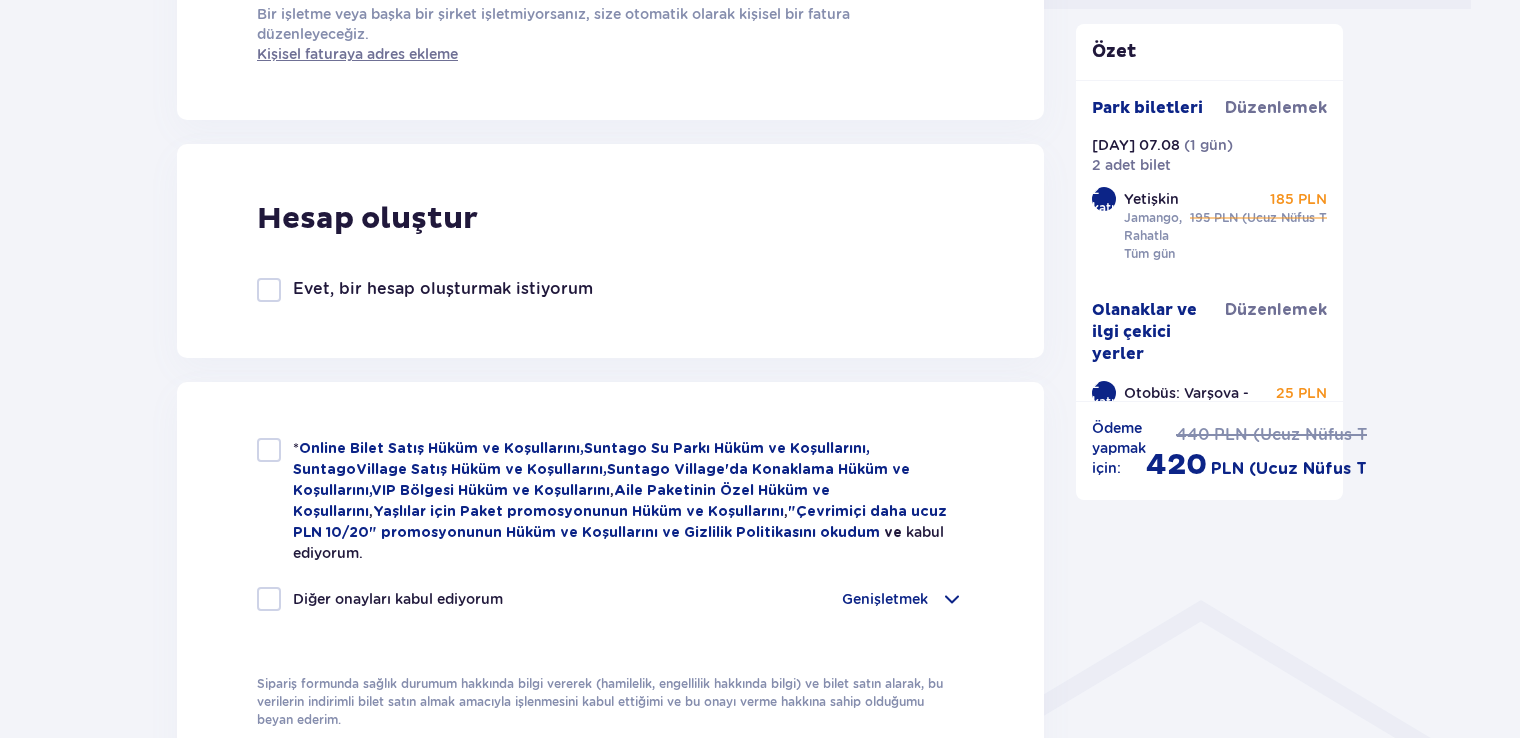 scroll, scrollTop: 1028, scrollLeft: 0, axis: vertical 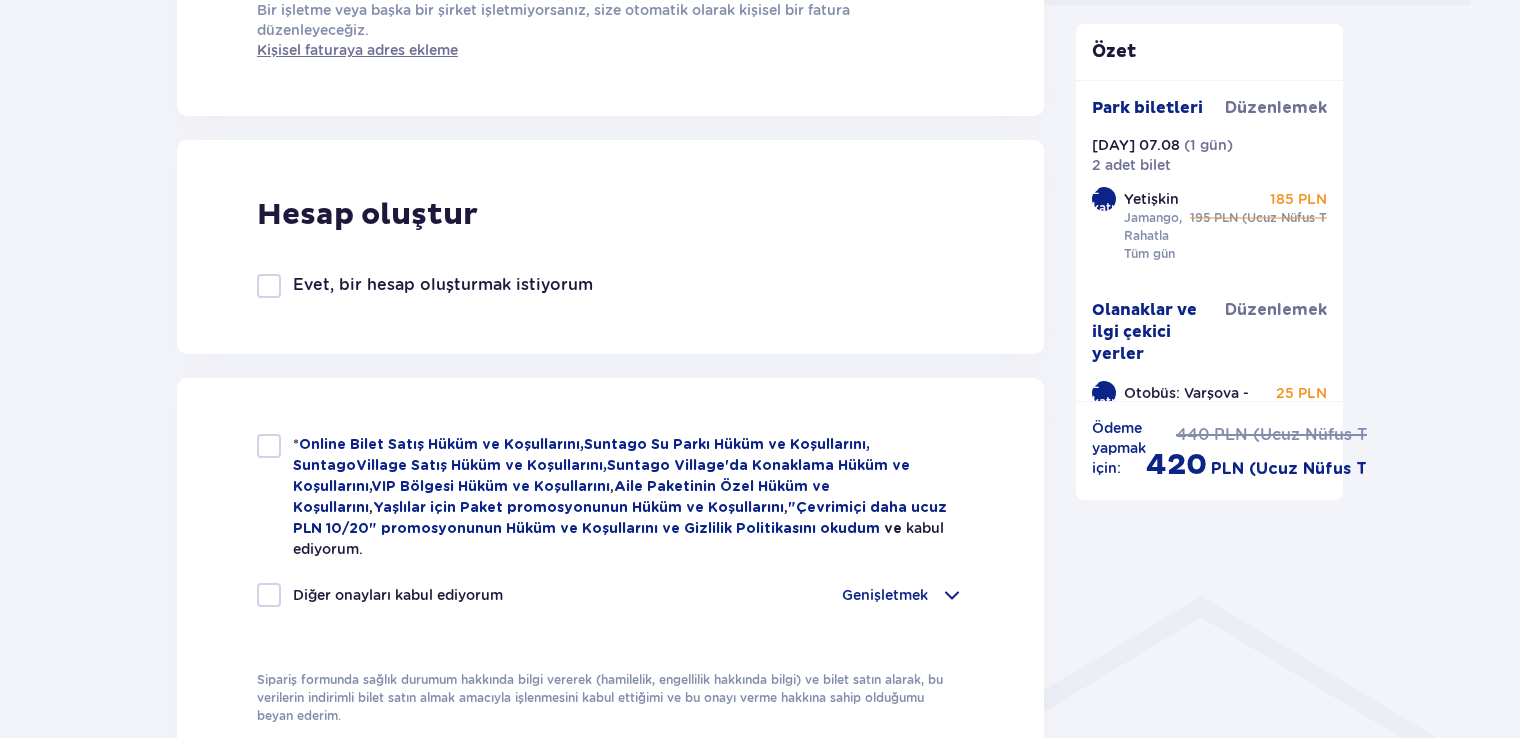 click at bounding box center [269, 446] 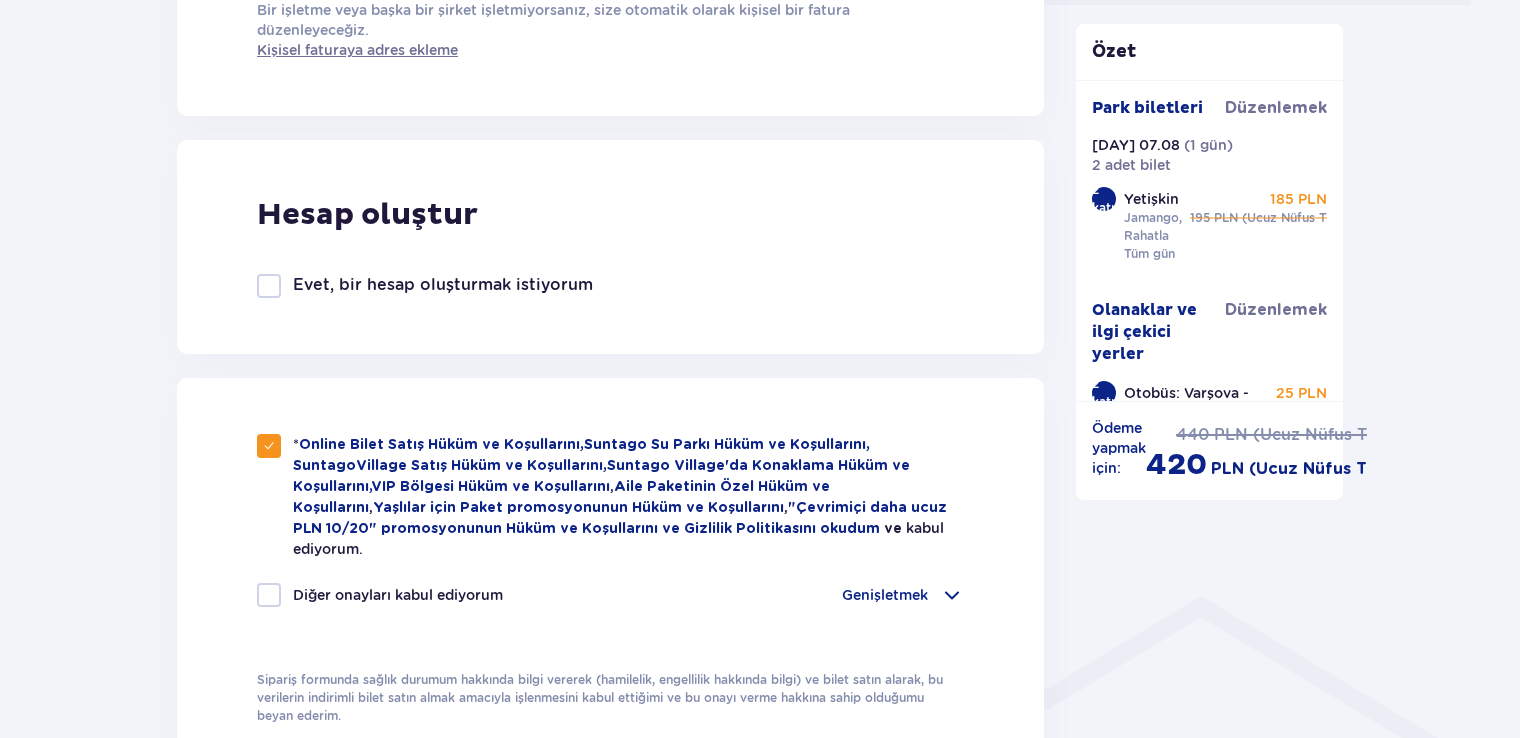 click at bounding box center [269, 595] 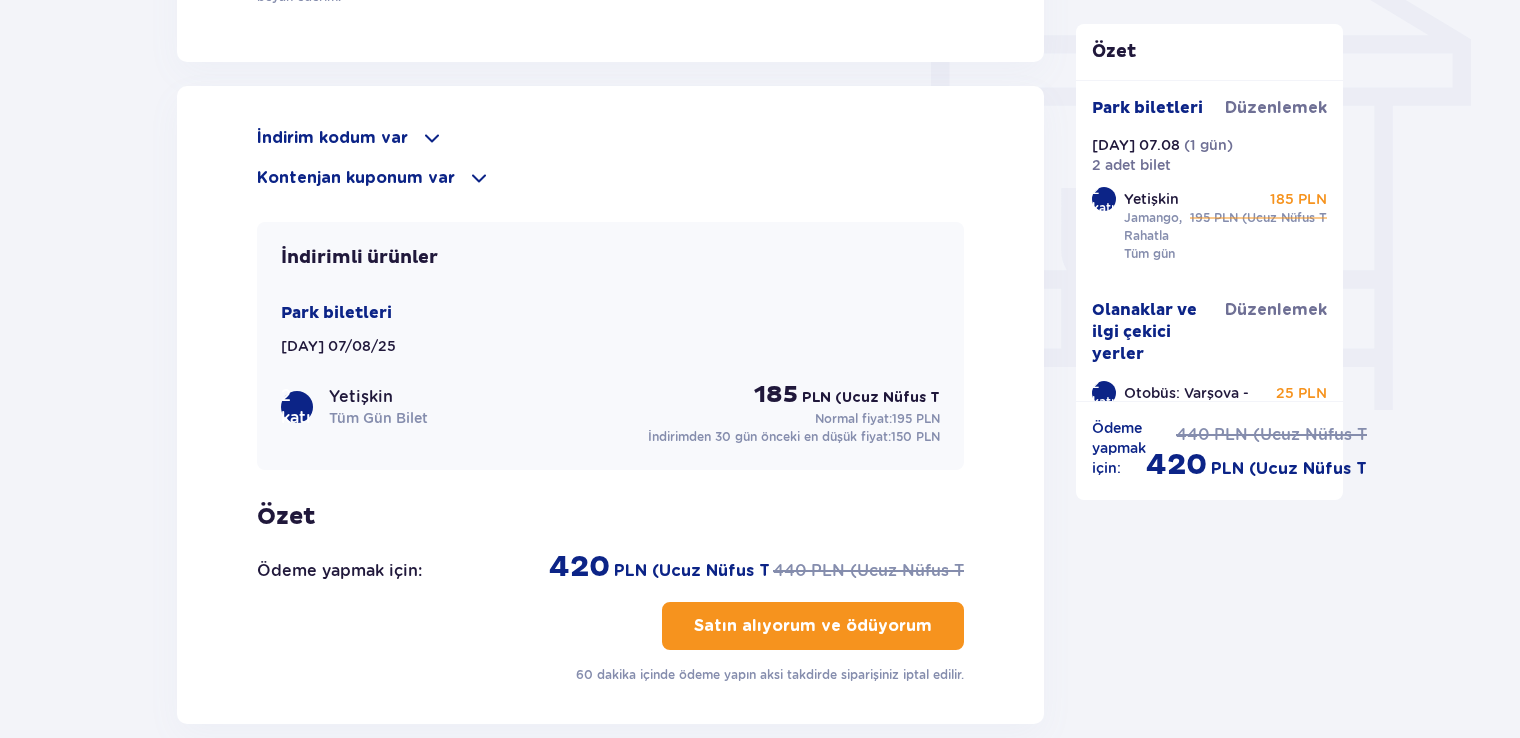 scroll, scrollTop: 1760, scrollLeft: 0, axis: vertical 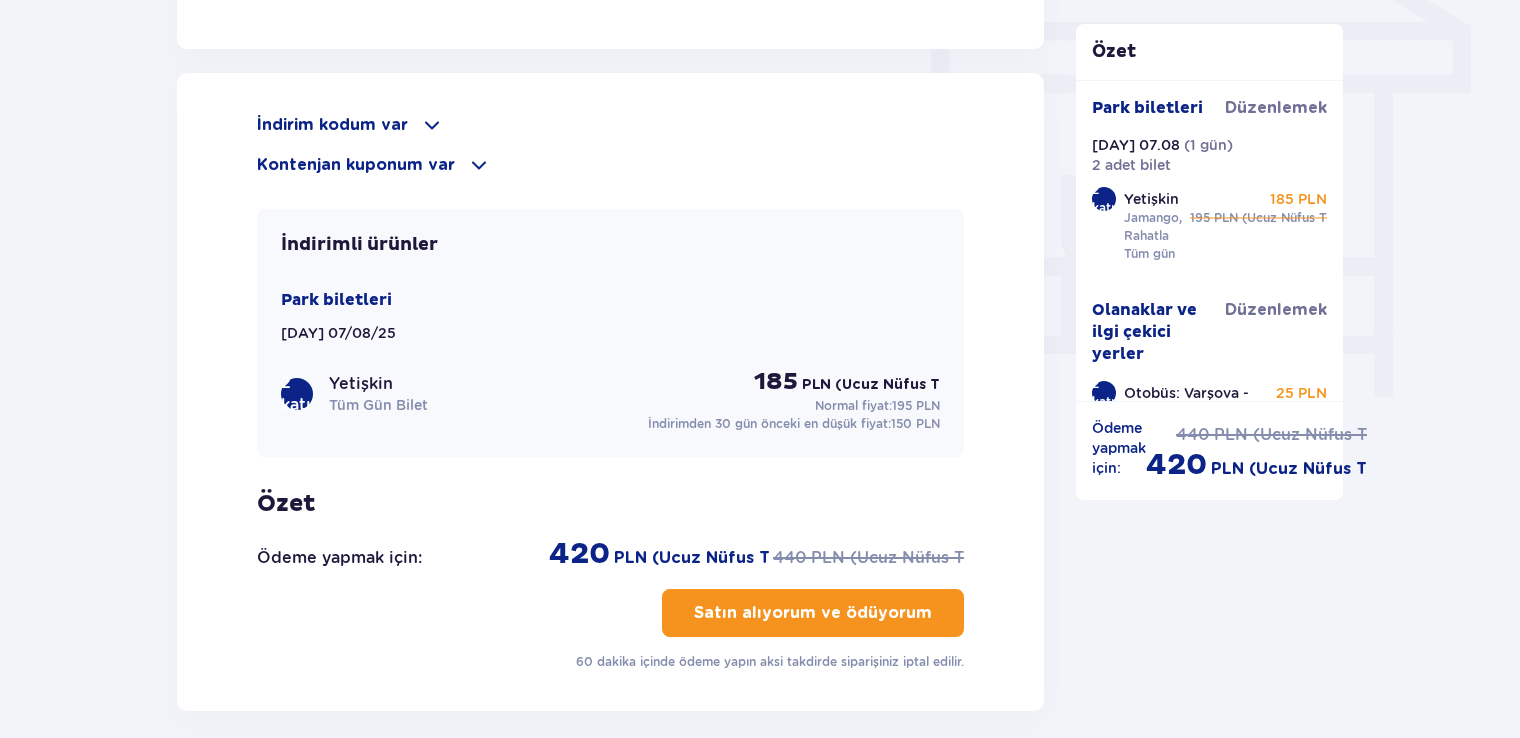 click on "Satın alıyorum ve ödüyorum" at bounding box center [813, 613] 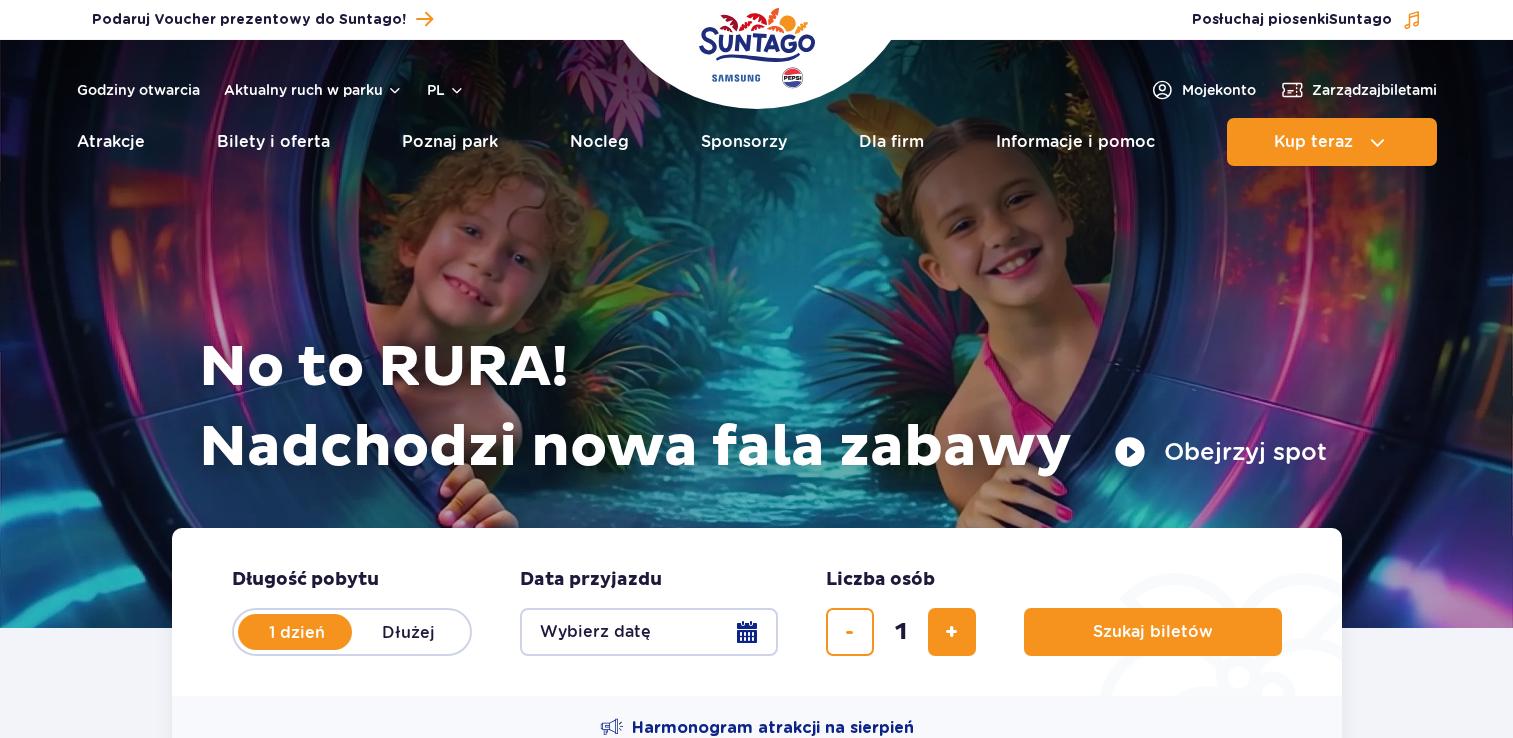 scroll, scrollTop: 0, scrollLeft: 0, axis: both 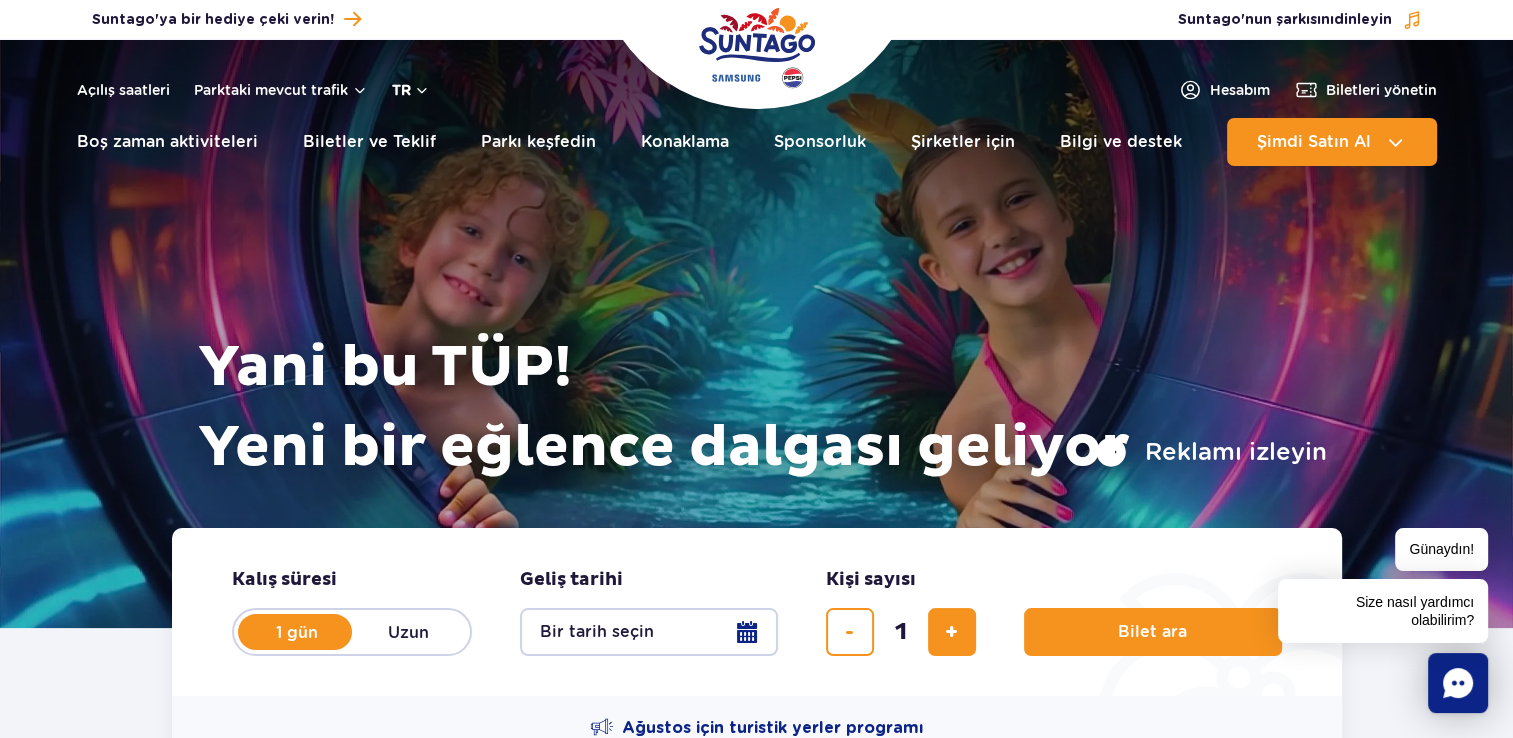 click on "TR" at bounding box center (411, 90) 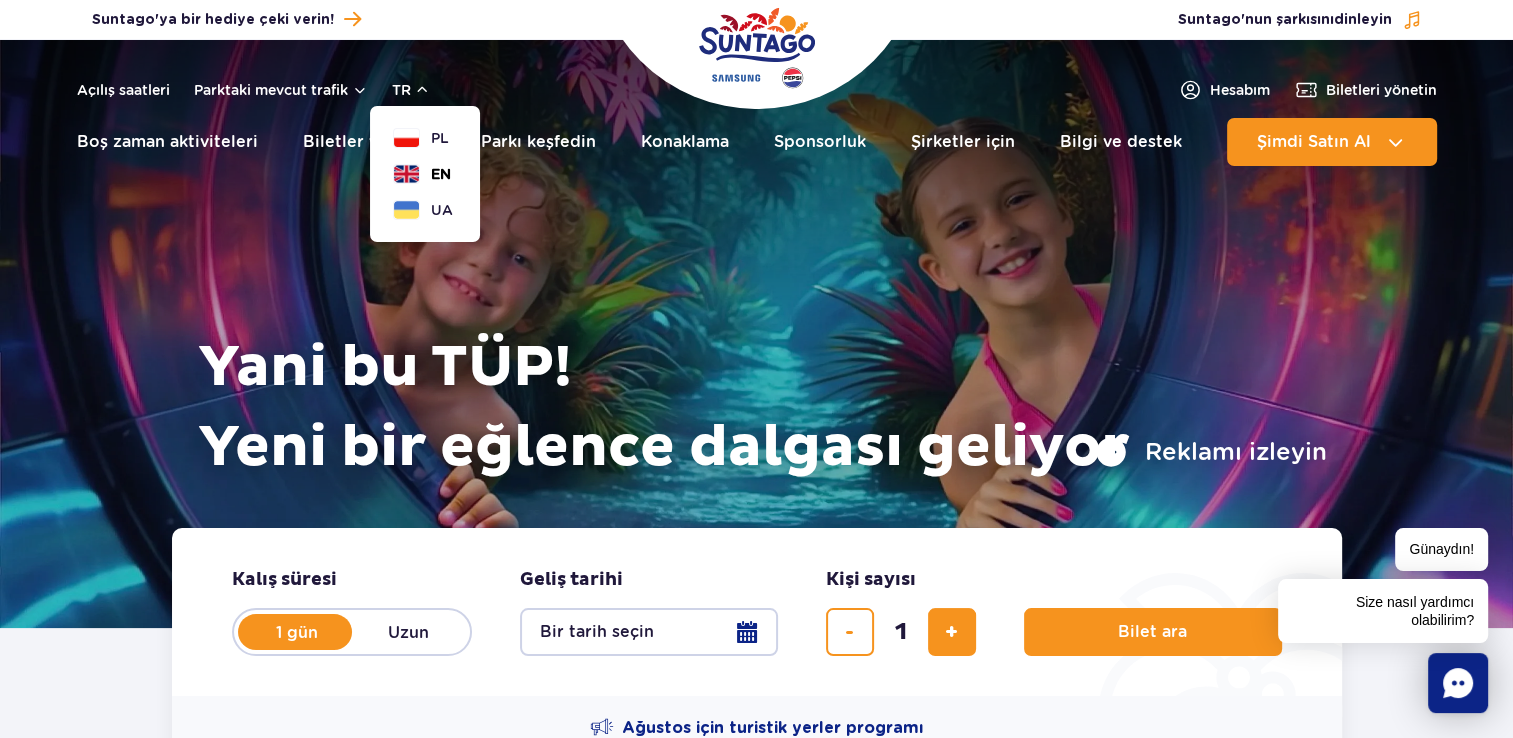 click on "EN" at bounding box center [422, 174] 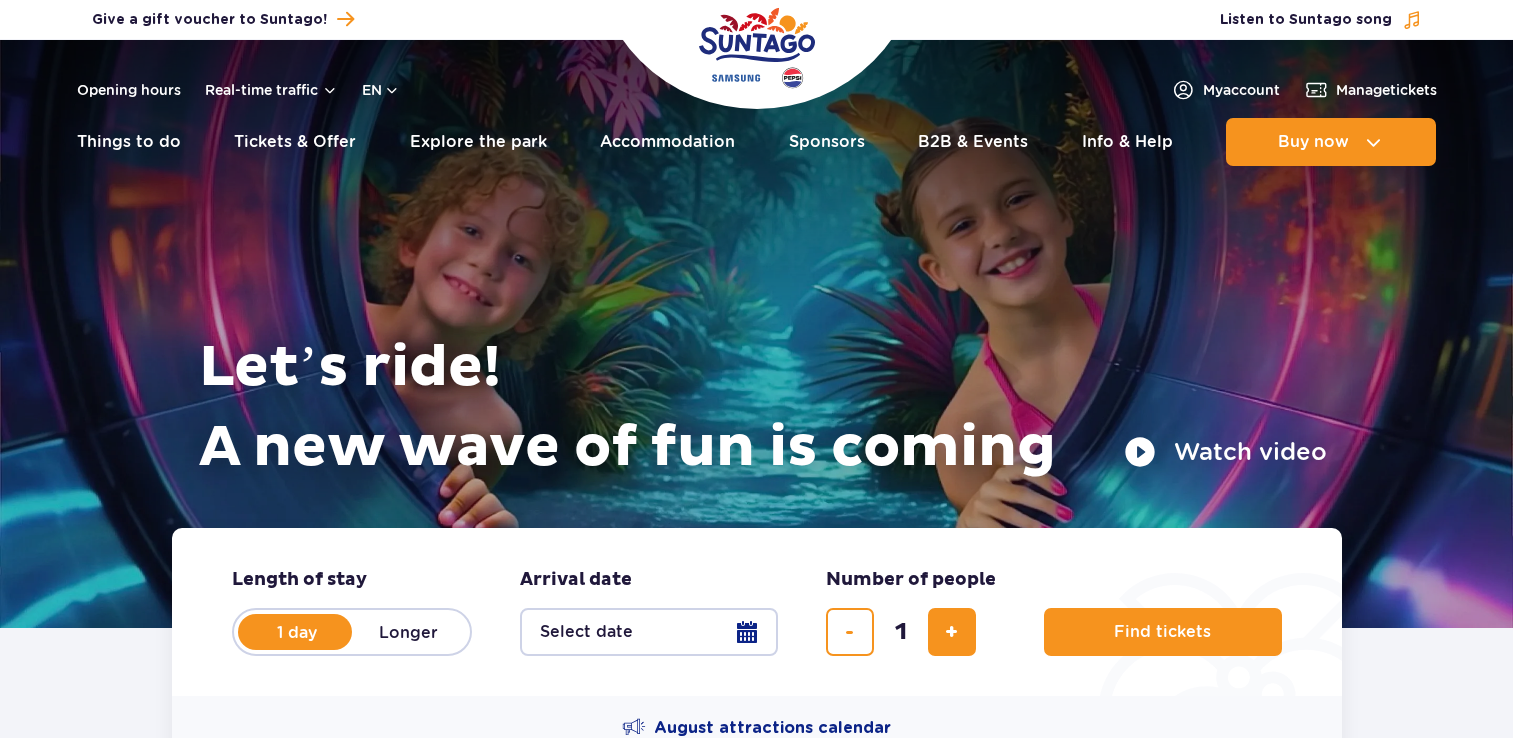 scroll, scrollTop: 0, scrollLeft: 0, axis: both 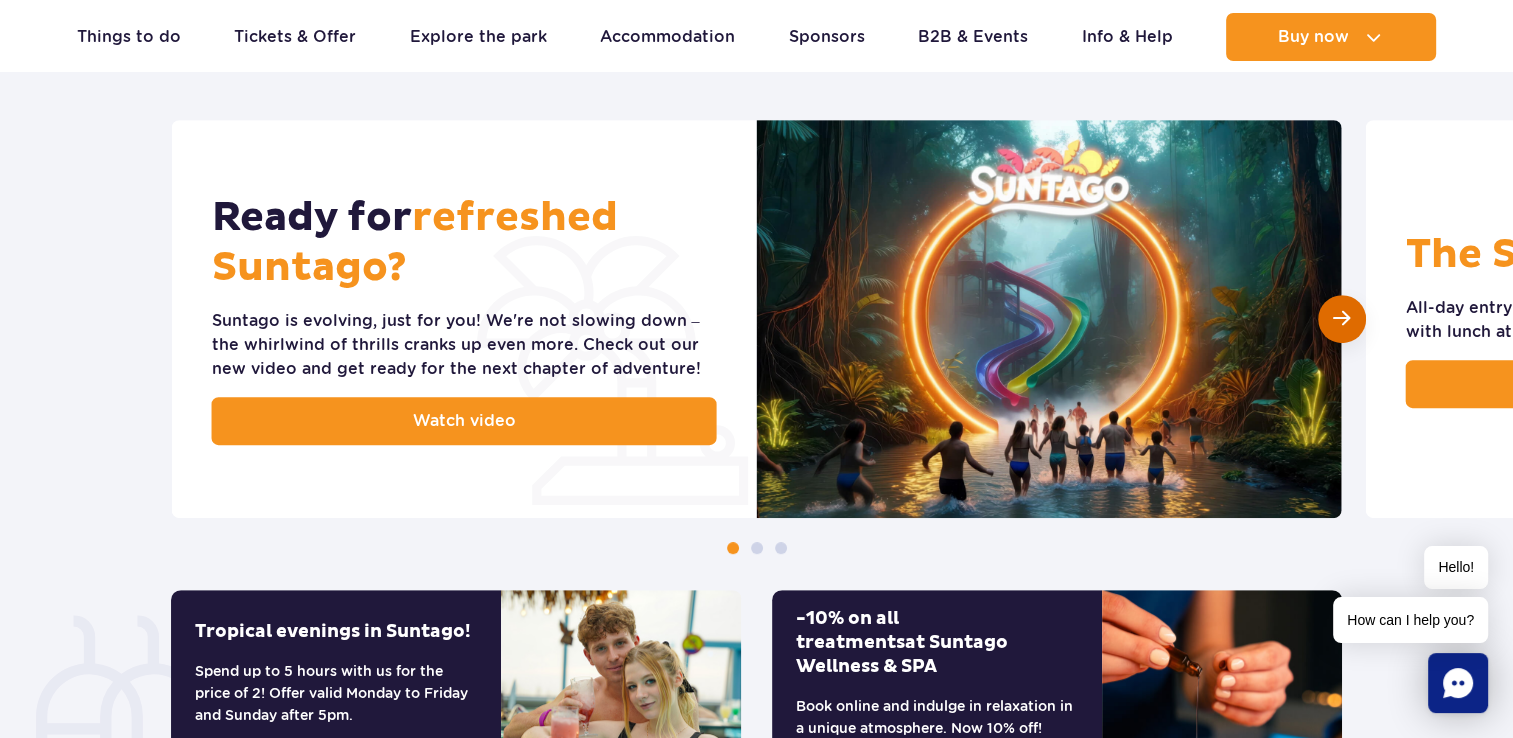 click at bounding box center (1342, 319) 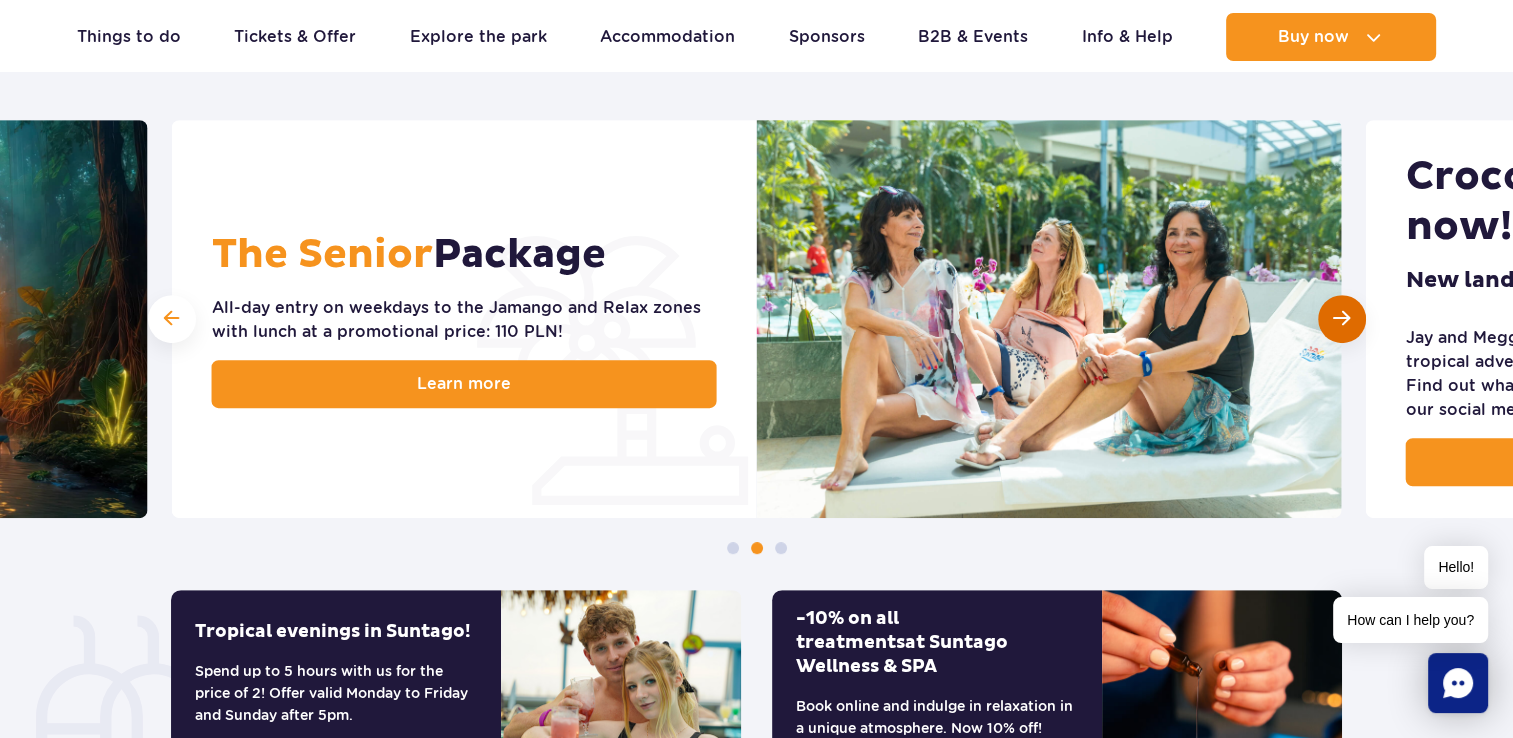 click at bounding box center (1342, 319) 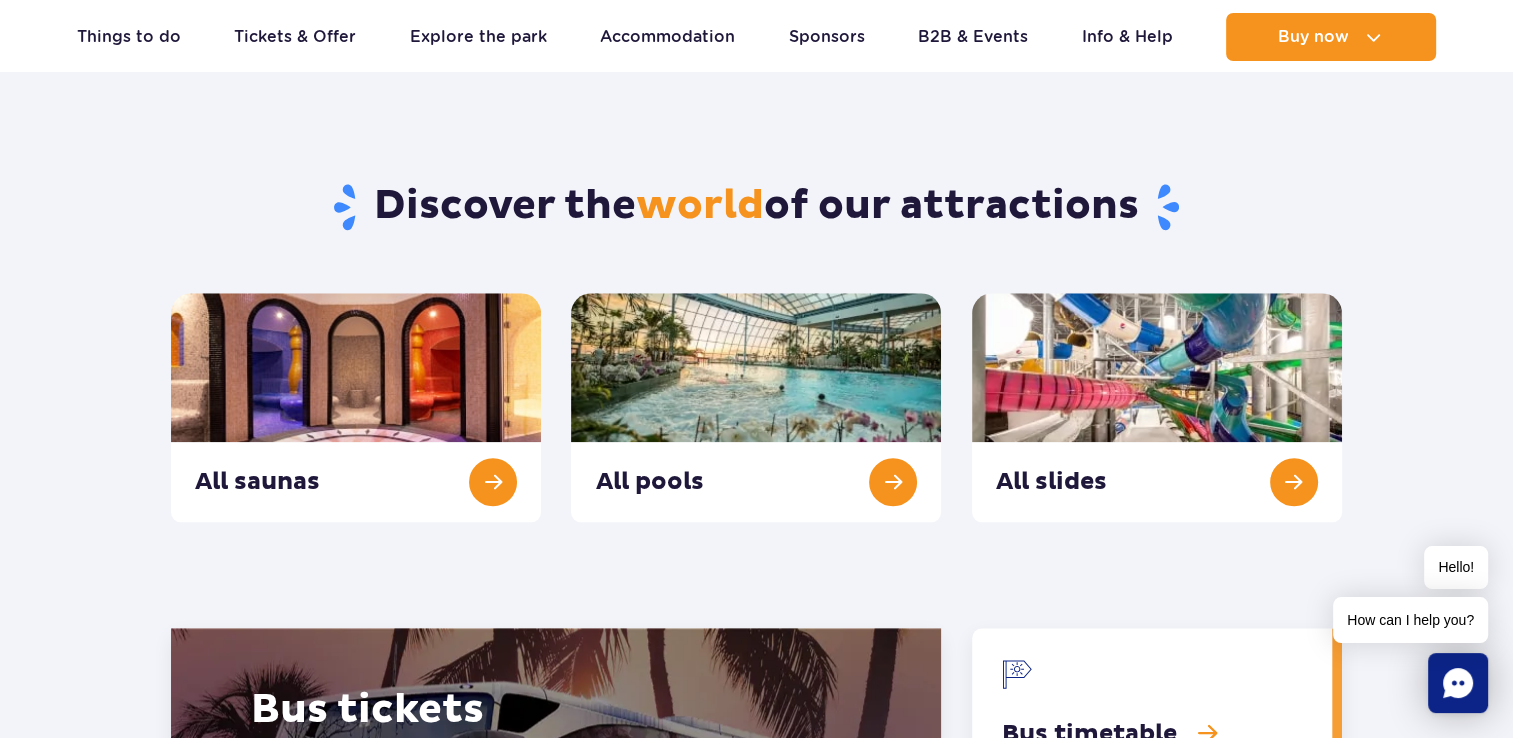 scroll, scrollTop: 2032, scrollLeft: 0, axis: vertical 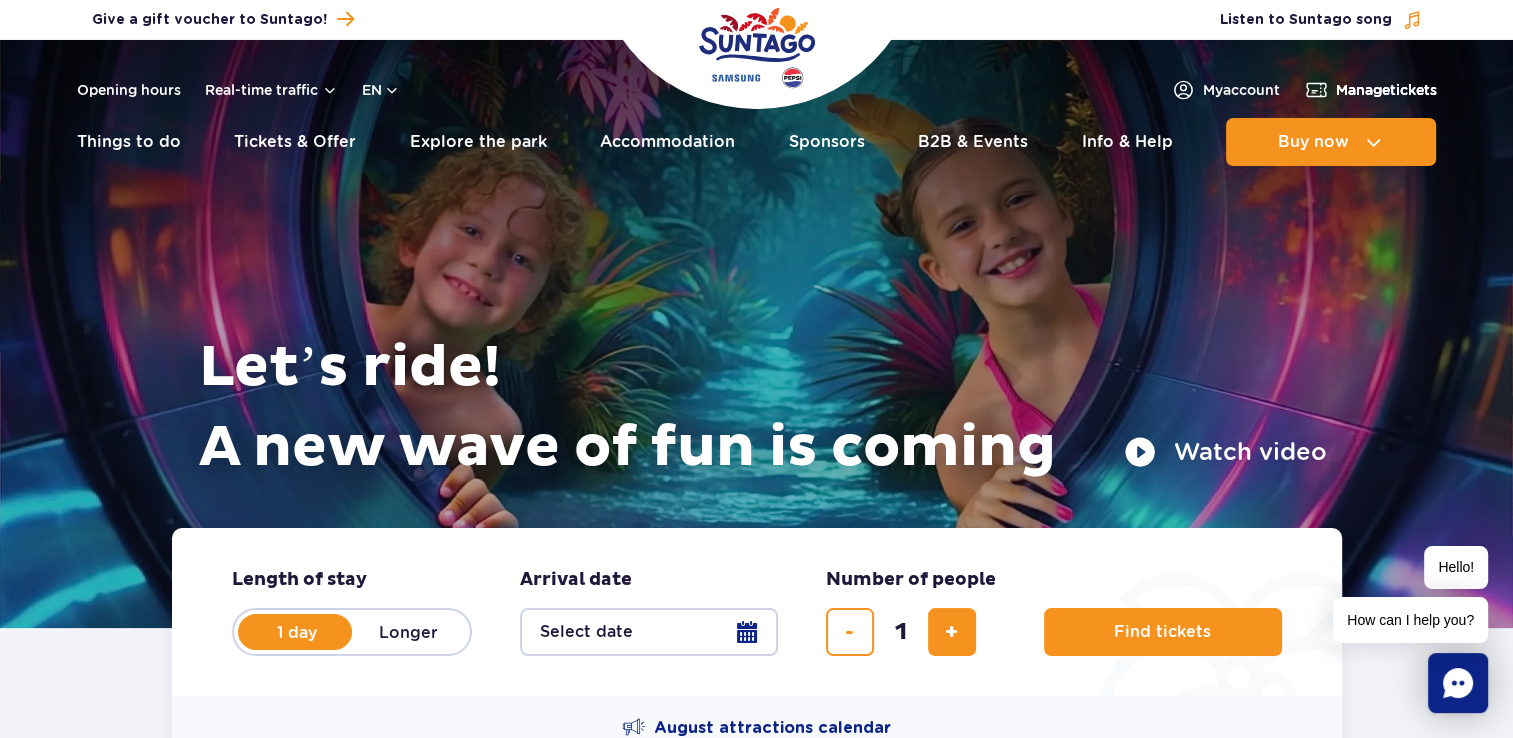 click on "Manage  tickets" at bounding box center [1370, 90] 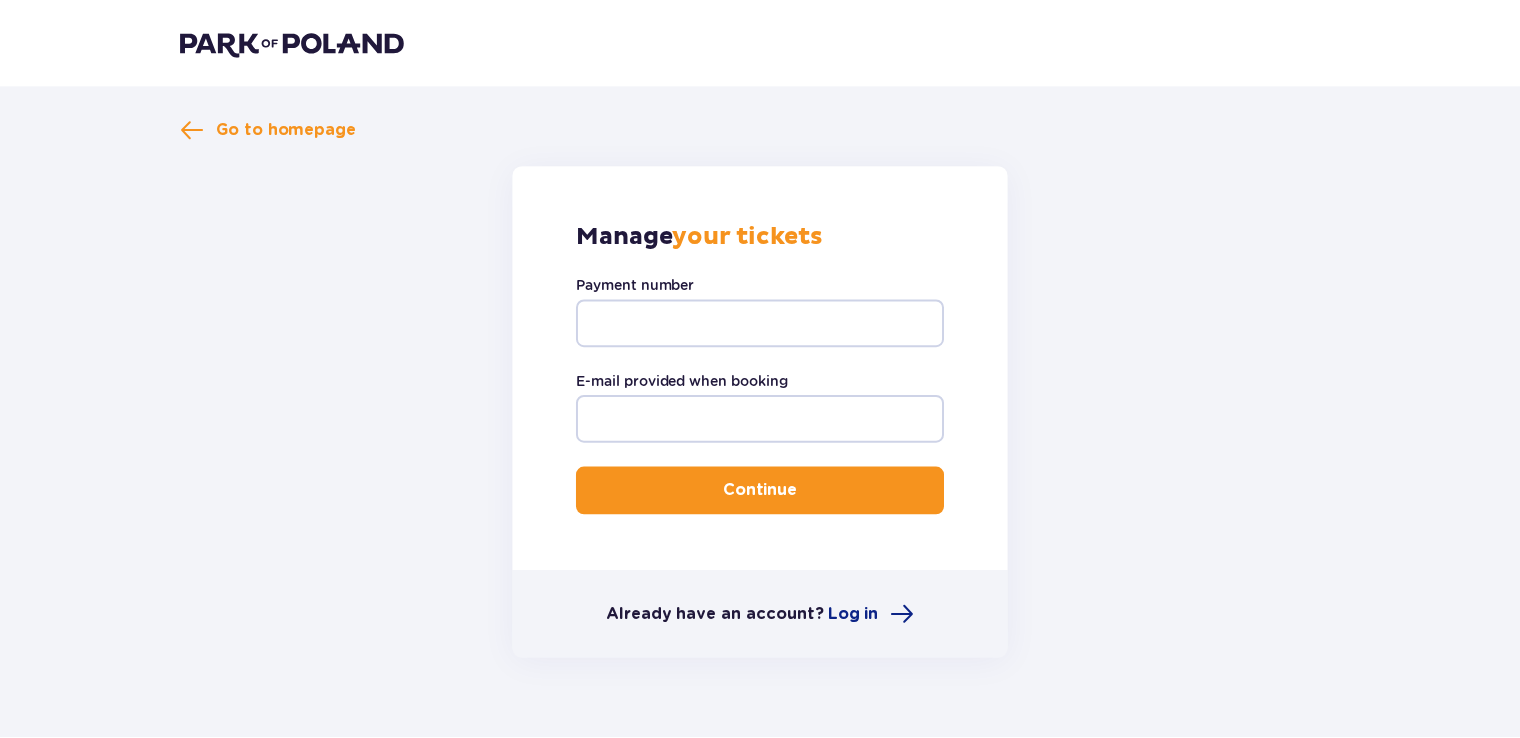 scroll, scrollTop: 0, scrollLeft: 0, axis: both 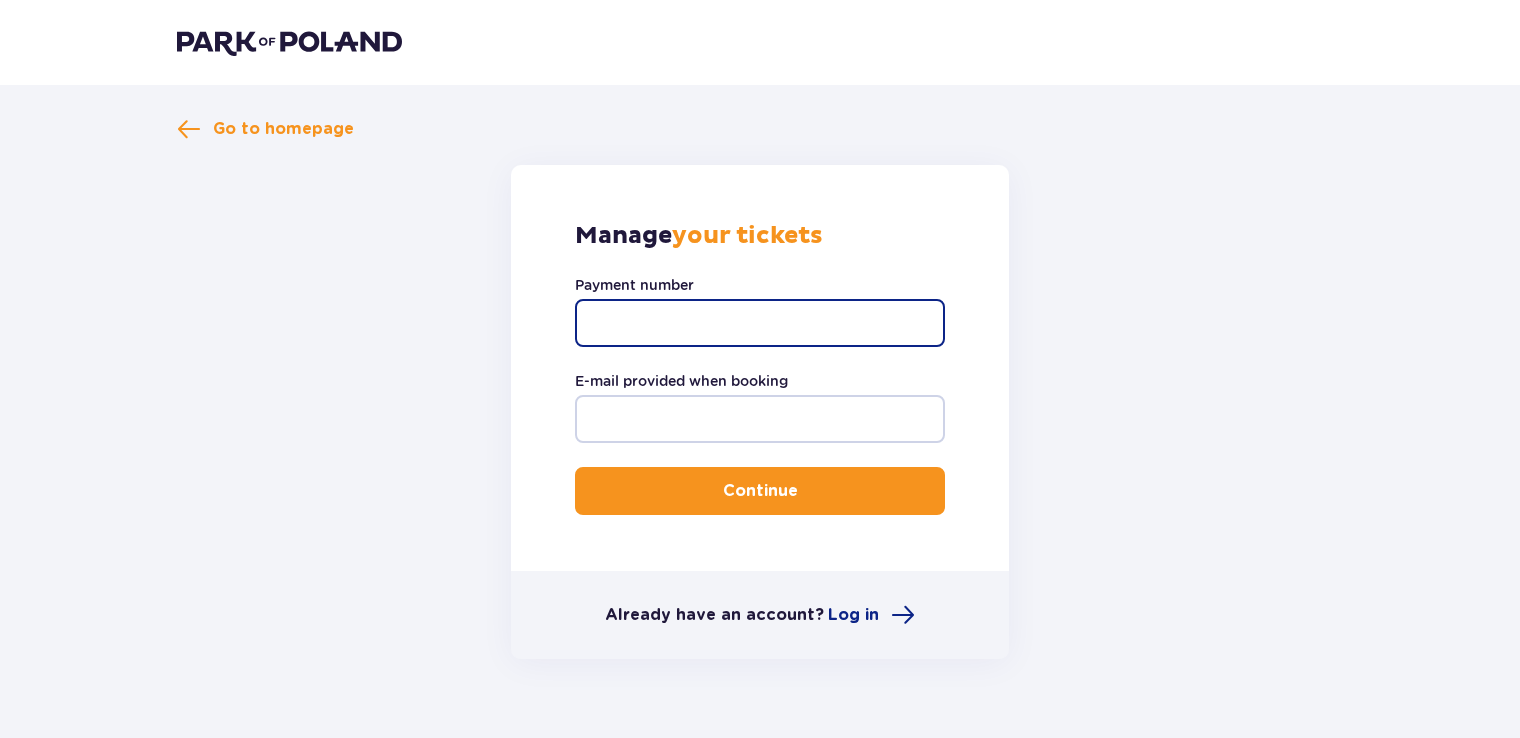 click on "Payment number" at bounding box center [760, 323] 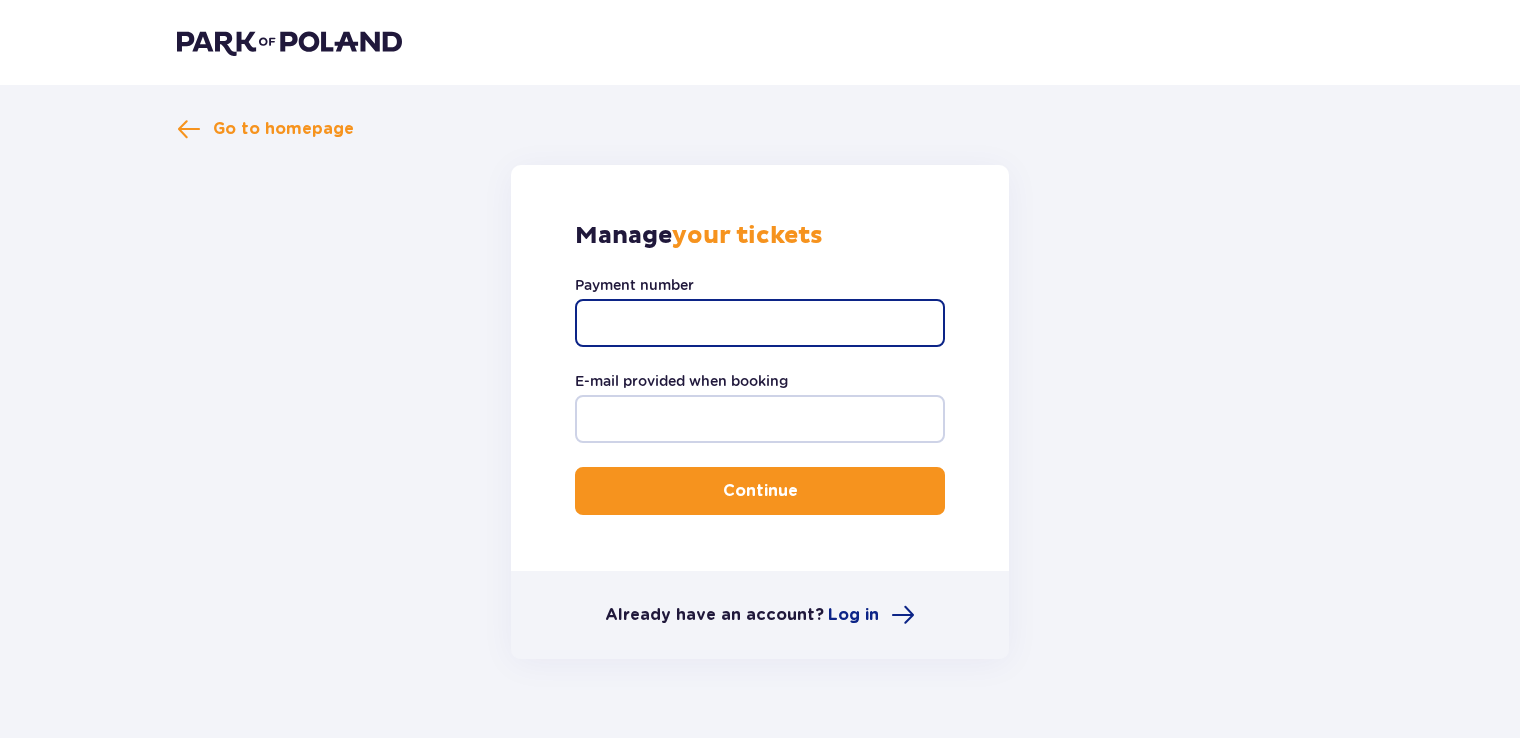 paste on "TR-VRC-HL9A60X/89930933393" 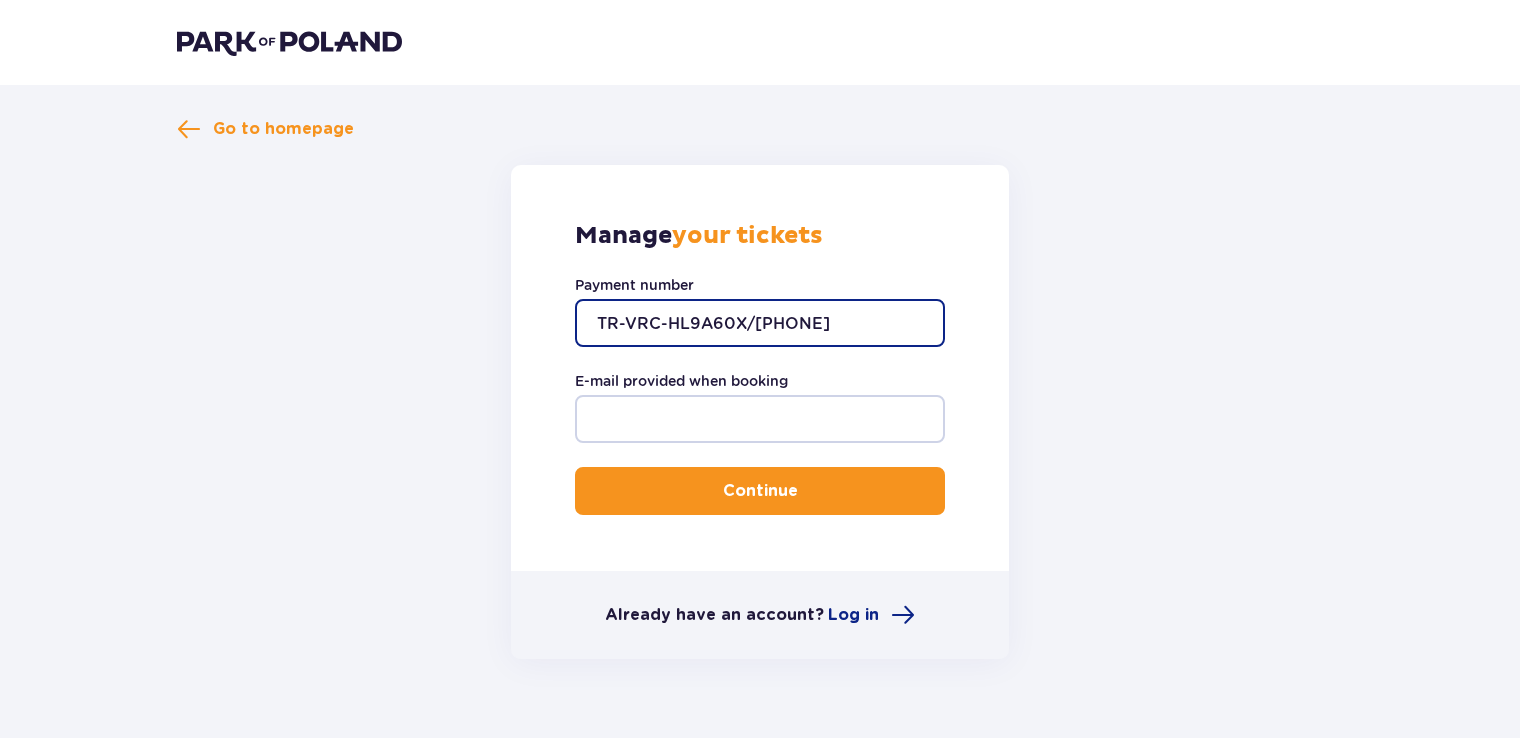 type on "TR-VRC-HL9A60X/89930933393" 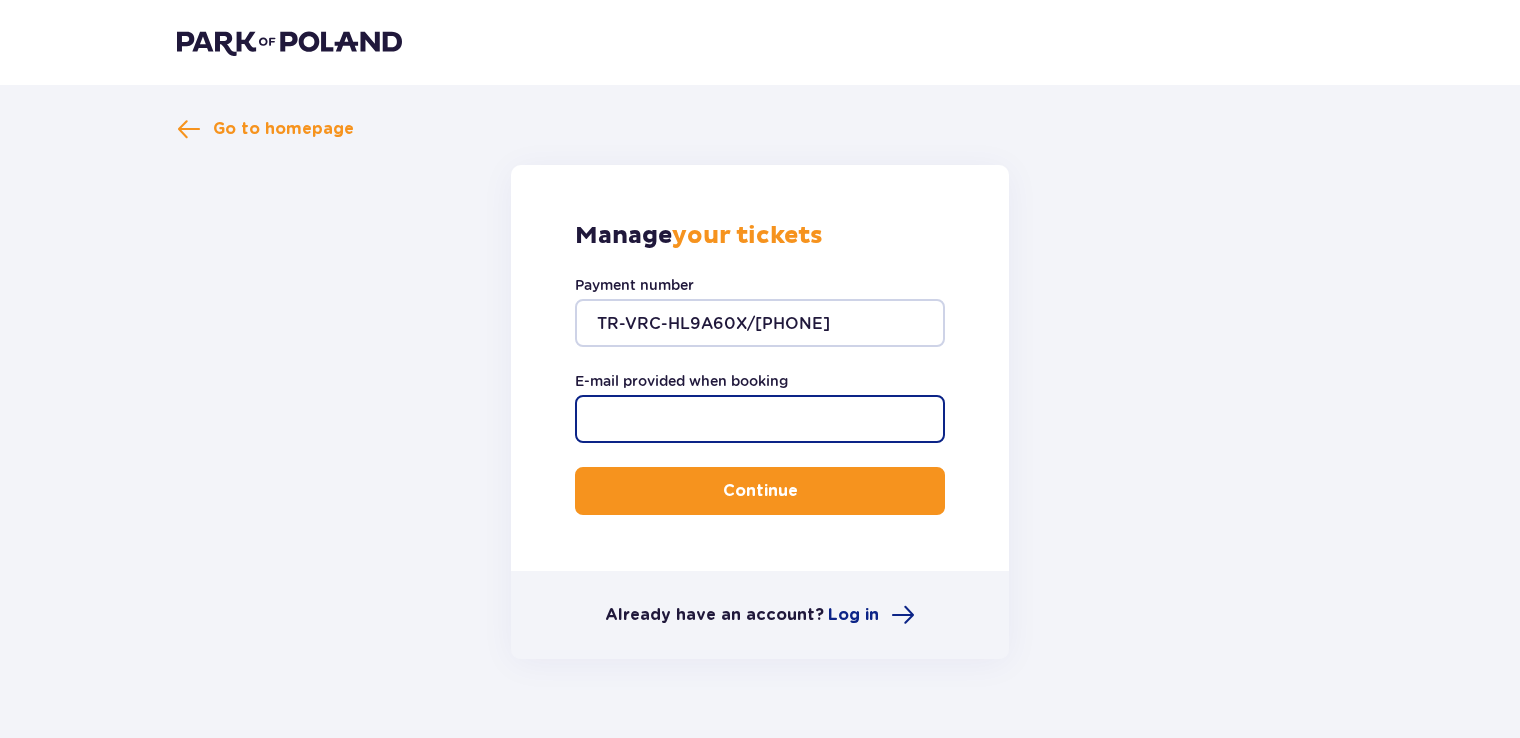 click on "E-mail provided when booking" at bounding box center [760, 419] 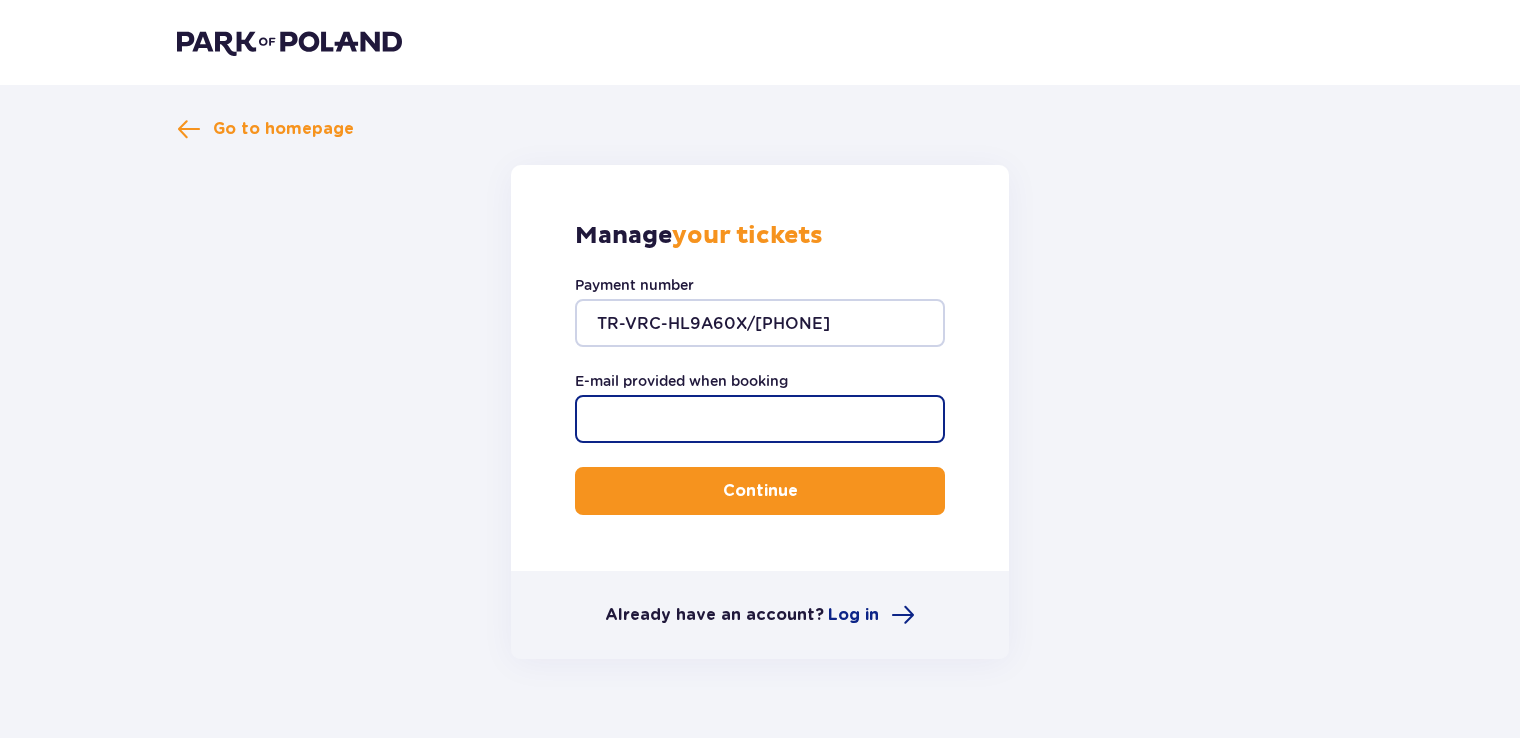 type on "orcun246@hotmail.com" 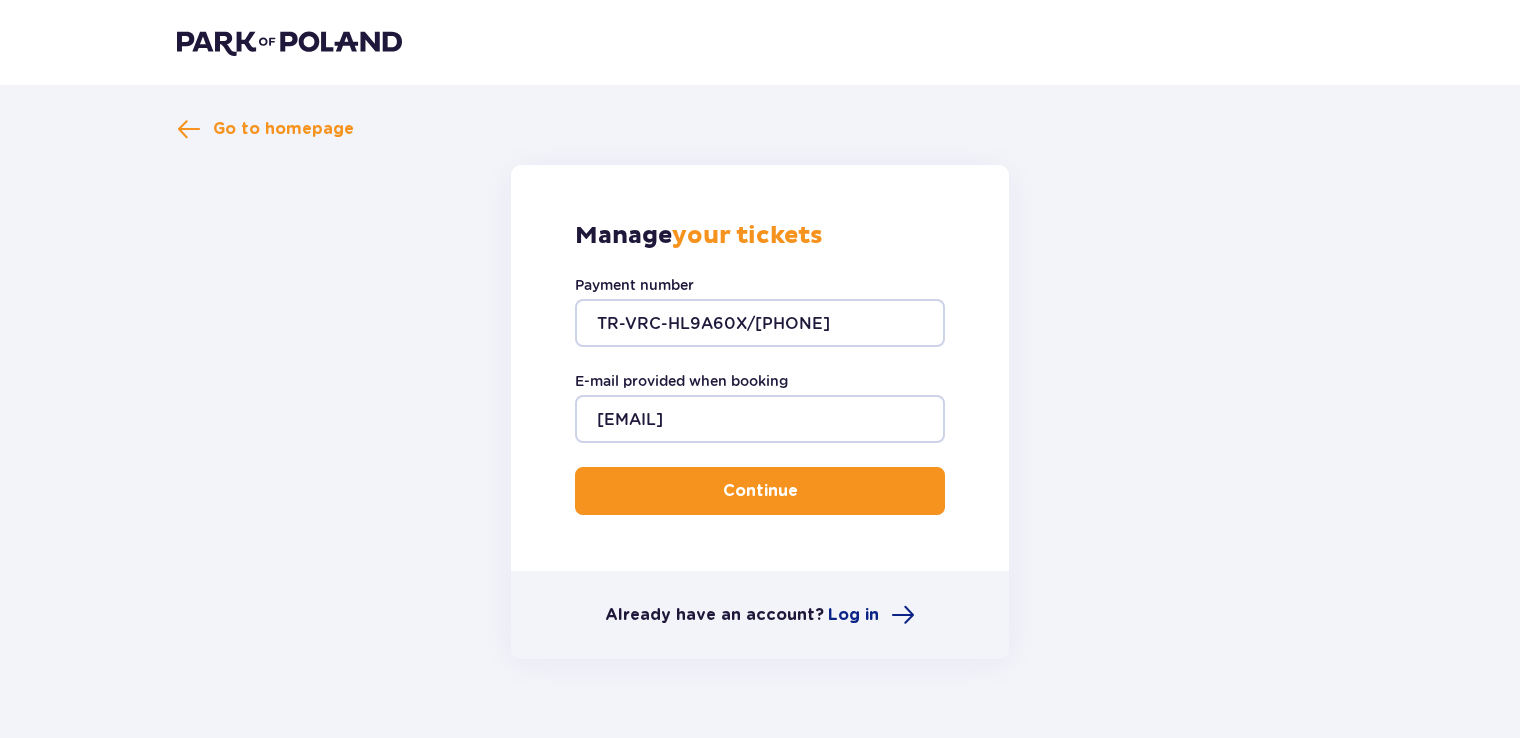 click on "Continue" at bounding box center [760, 491] 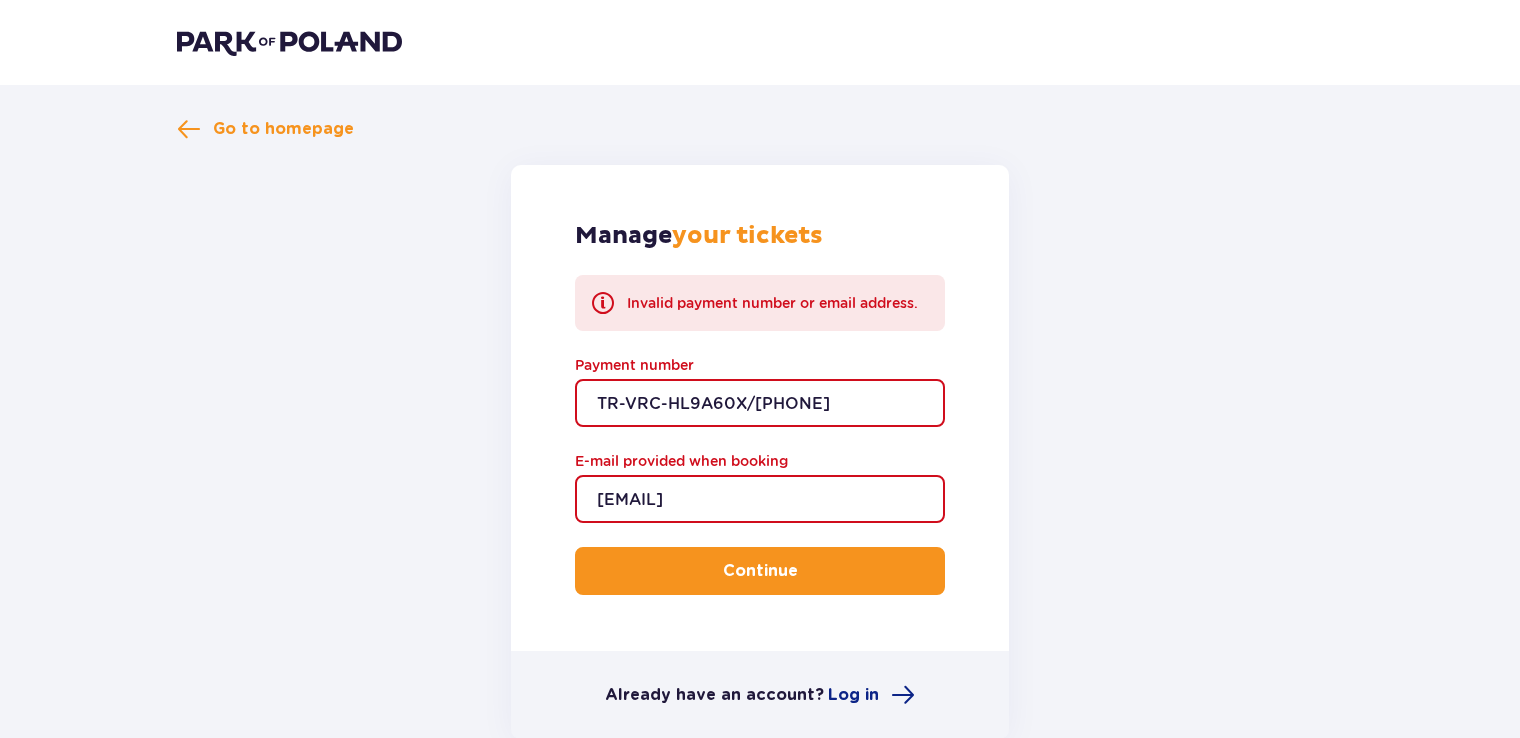 click on "TR-VRC-HL9A60X/89930933393" at bounding box center (760, 403) 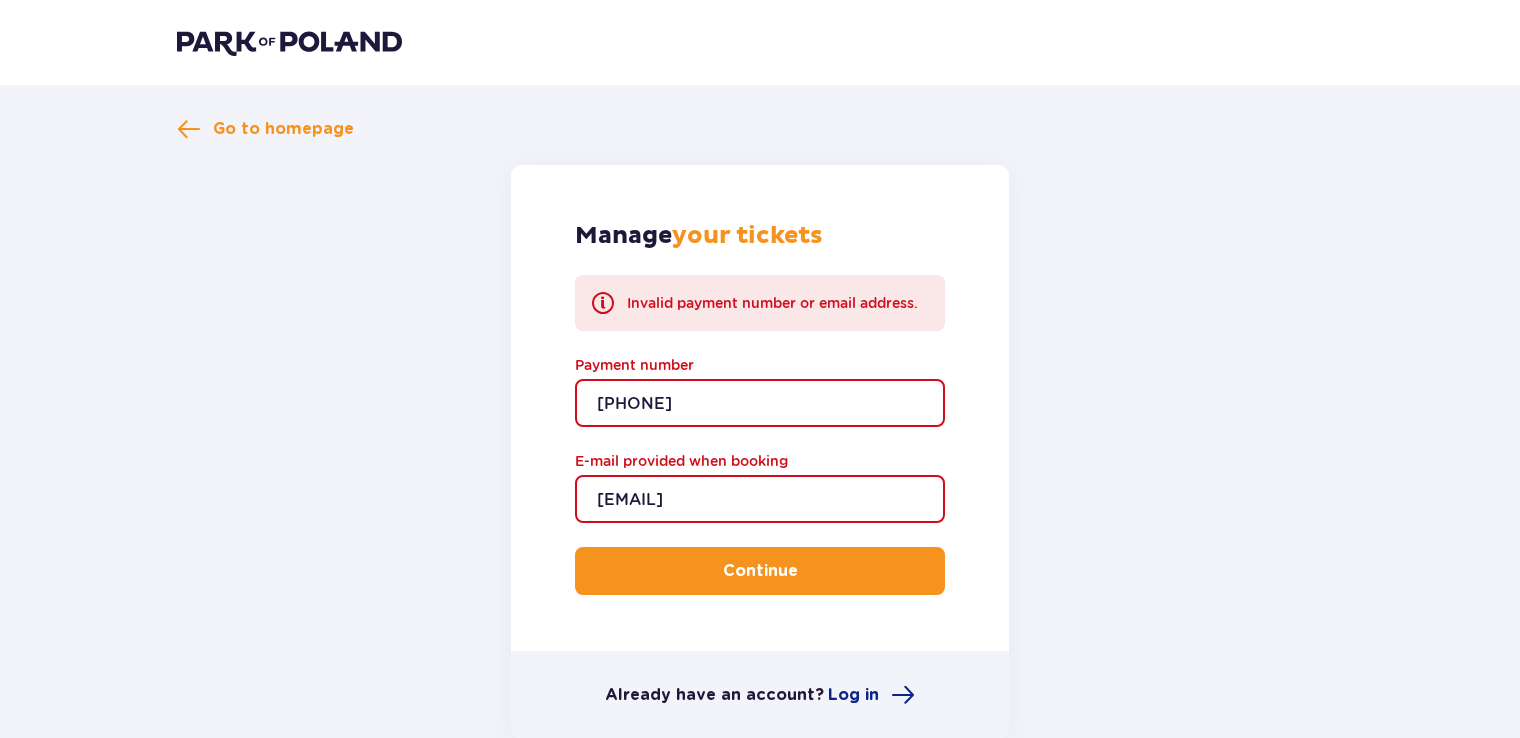 type on "89930933393" 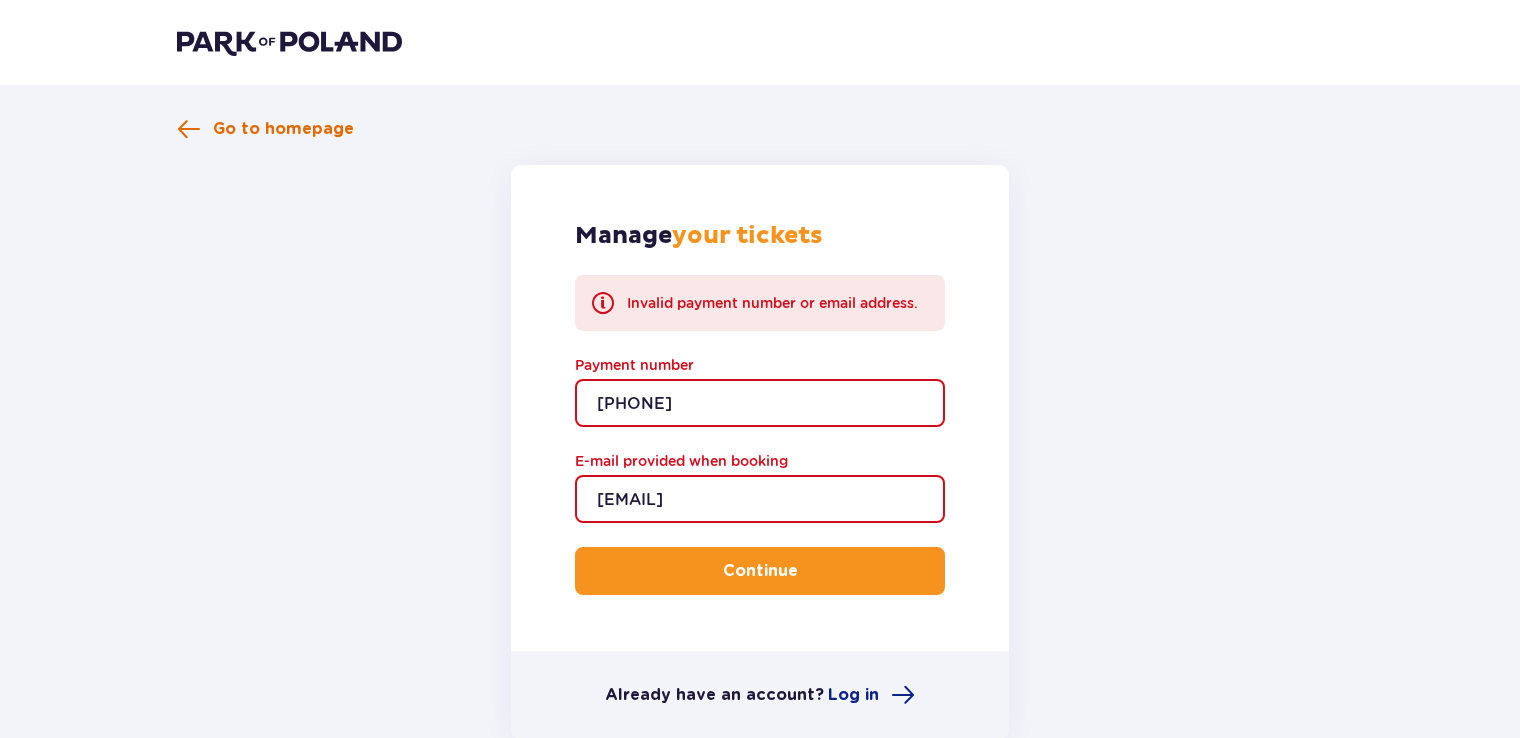 click on "Go to homepage" at bounding box center (283, 129) 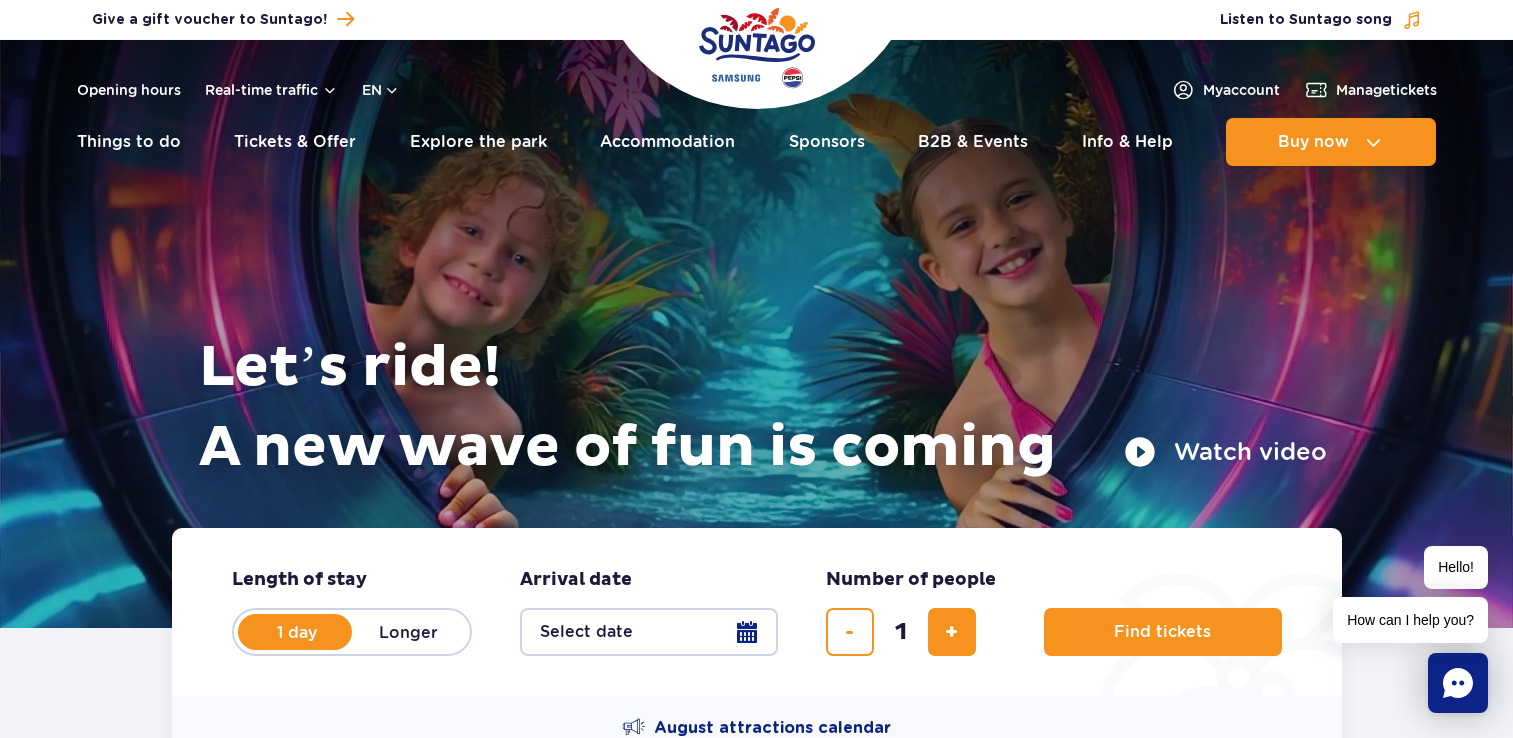 scroll, scrollTop: 0, scrollLeft: 0, axis: both 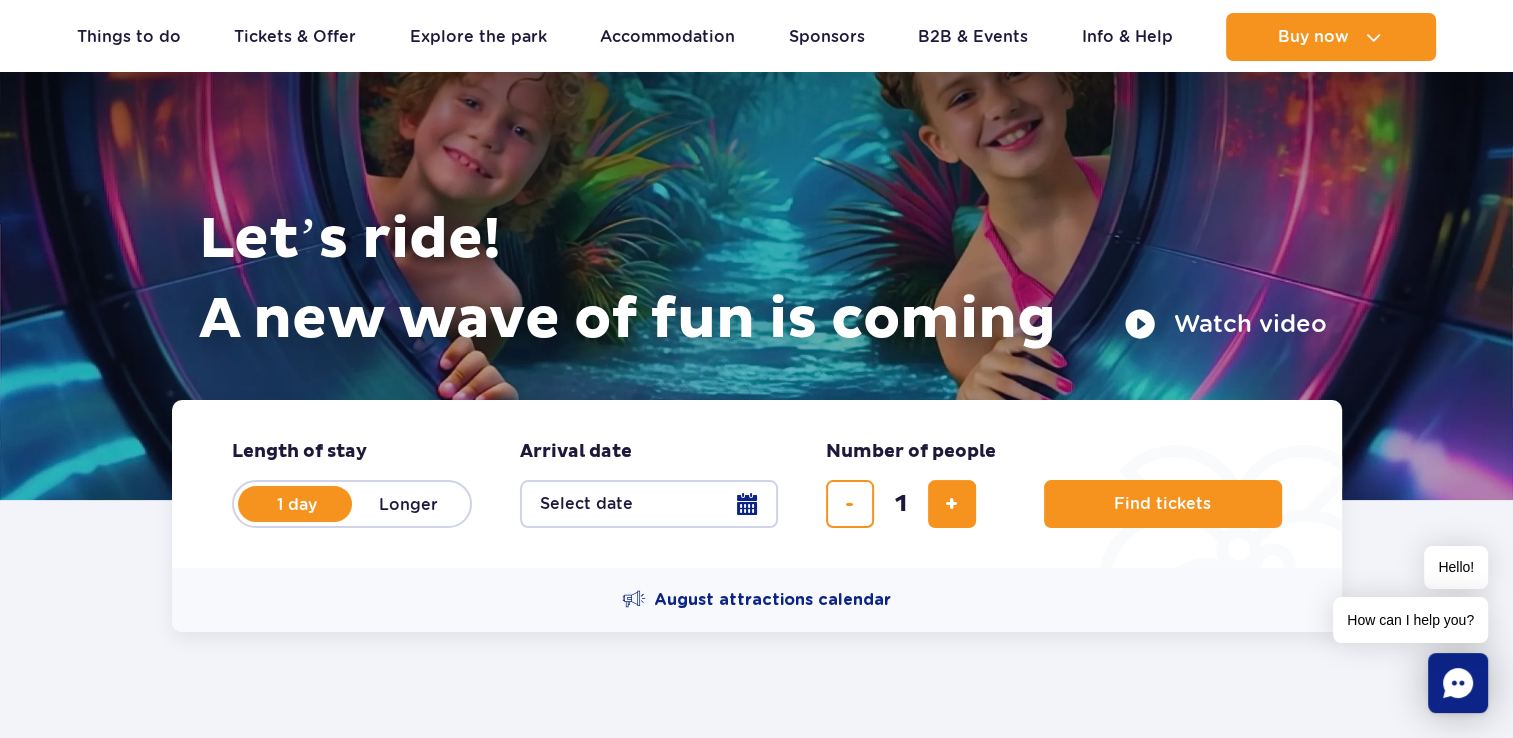 click on "Real-time traffic
Things to do
Slides
Aster
Rainbow
Narval
See more
Pools
Thermal Pool
Mamba Adventure River
Pool with bar
Saunas" at bounding box center [757, 37] 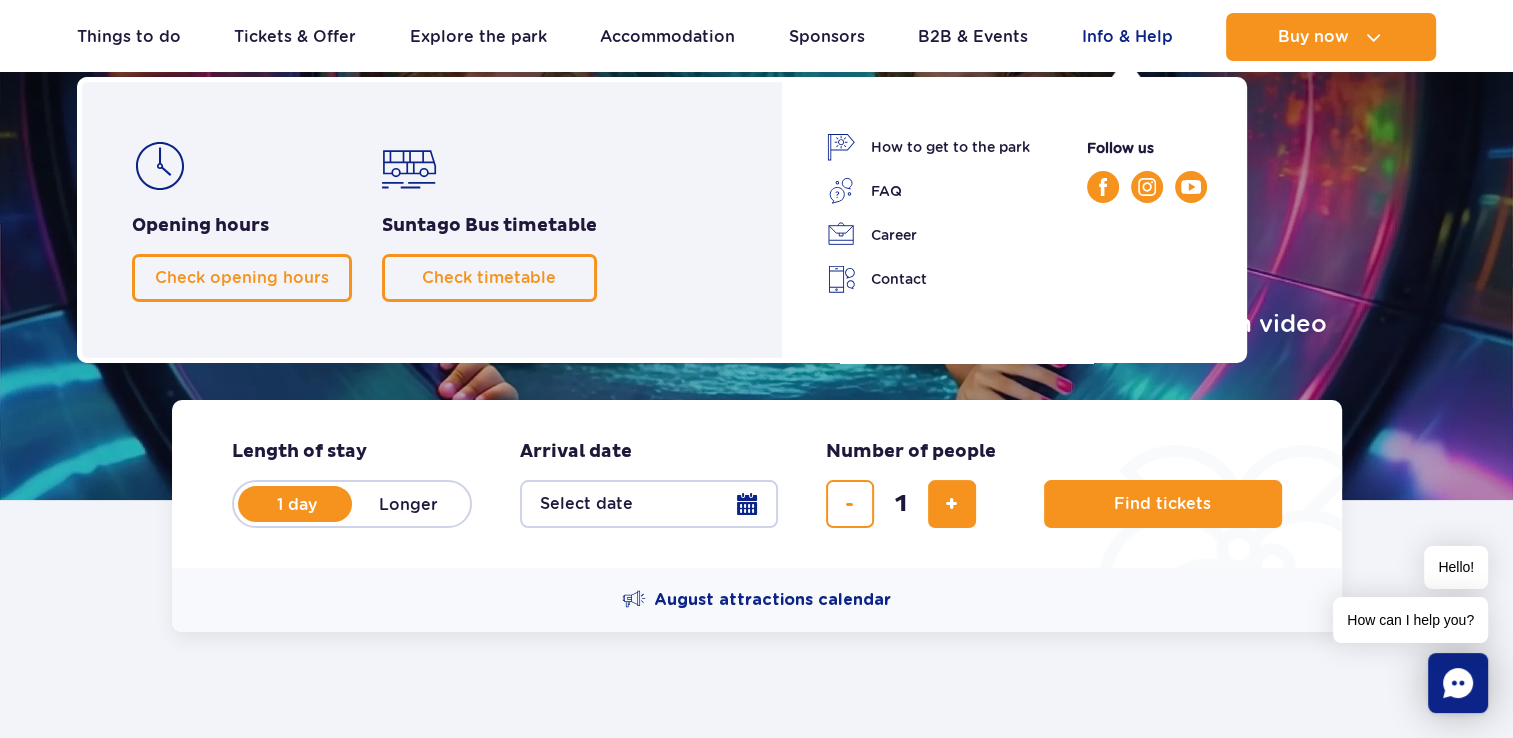 click on "Info & Help" at bounding box center (1127, 37) 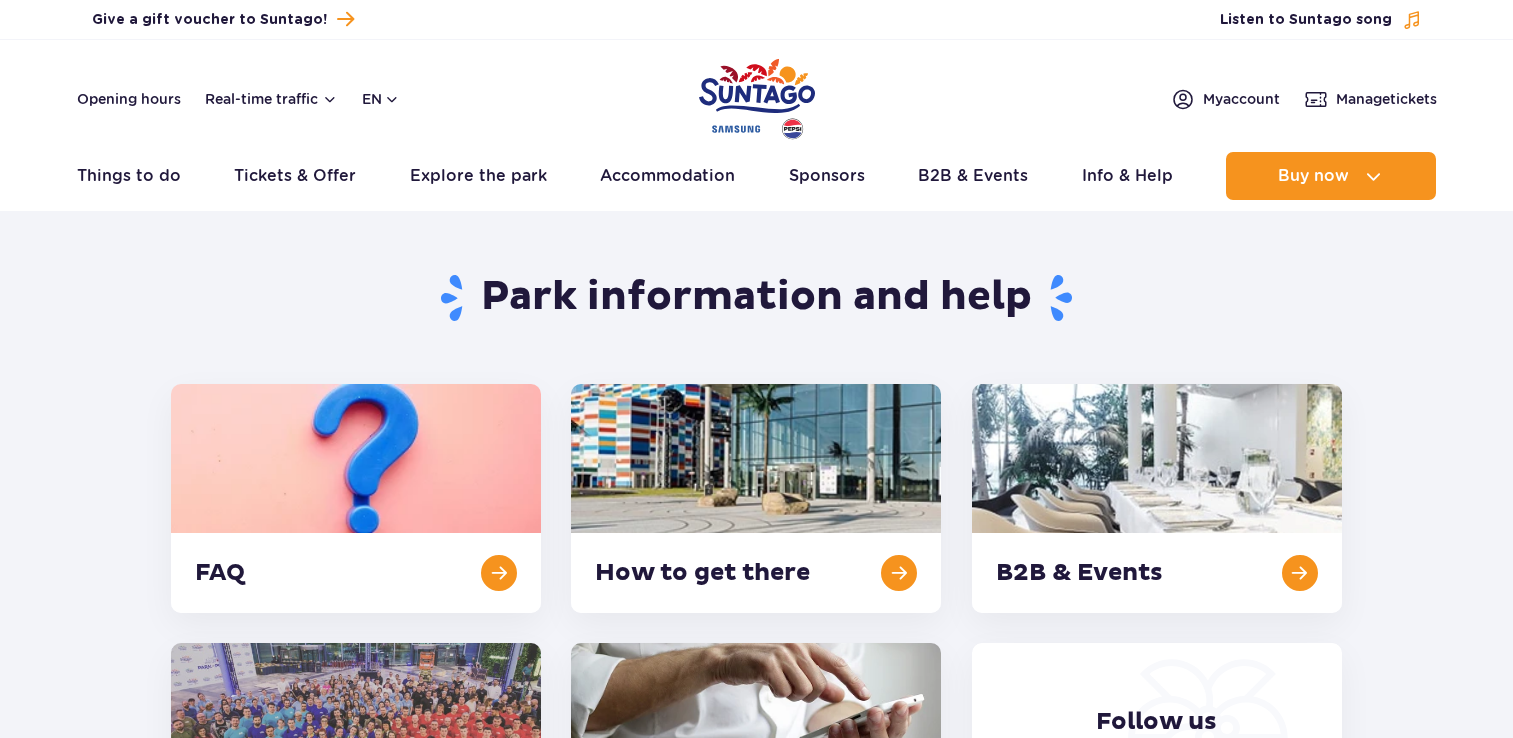 scroll, scrollTop: 0, scrollLeft: 0, axis: both 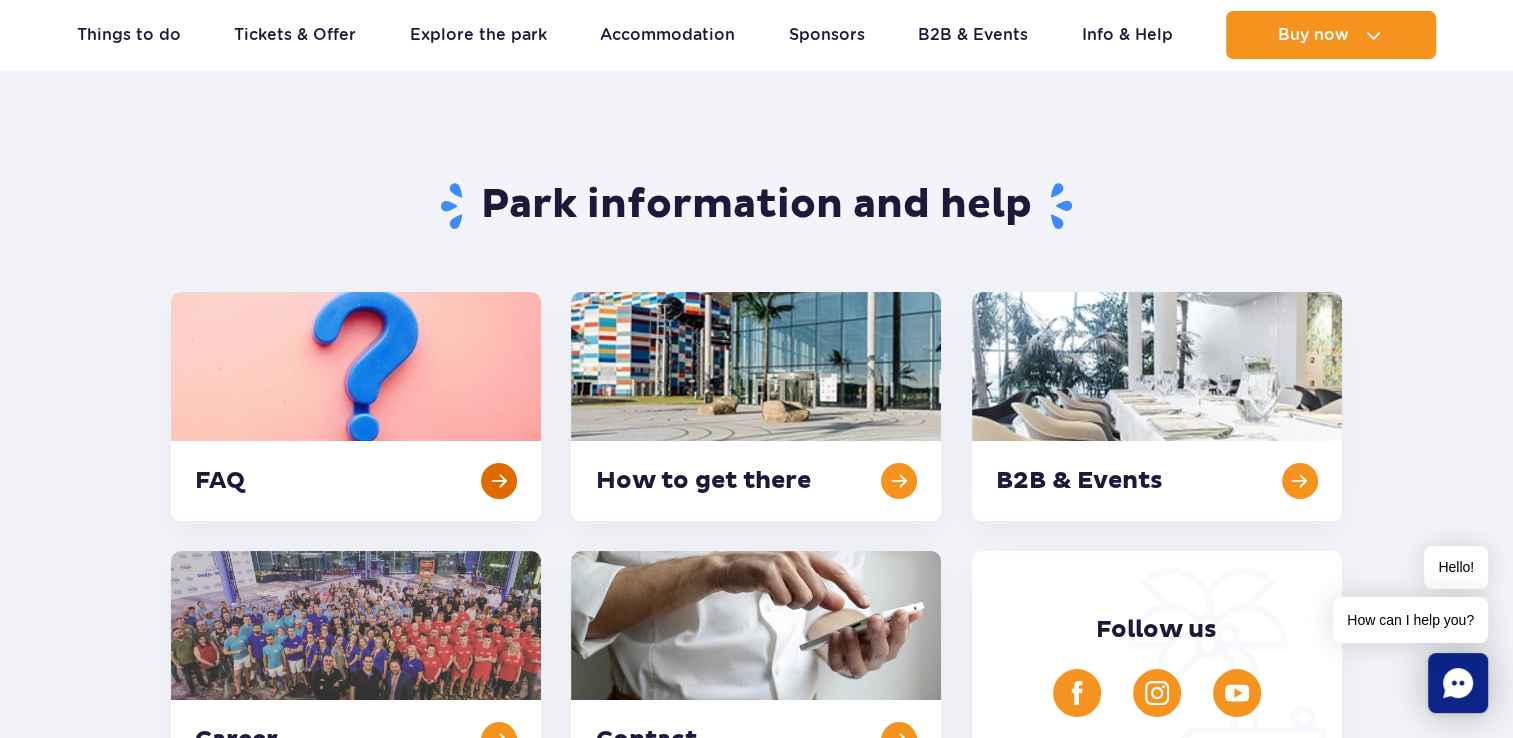 click at bounding box center [356, 406] 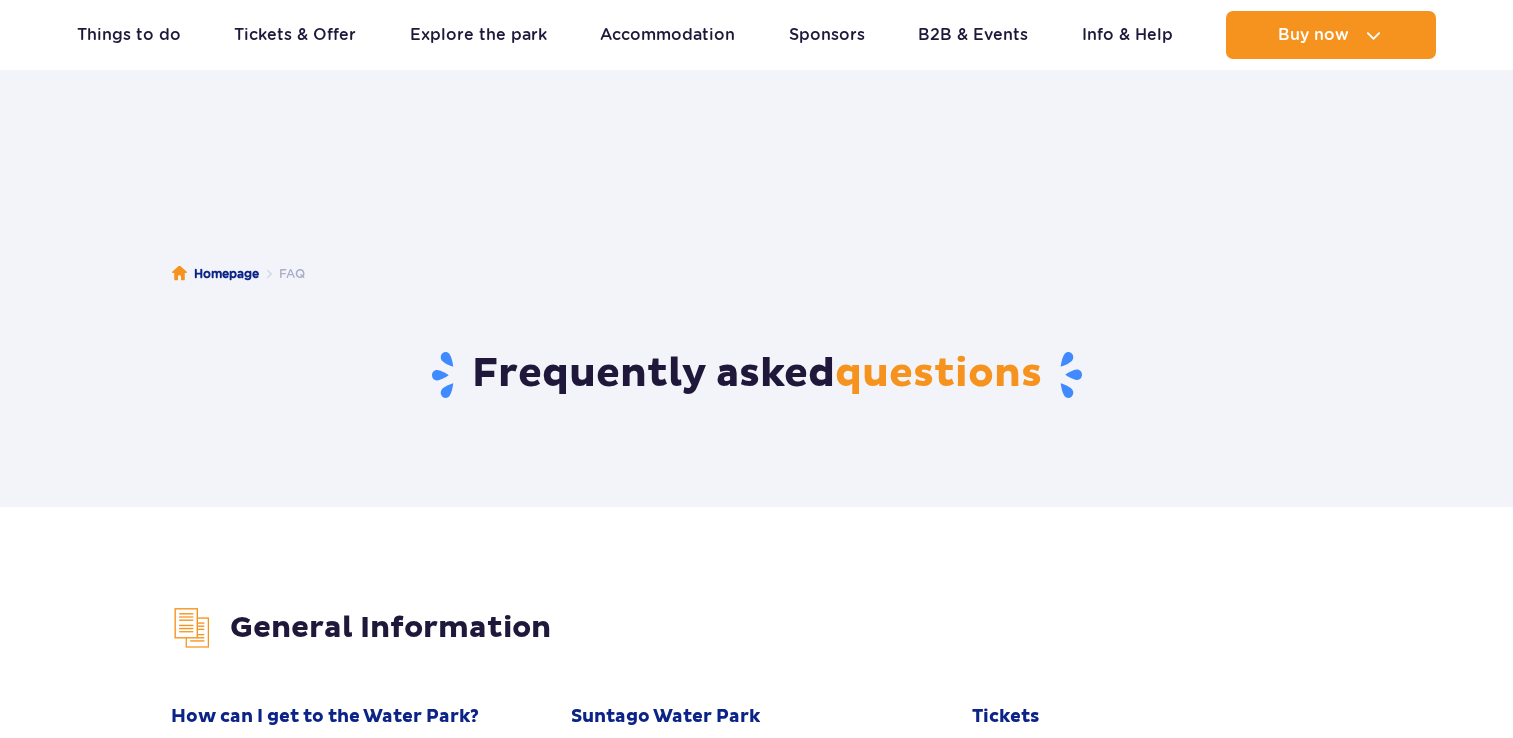 scroll, scrollTop: 348, scrollLeft: 0, axis: vertical 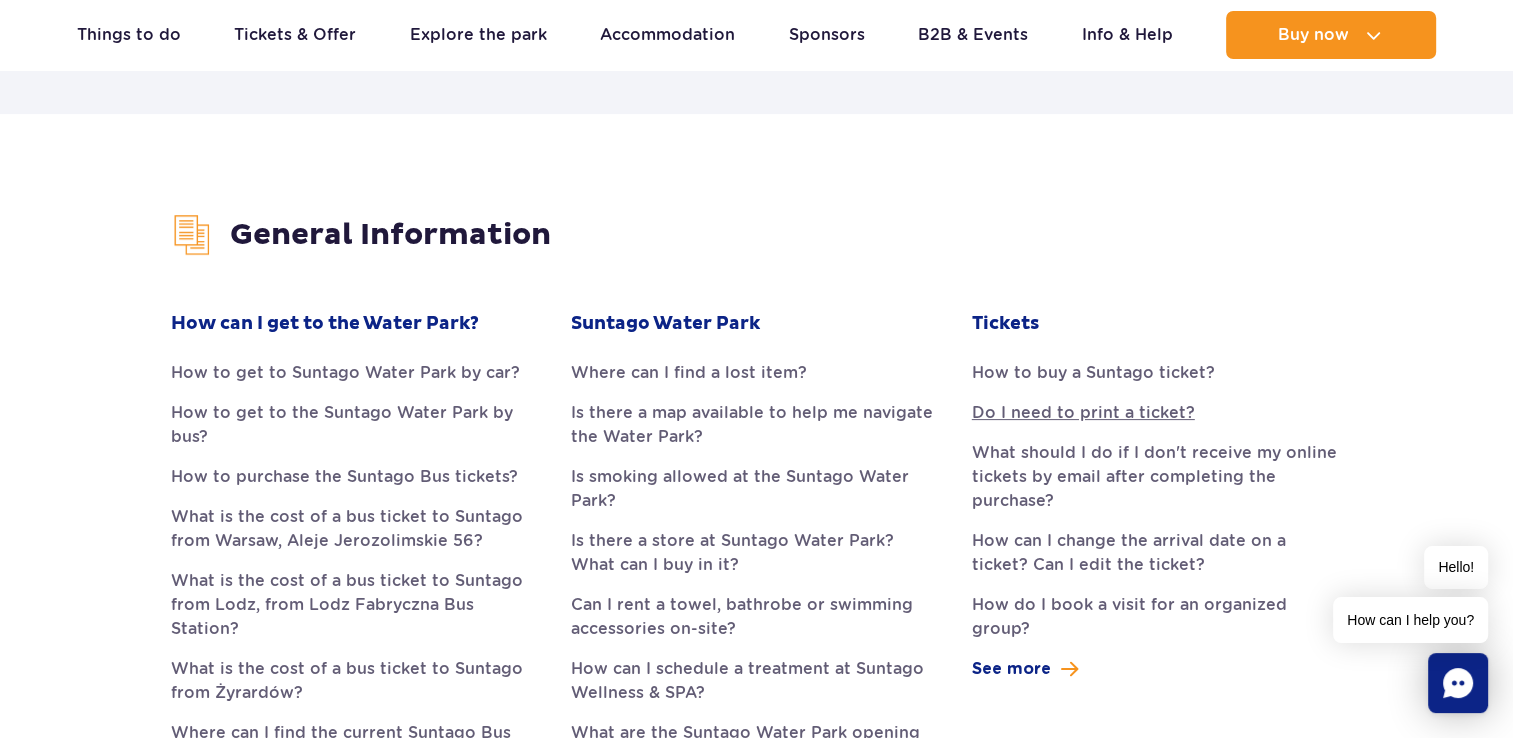 click on "Do I need to print a ticket?" at bounding box center (1157, 413) 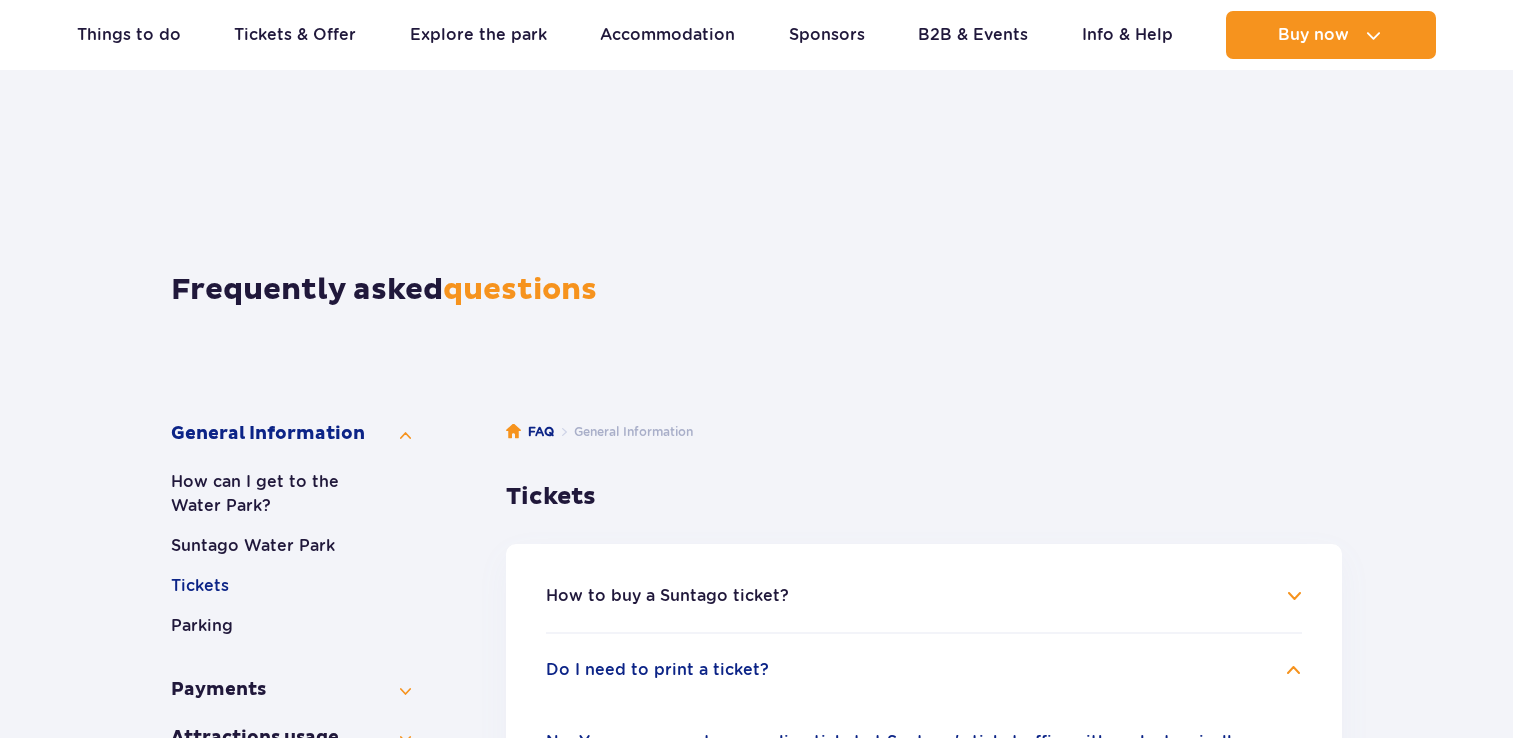 scroll, scrollTop: 533, scrollLeft: 0, axis: vertical 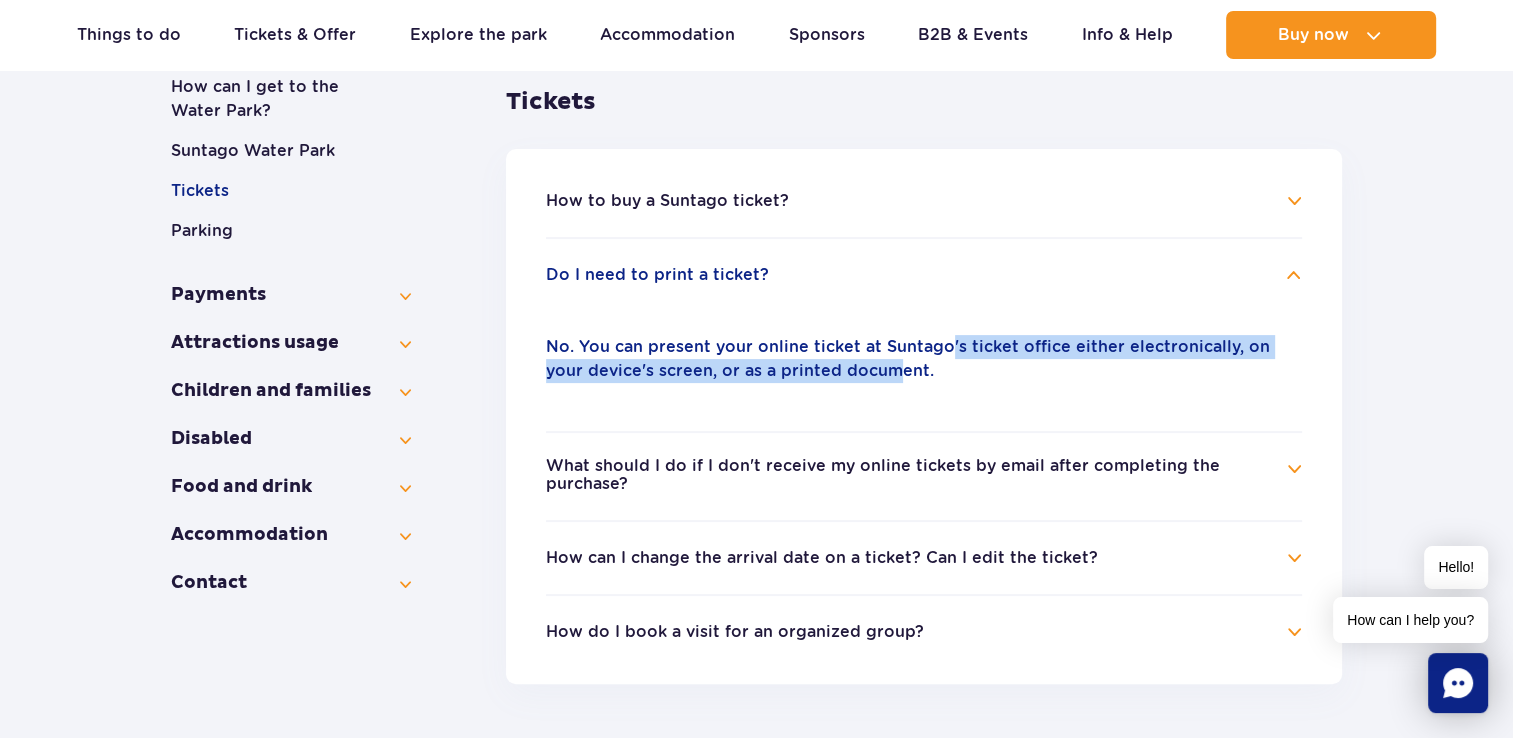drag, startPoint x: 947, startPoint y: 346, endPoint x: 848, endPoint y: 371, distance: 102.10779 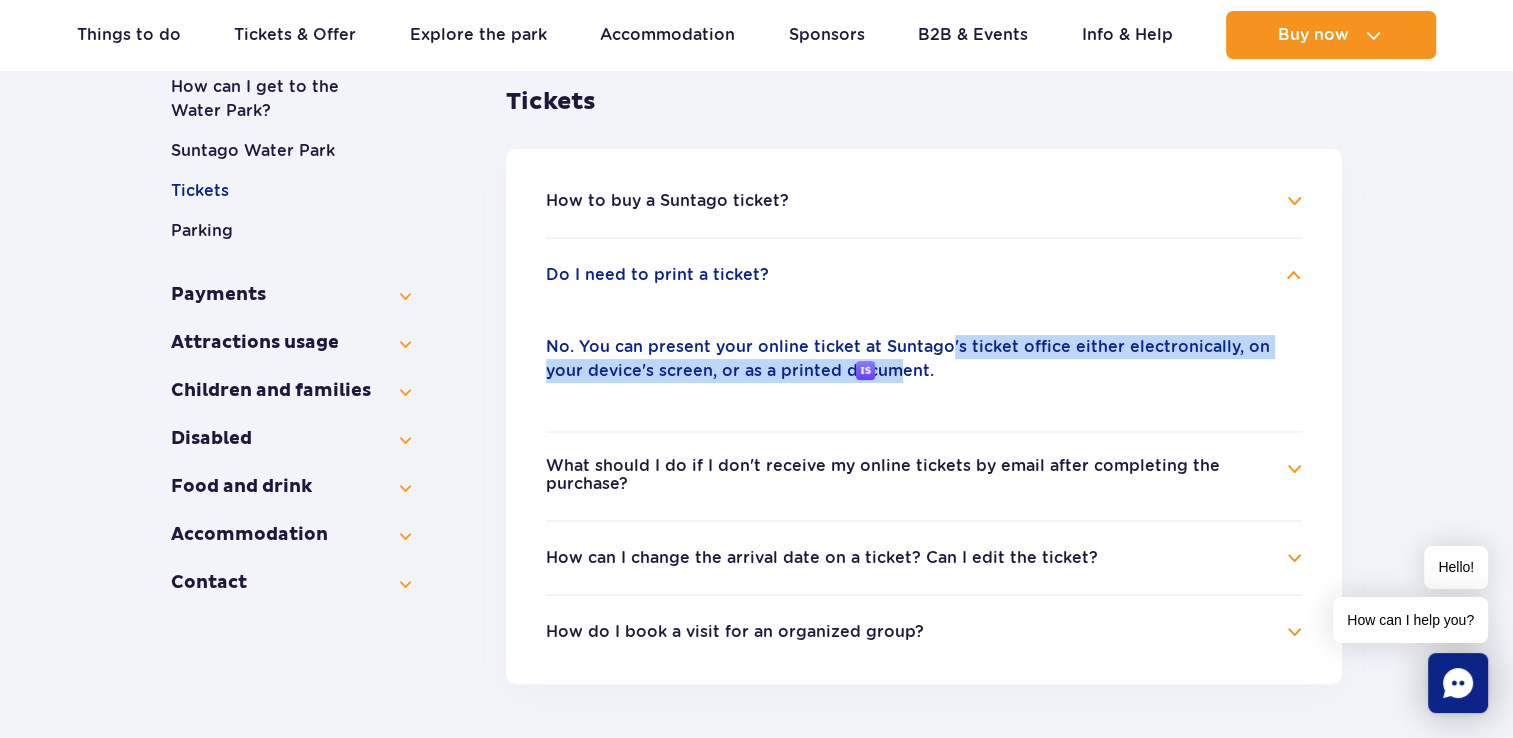 click on "No. You can present your online ticket at Suntago's ticket office either electronically, on your device's screen, or as a printed document." at bounding box center [924, 359] 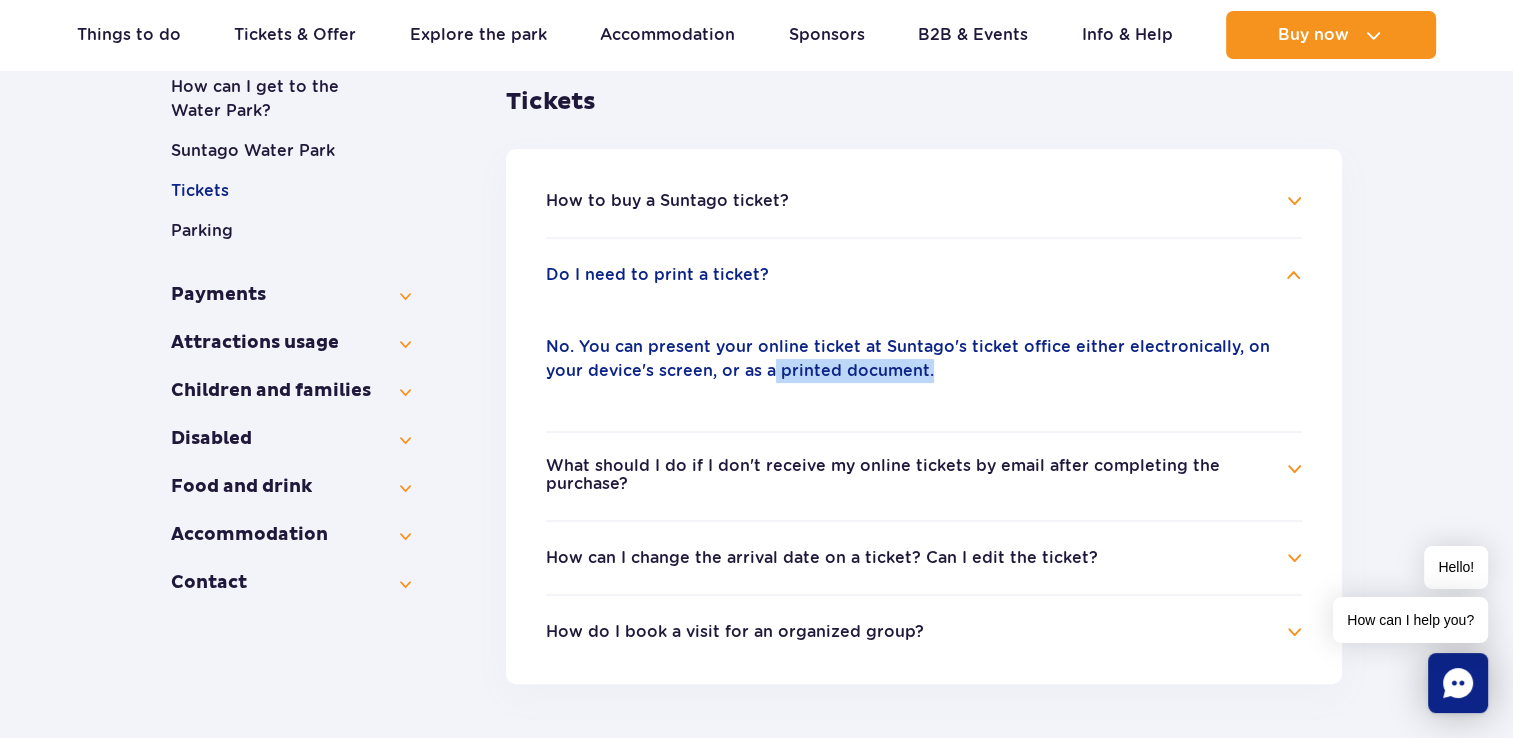 drag, startPoint x: 731, startPoint y: 368, endPoint x: 896, endPoint y: 376, distance: 165.19383 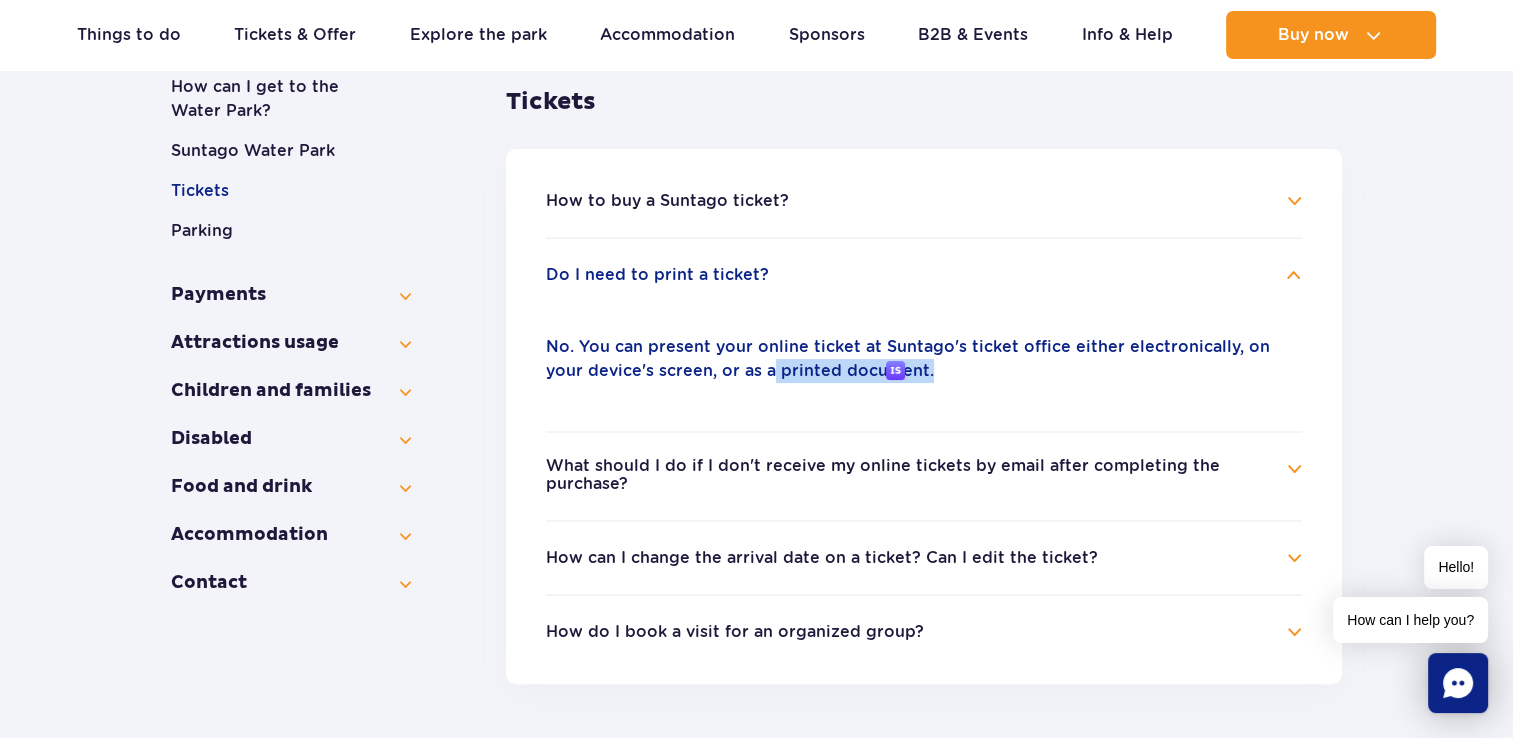 drag, startPoint x: 896, startPoint y: 376, endPoint x: 912, endPoint y: 399, distance: 28.01785 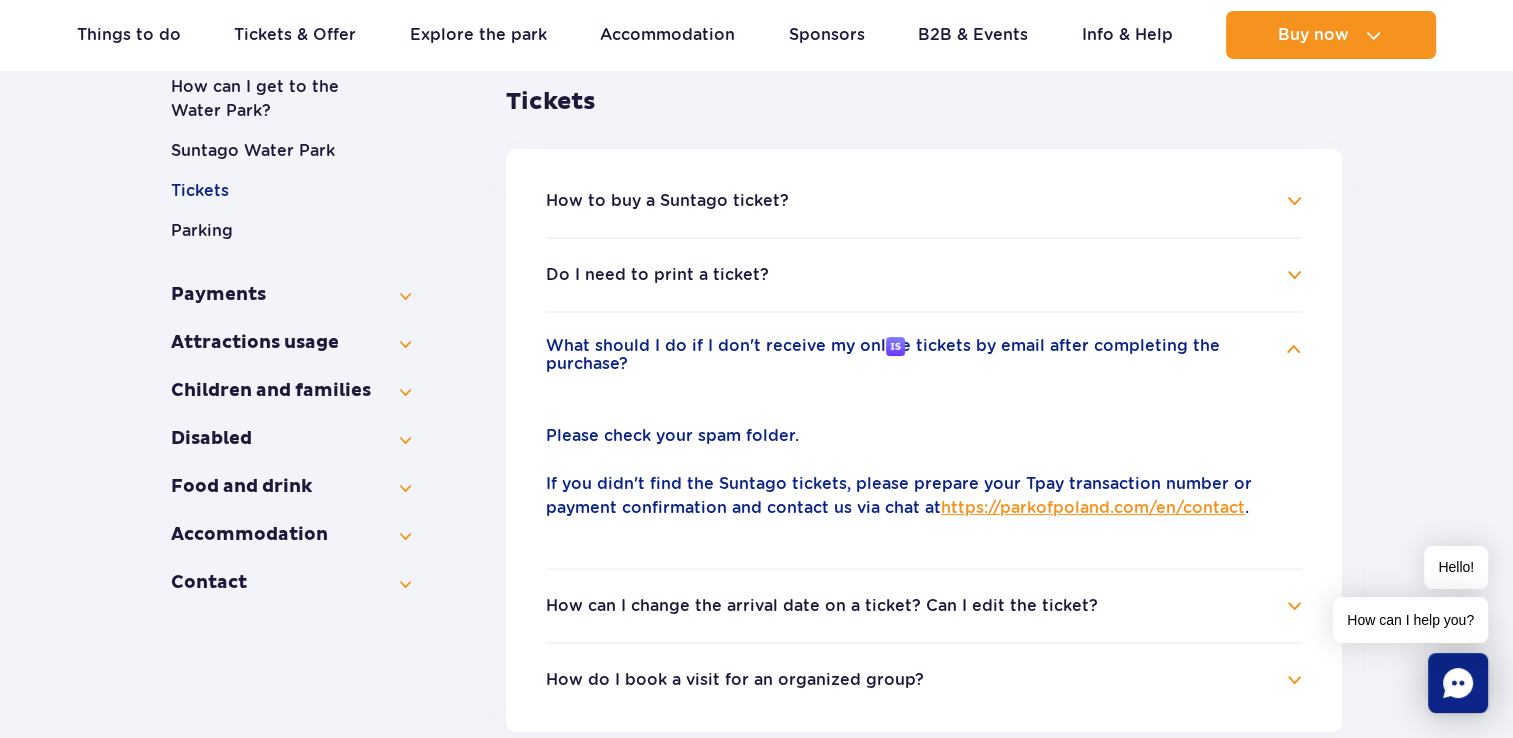 click on "https://parkofpoland.com/en/contact" at bounding box center [1093, 507] 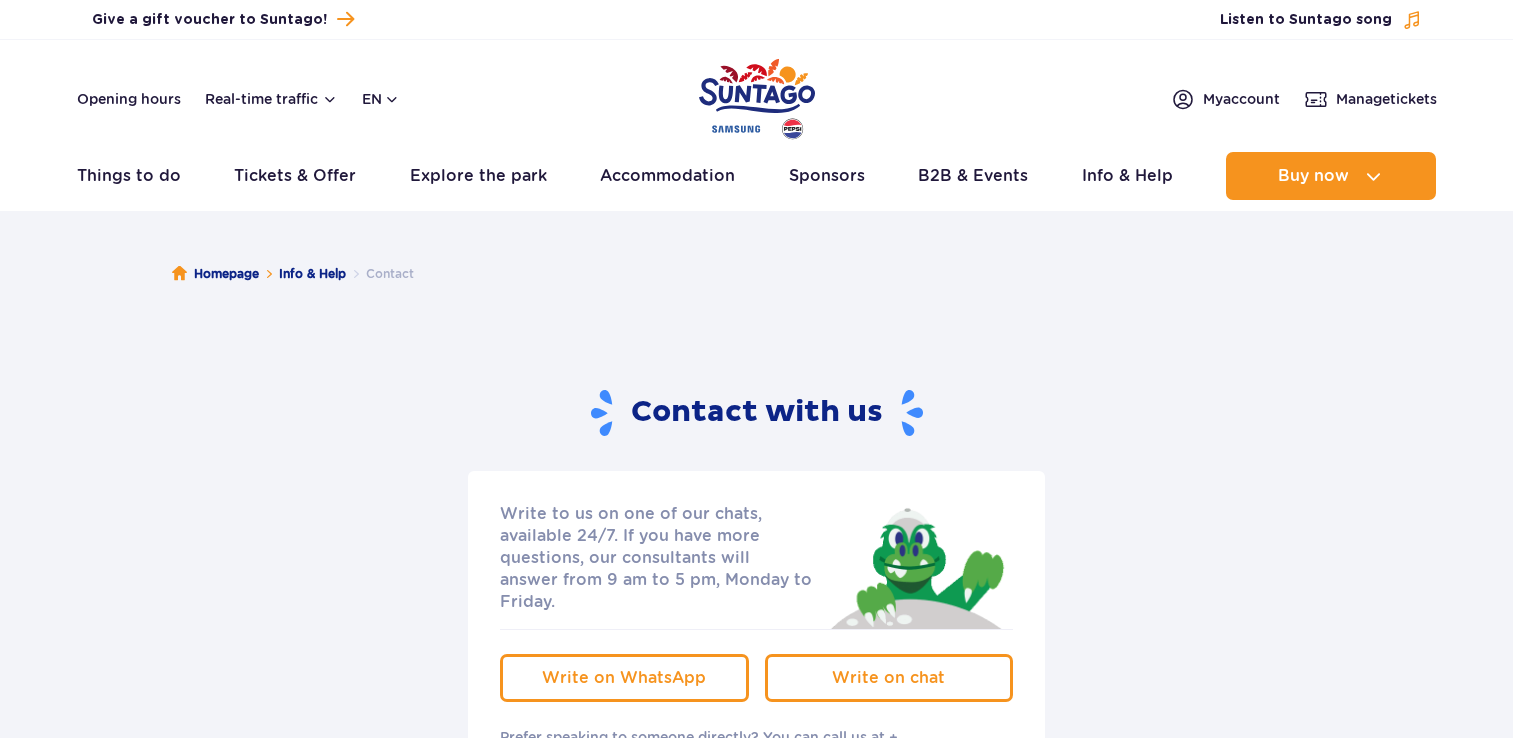 scroll, scrollTop: 0, scrollLeft: 0, axis: both 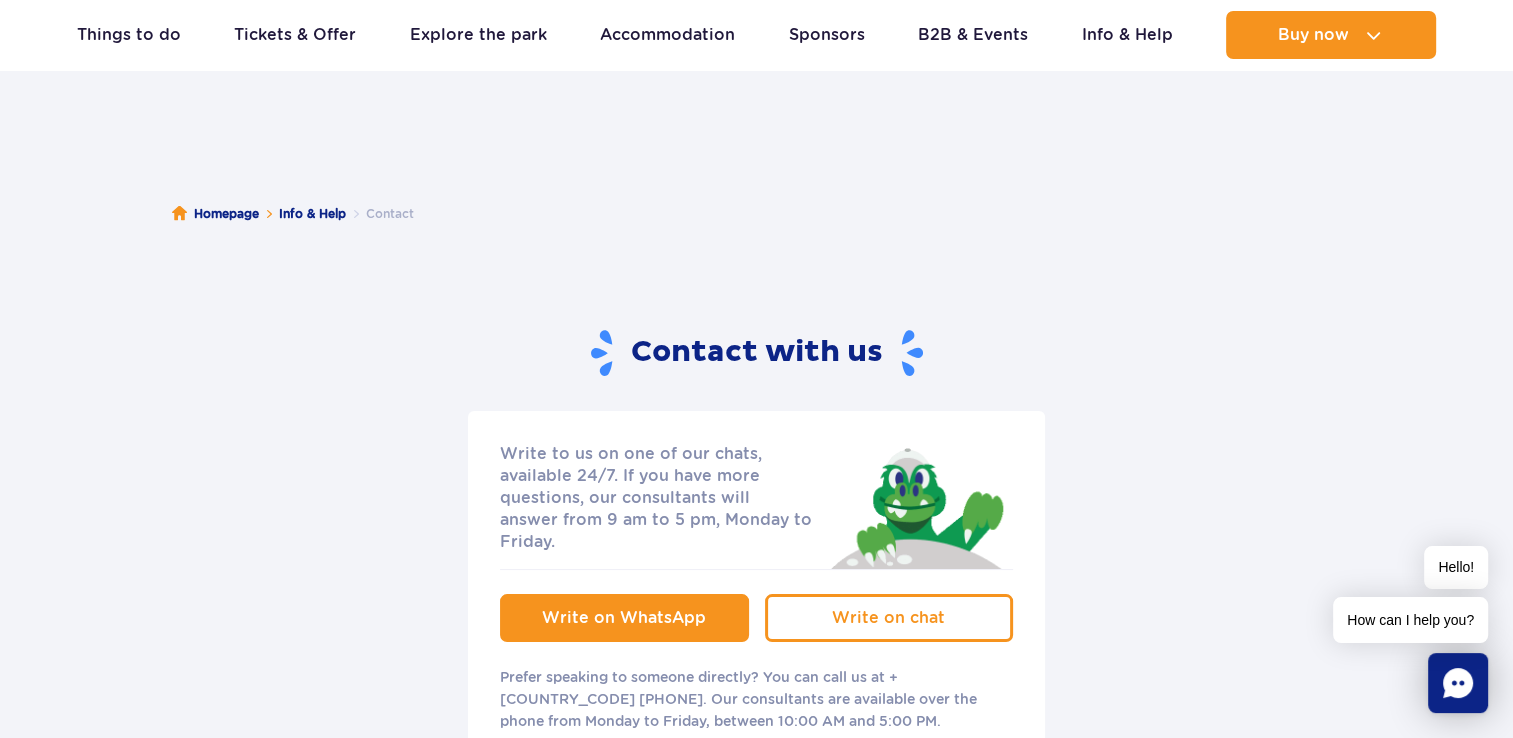 click on "Write on WhatsApp" at bounding box center (624, 618) 